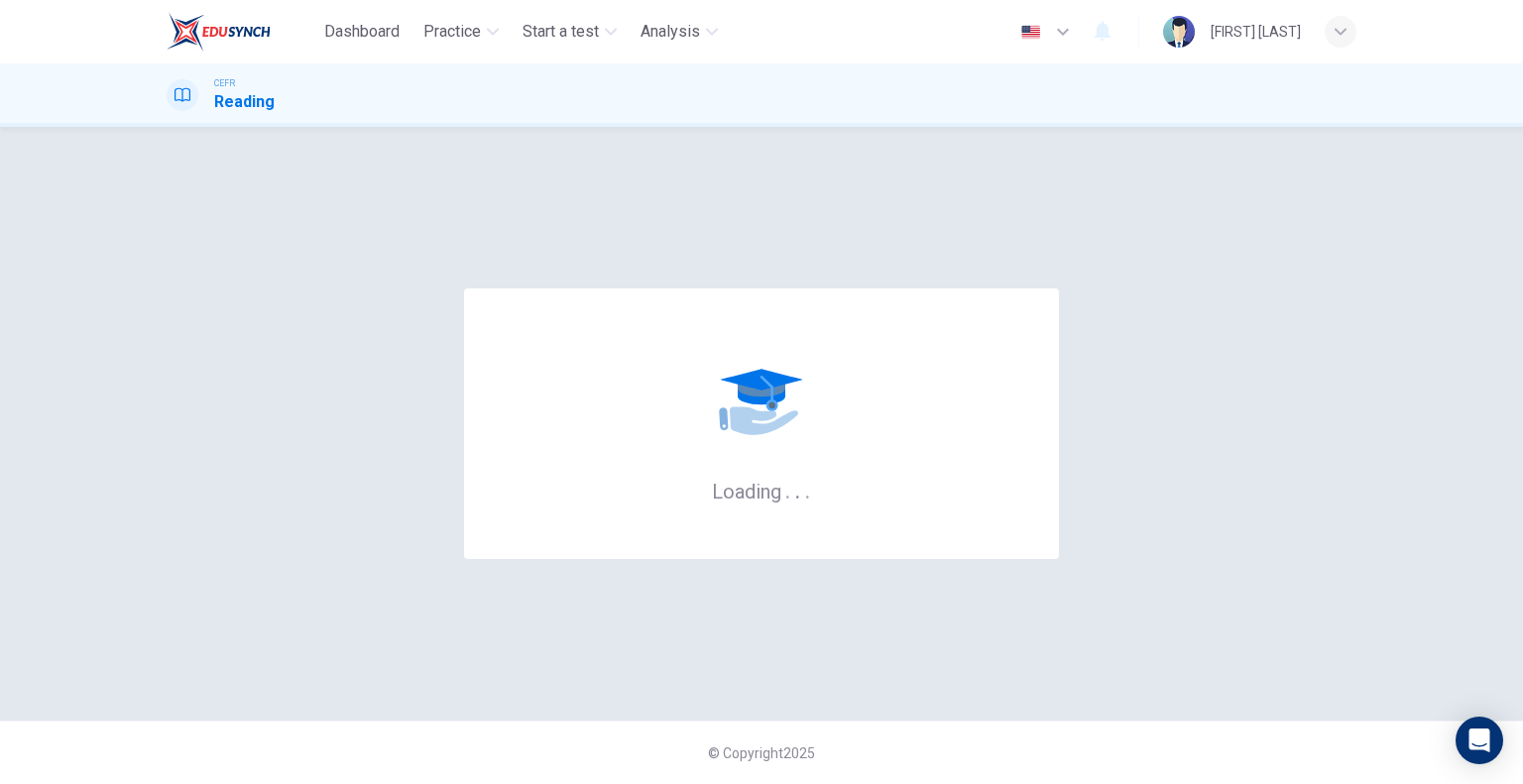 scroll, scrollTop: 0, scrollLeft: 0, axis: both 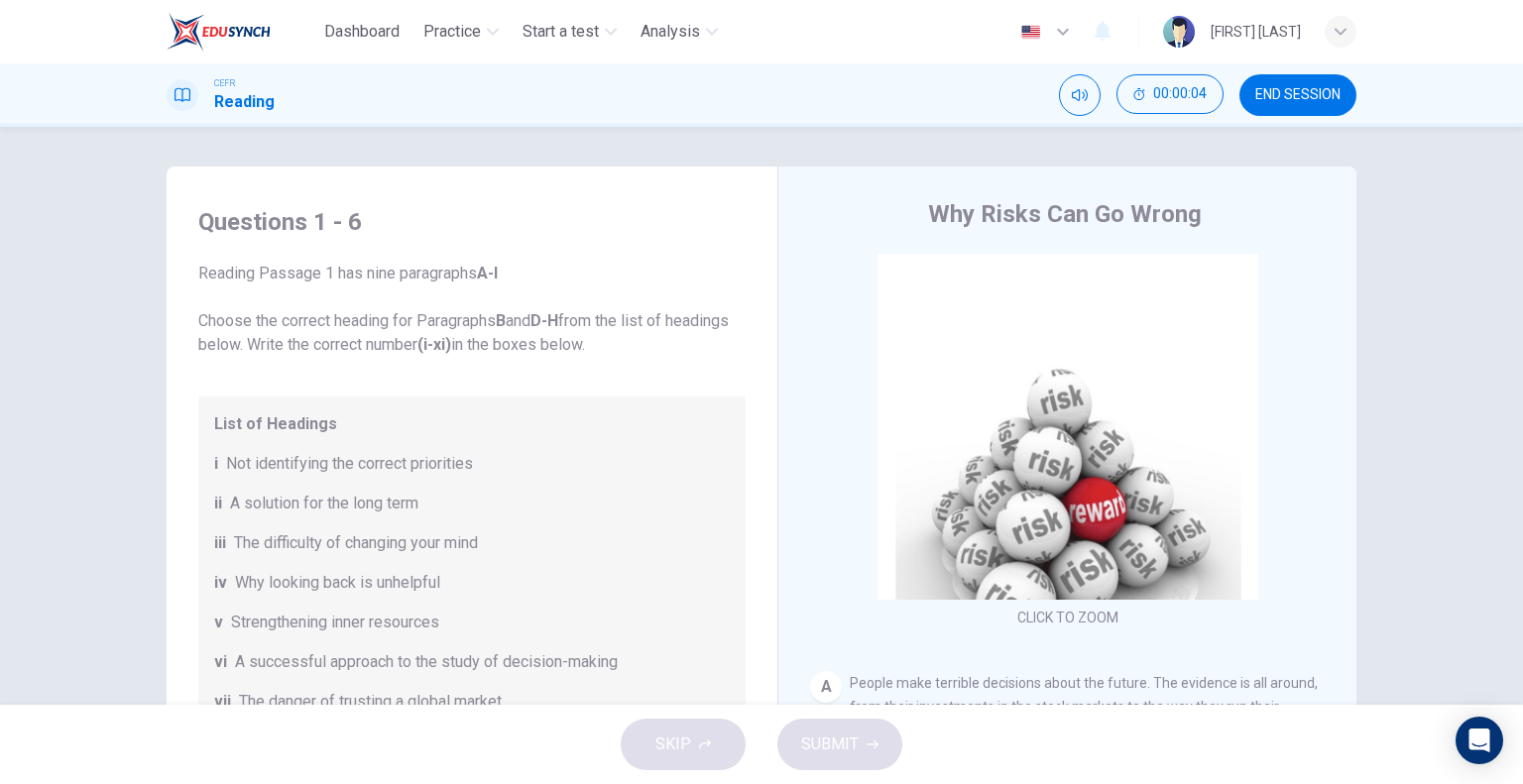 click on "END SESSION" at bounding box center (1298, 95) 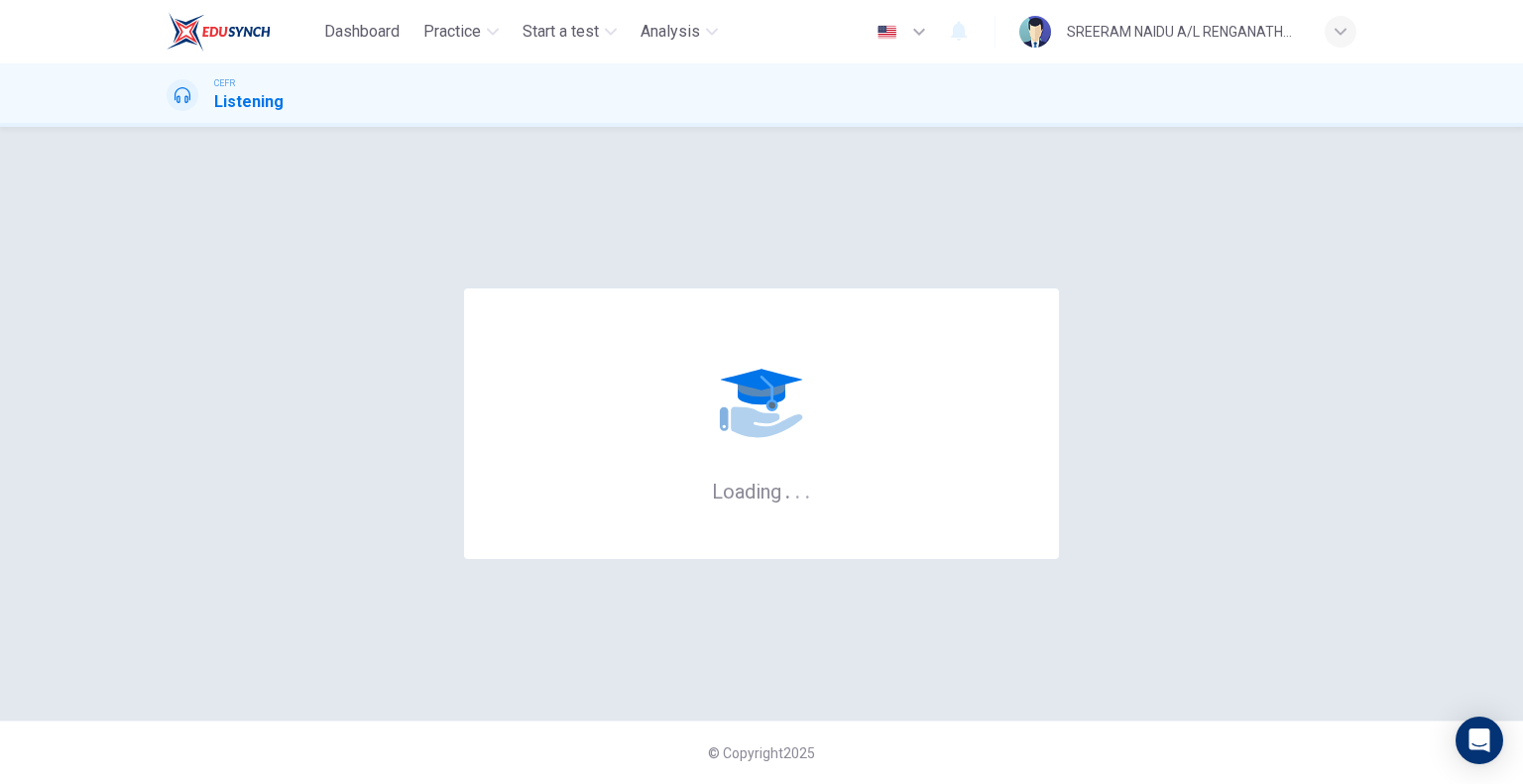 scroll, scrollTop: 0, scrollLeft: 0, axis: both 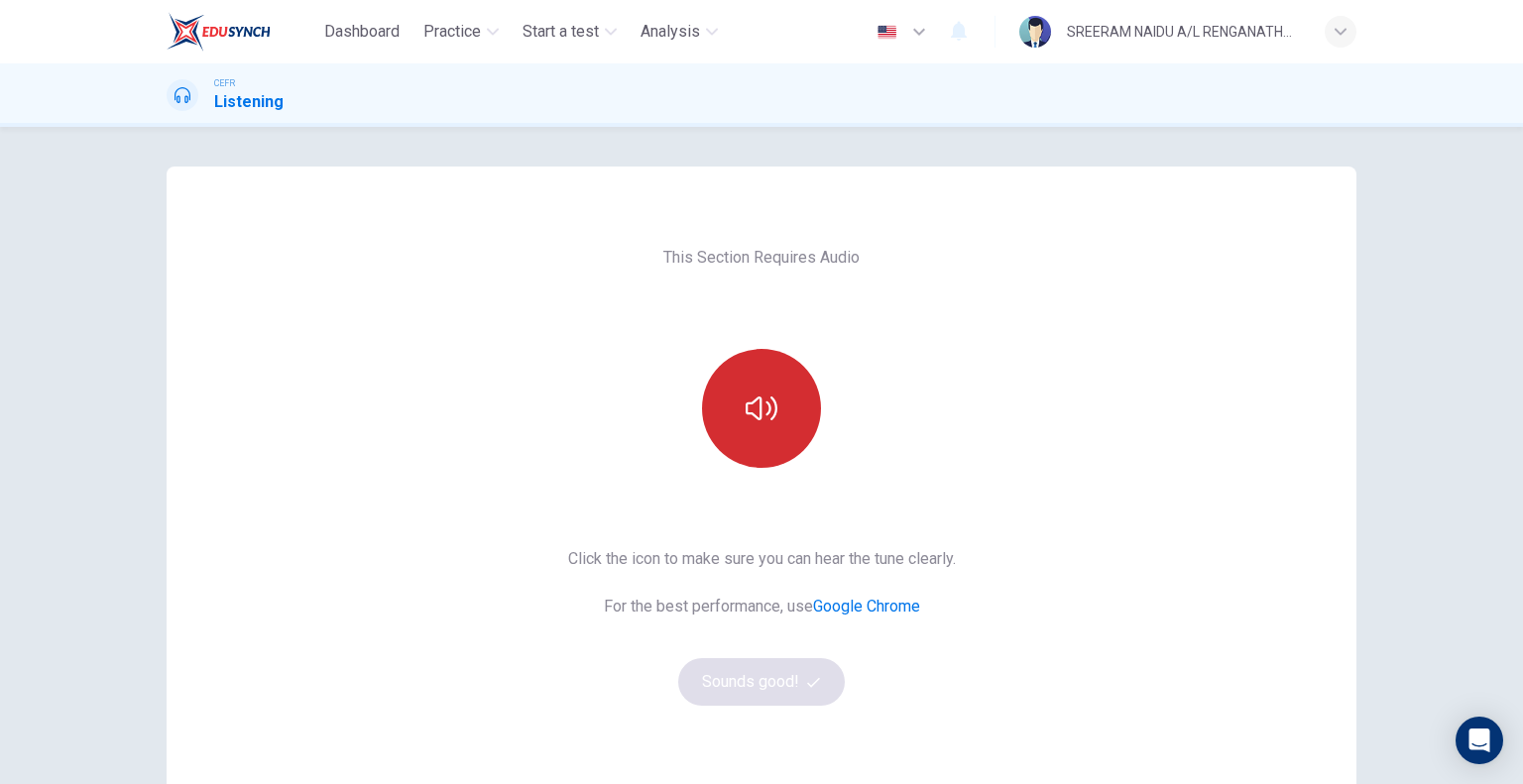 click at bounding box center [762, 408] 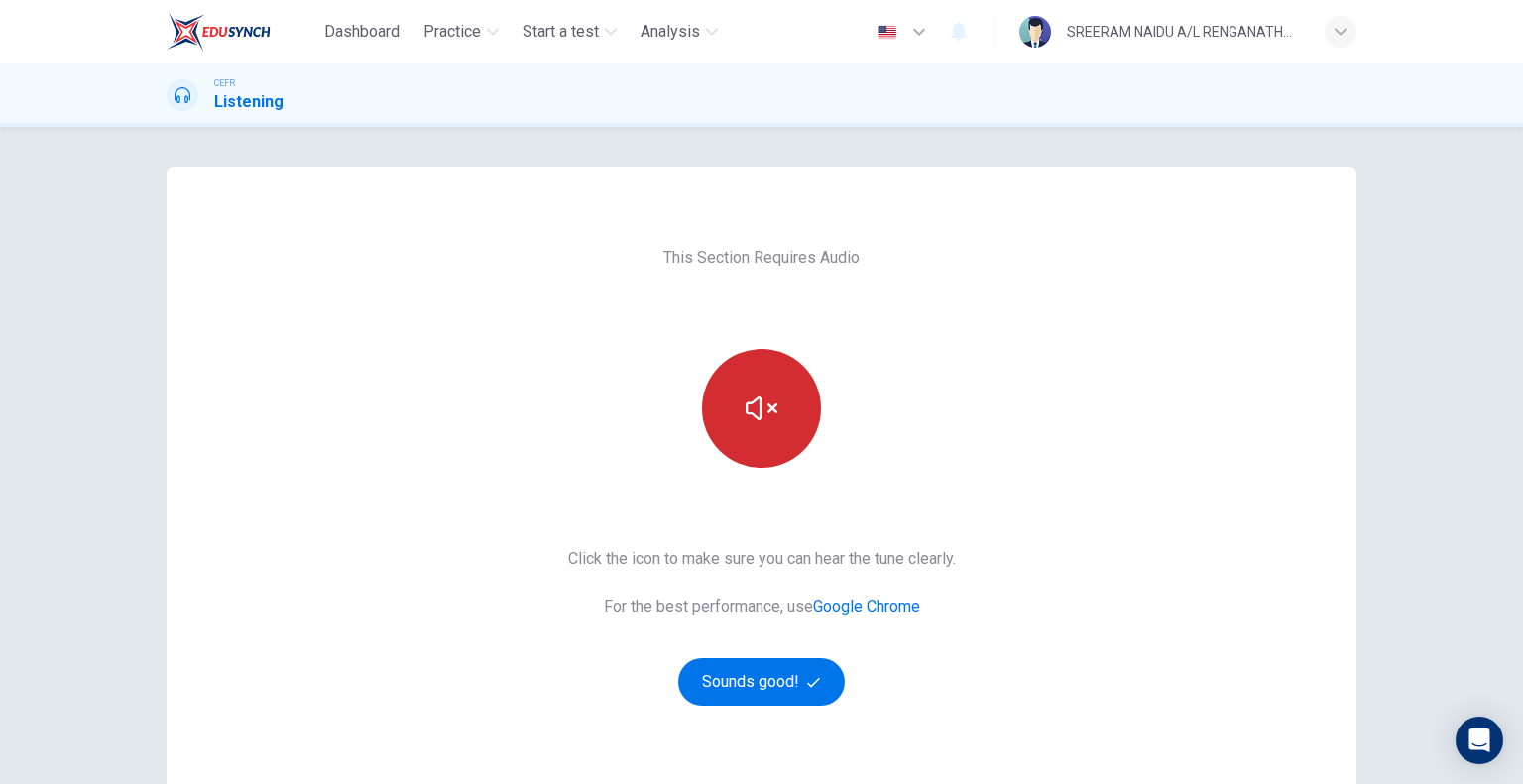 type 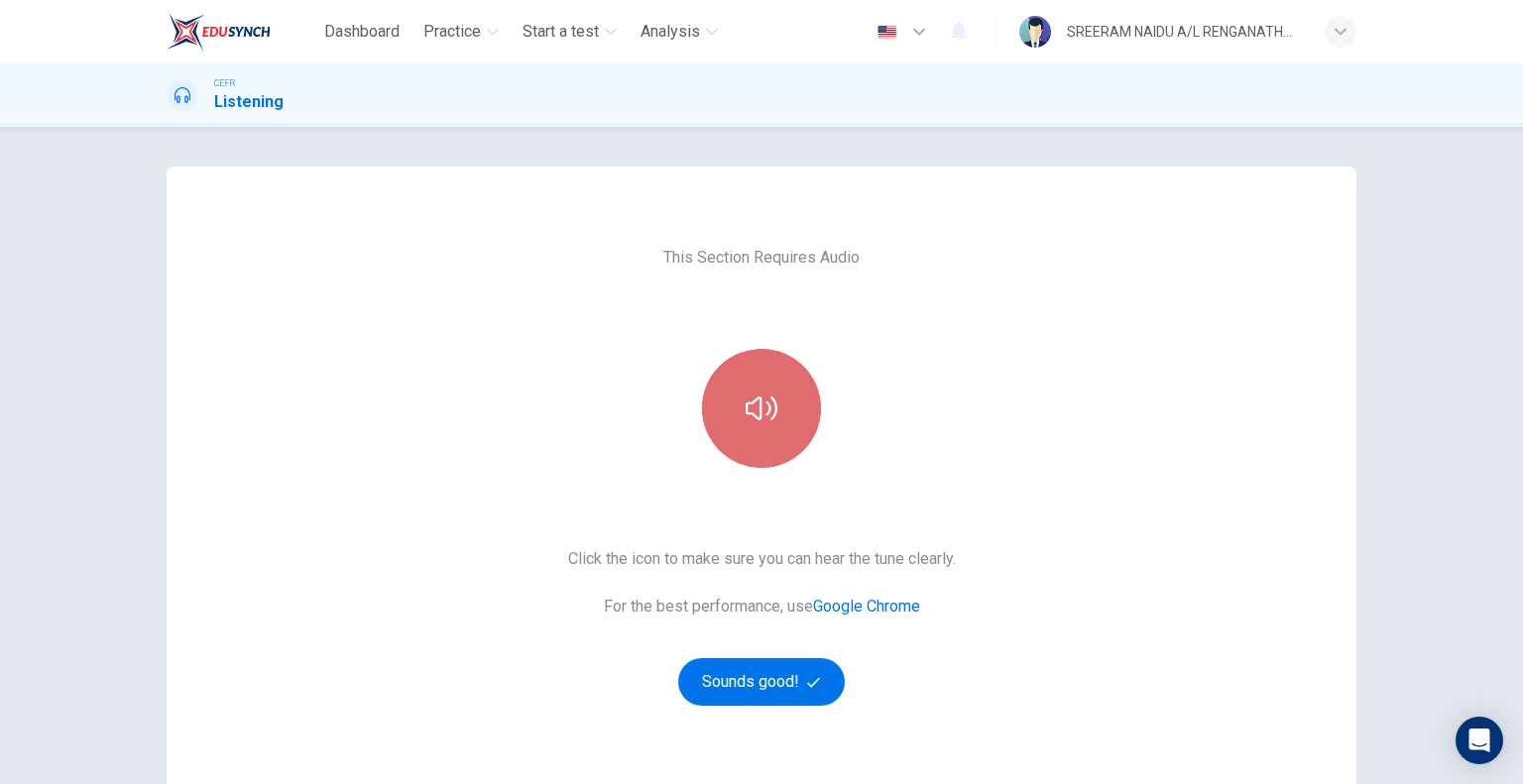 click at bounding box center (762, 408) 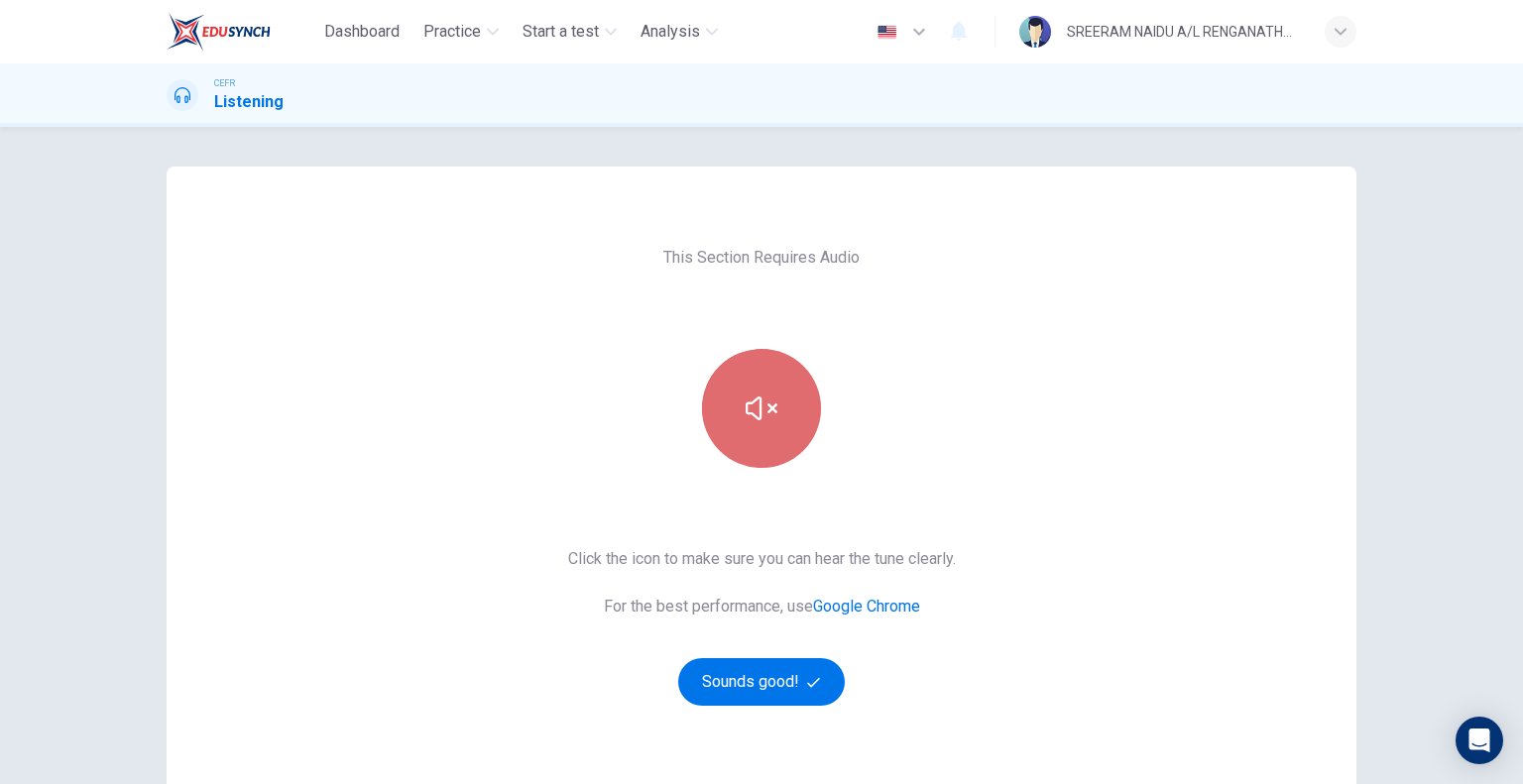 click at bounding box center (762, 408) 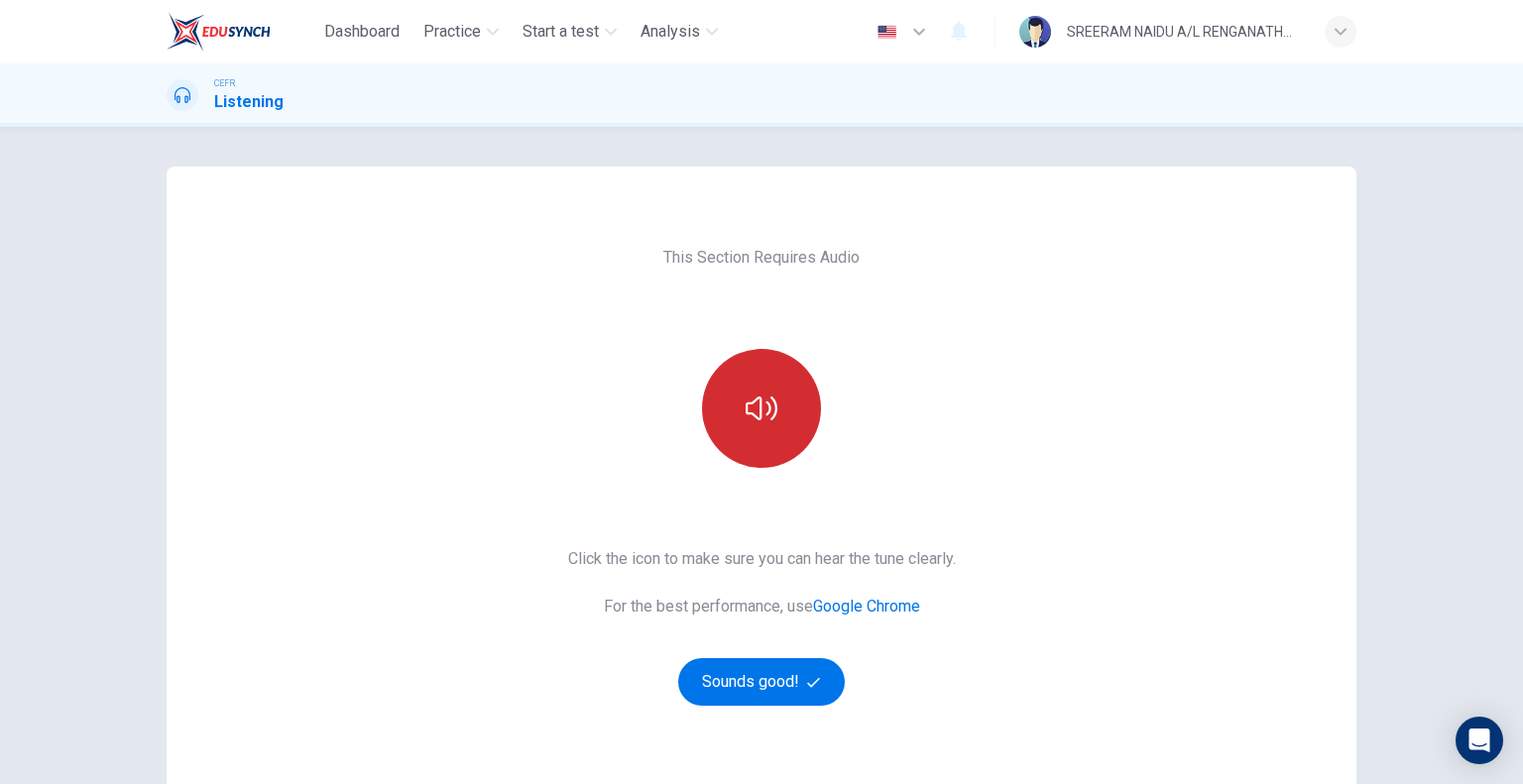 click at bounding box center [762, 408] 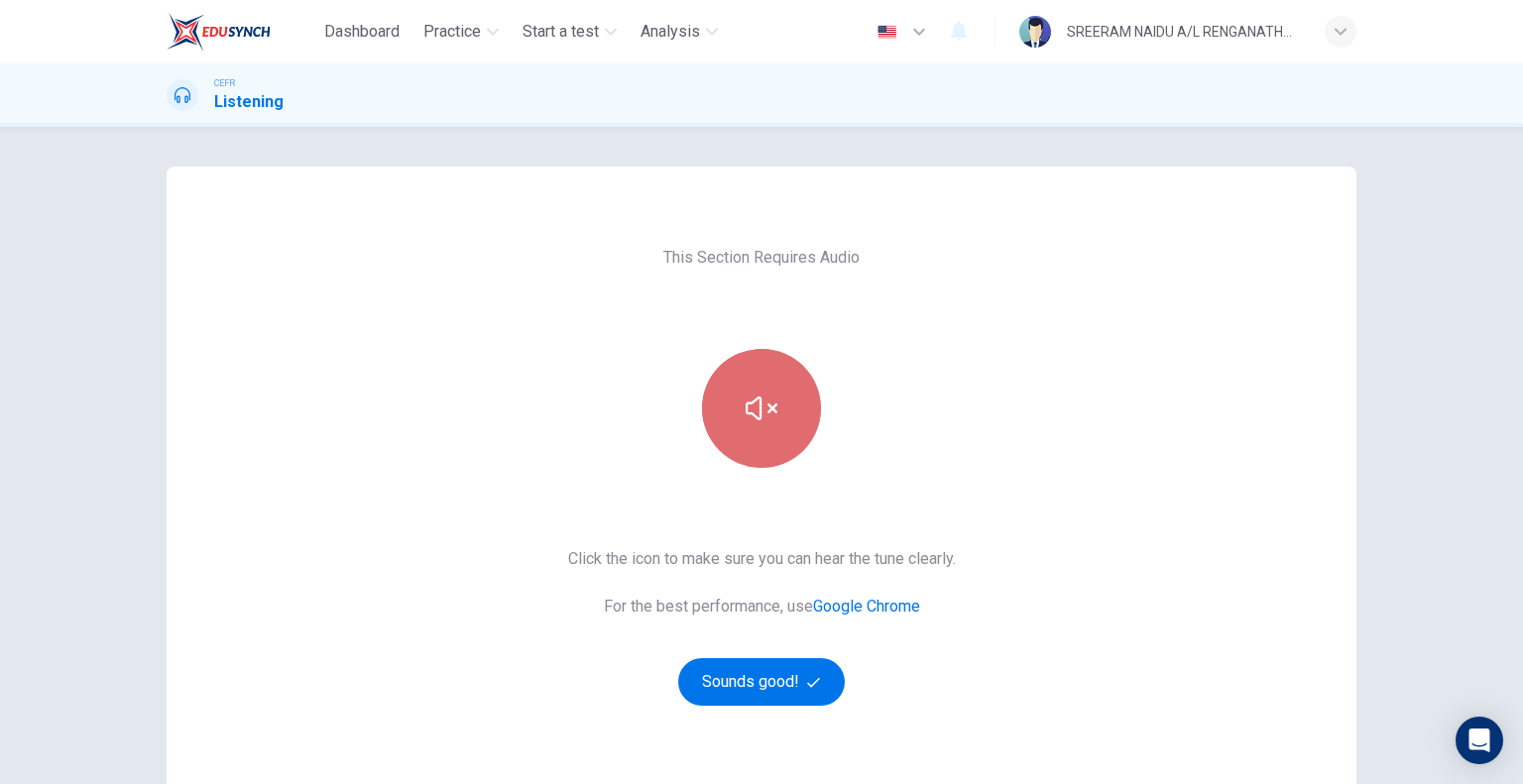 click at bounding box center (762, 408) 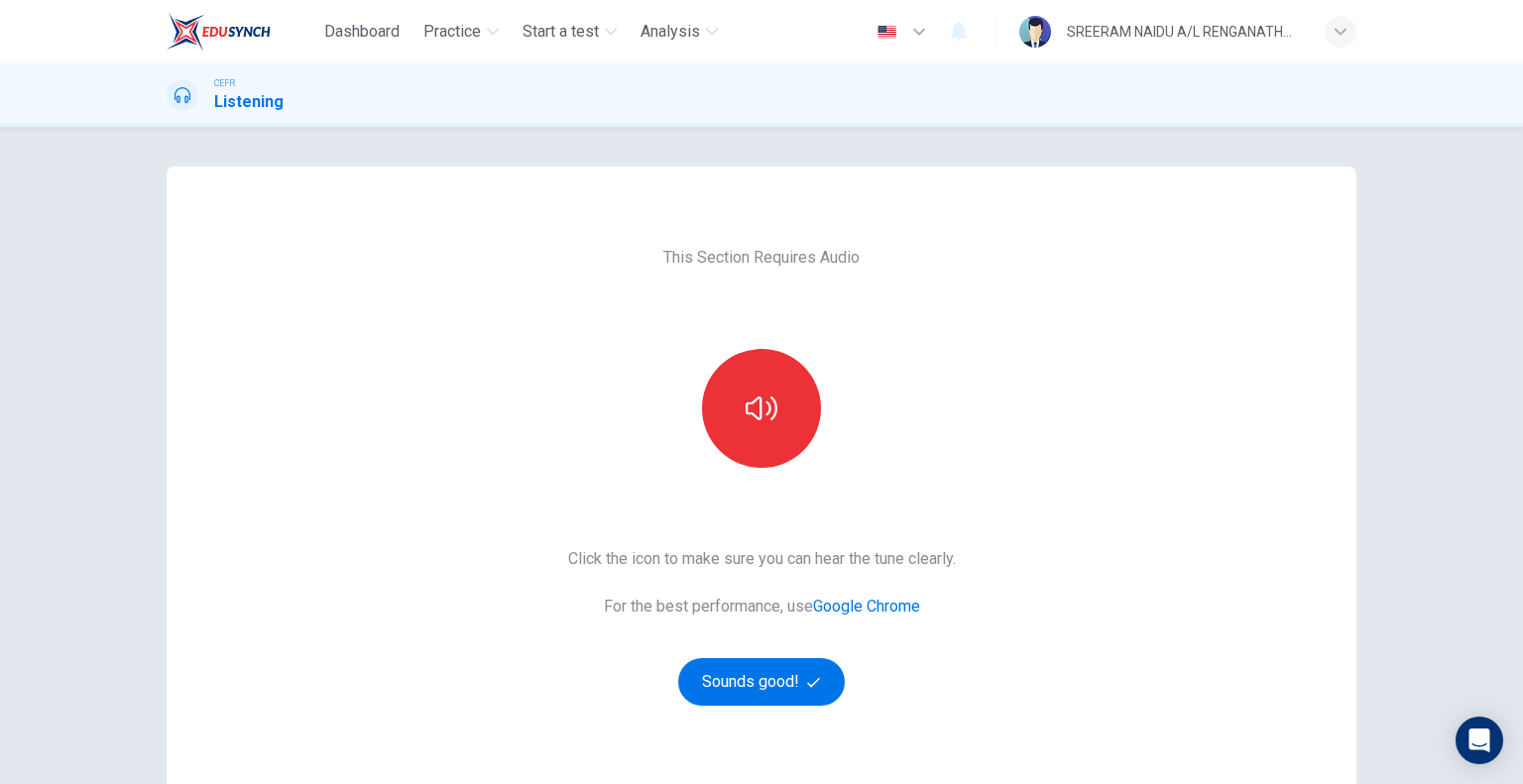 click on "This Section Requires Audio Click the icon to make sure you can hear the tune clearly. For the best performance, use Google Chrome Sounds good!" at bounding box center (762, 510) 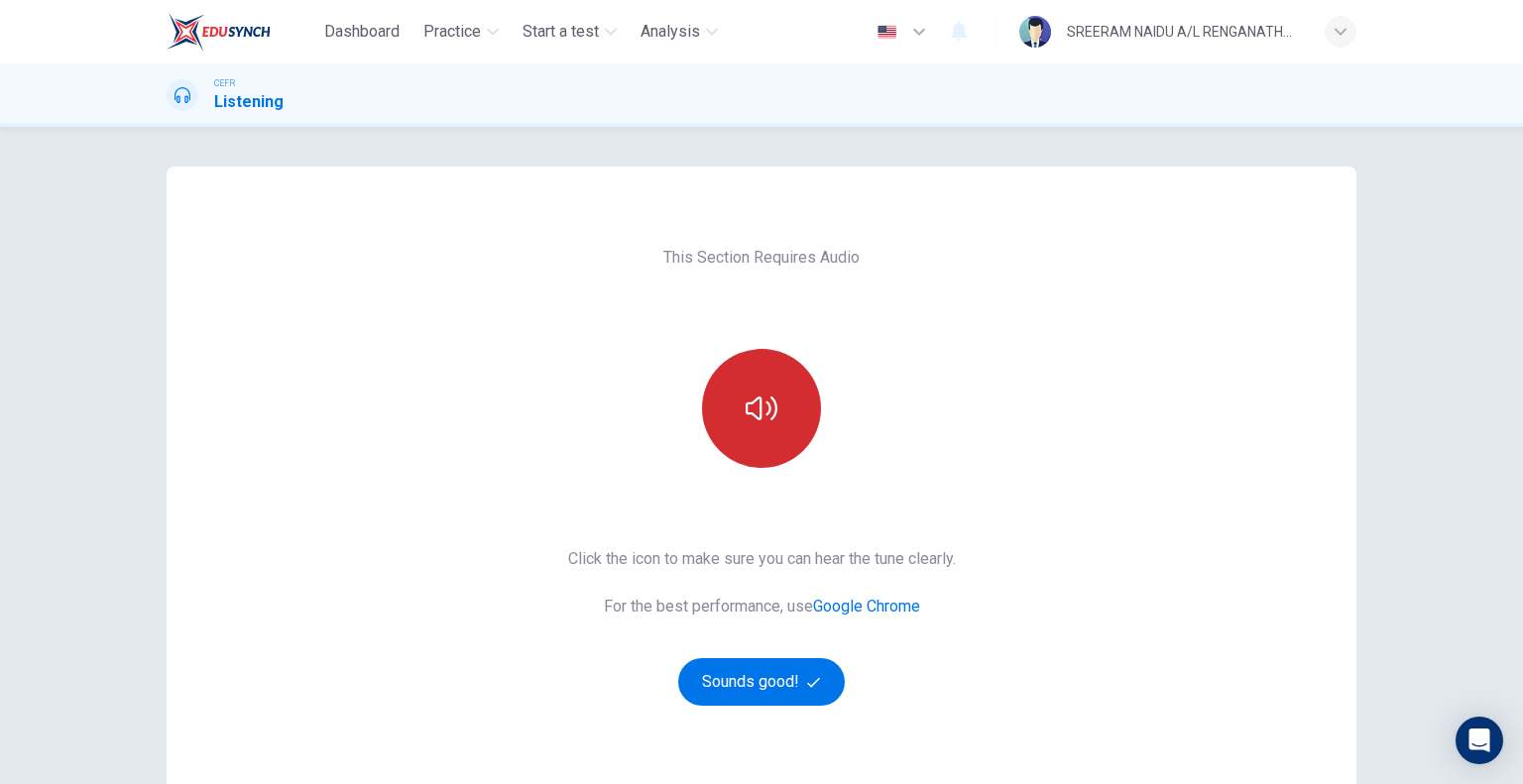 click at bounding box center [762, 408] 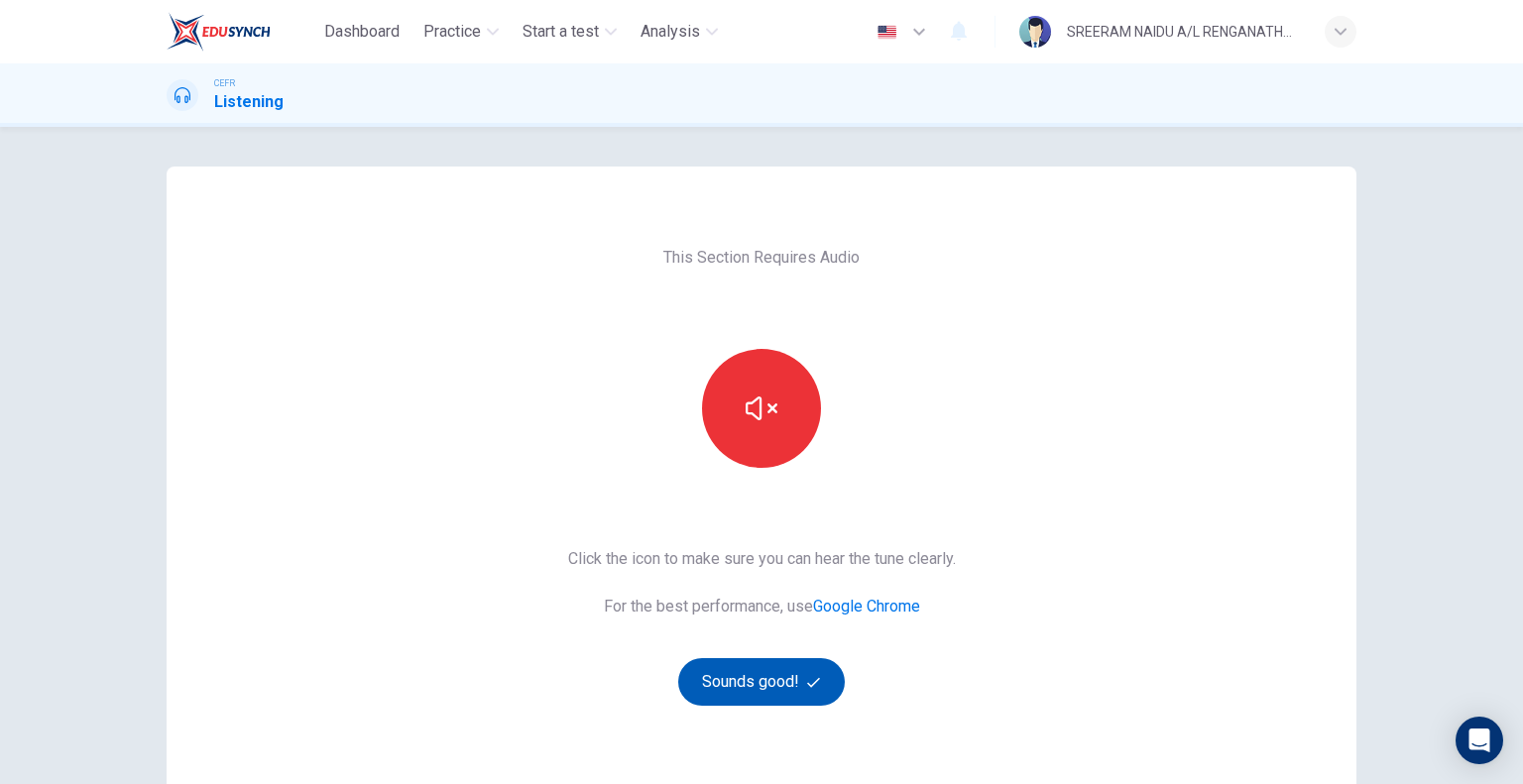 click on "Sounds good!" at bounding box center [762, 682] 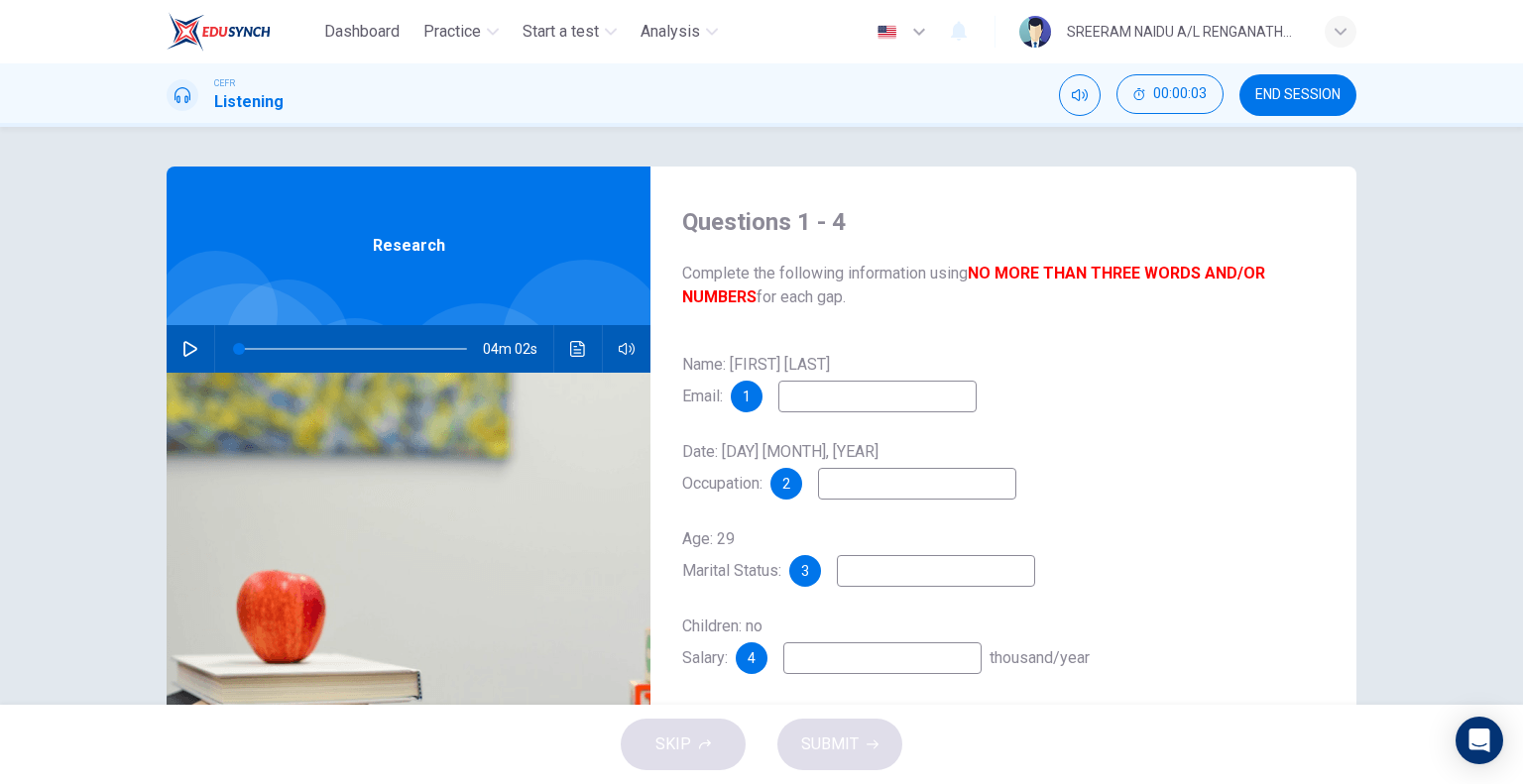 scroll, scrollTop: 99, scrollLeft: 0, axis: vertical 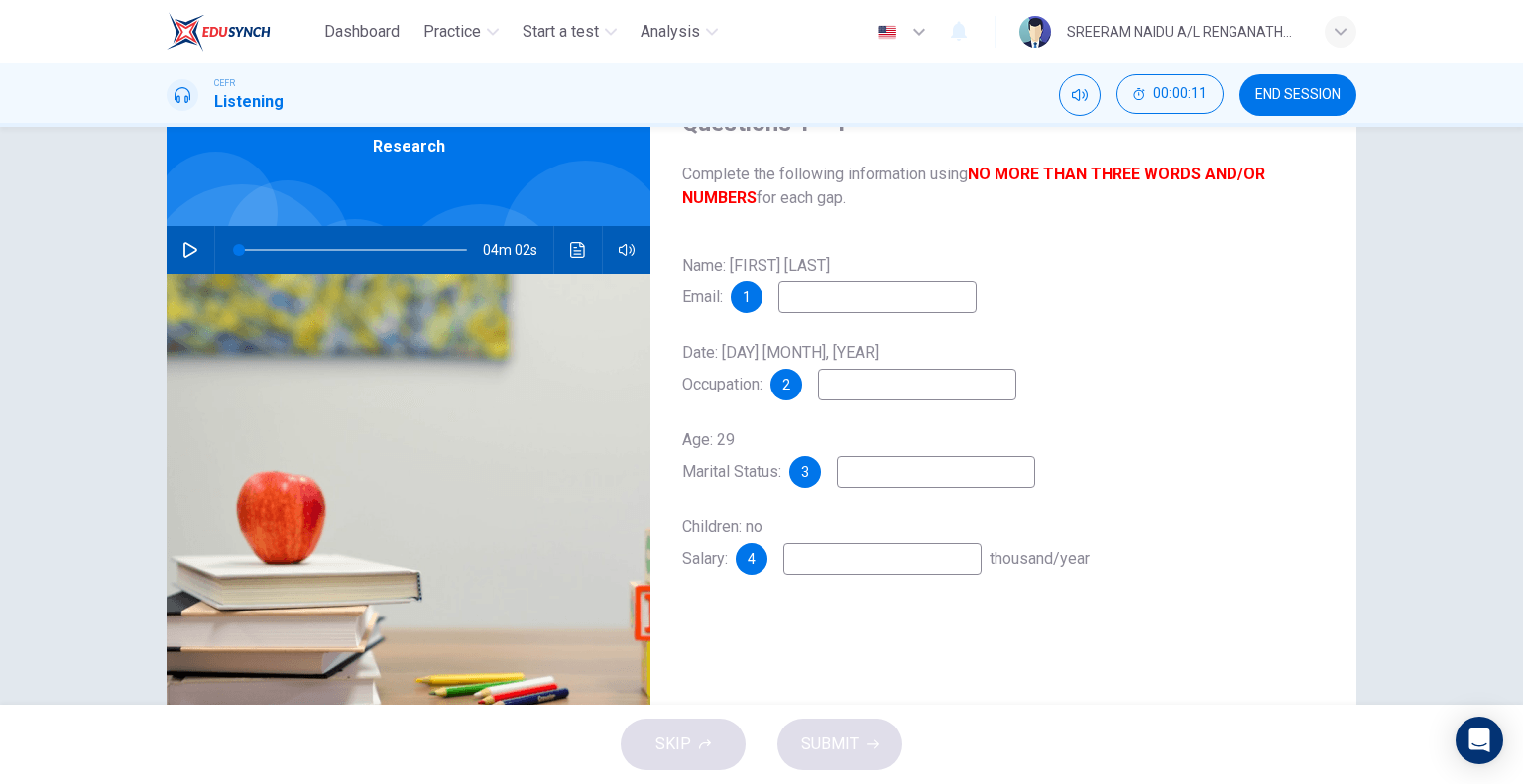 click at bounding box center [190, 250] 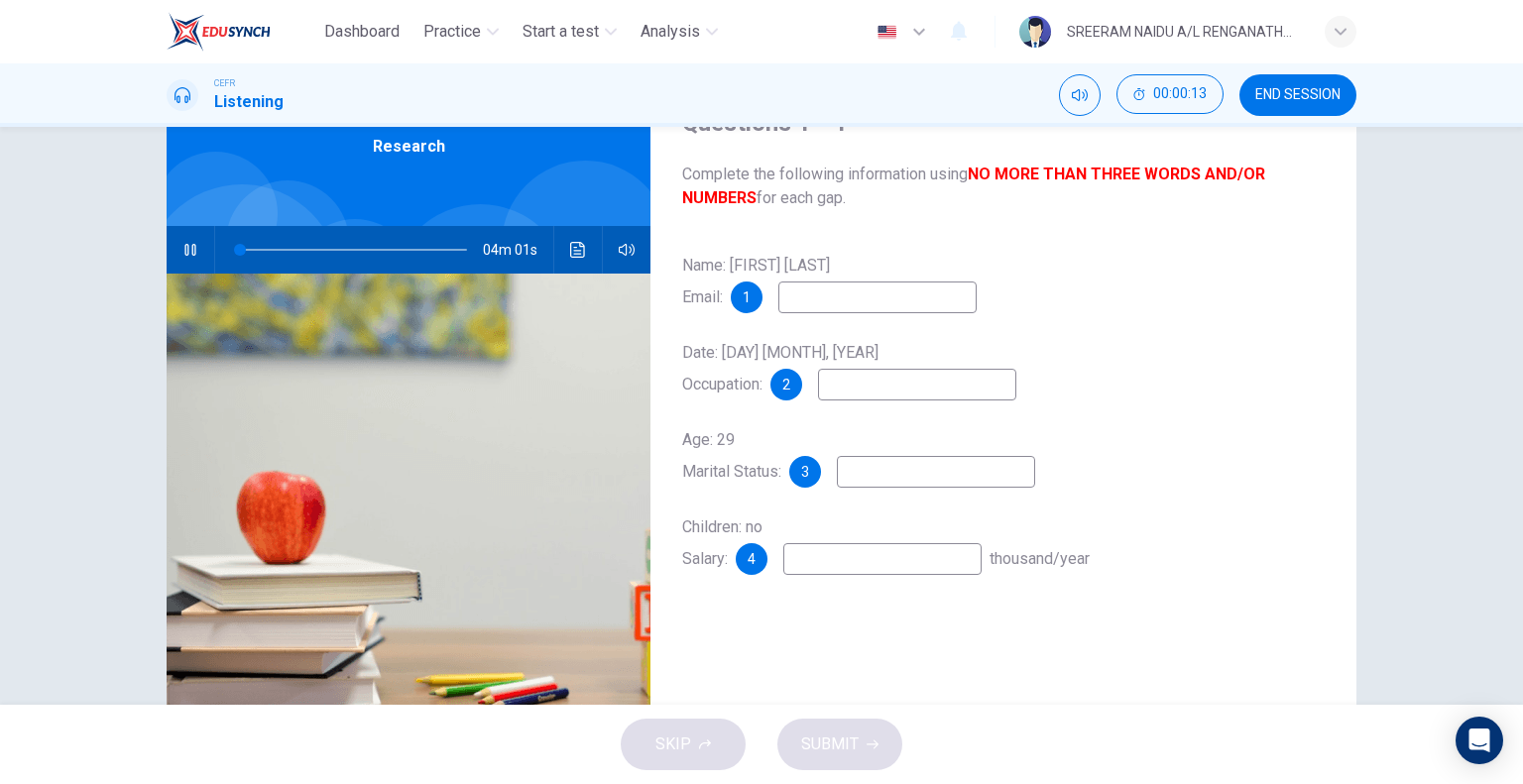 type 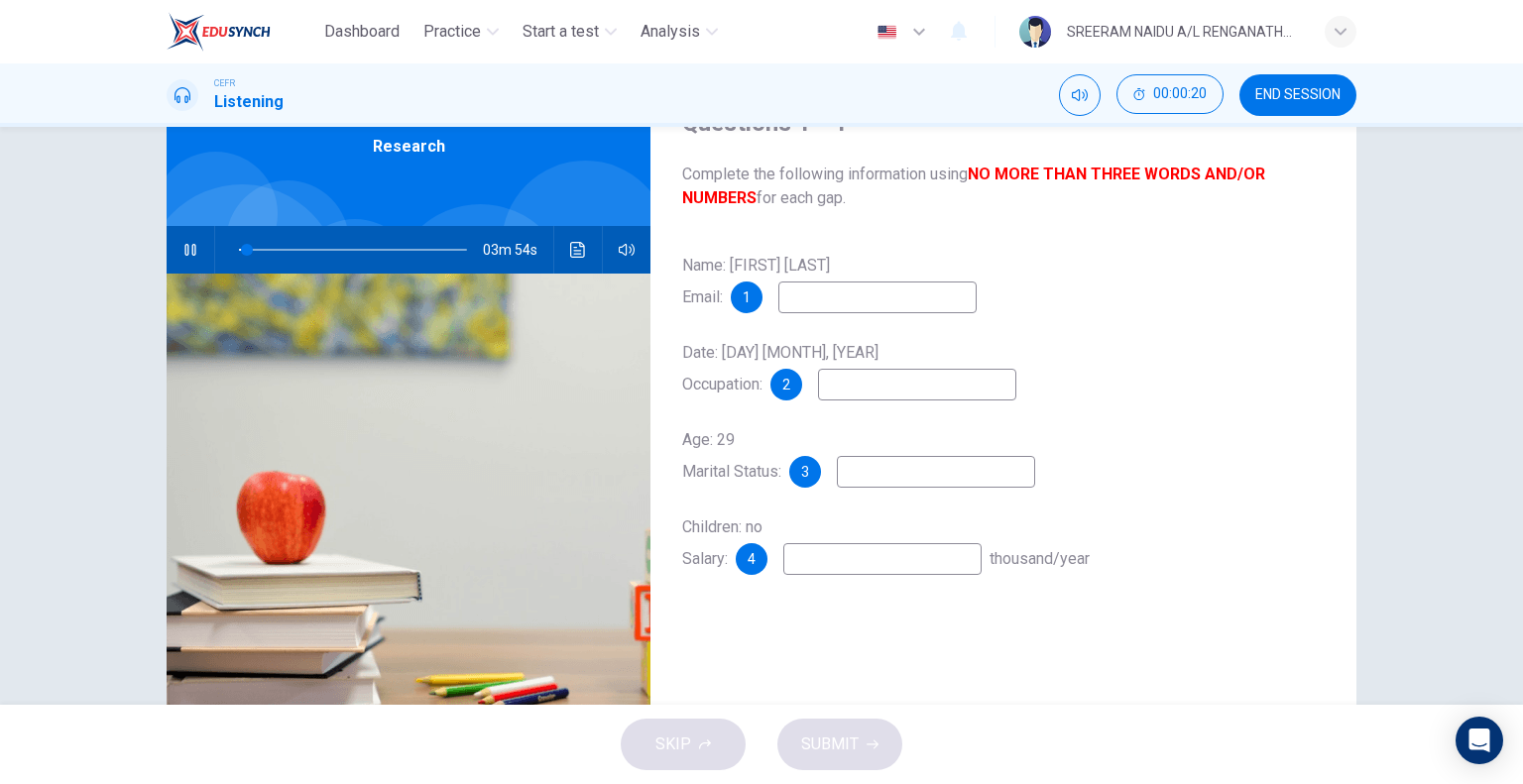click at bounding box center (878, 297) 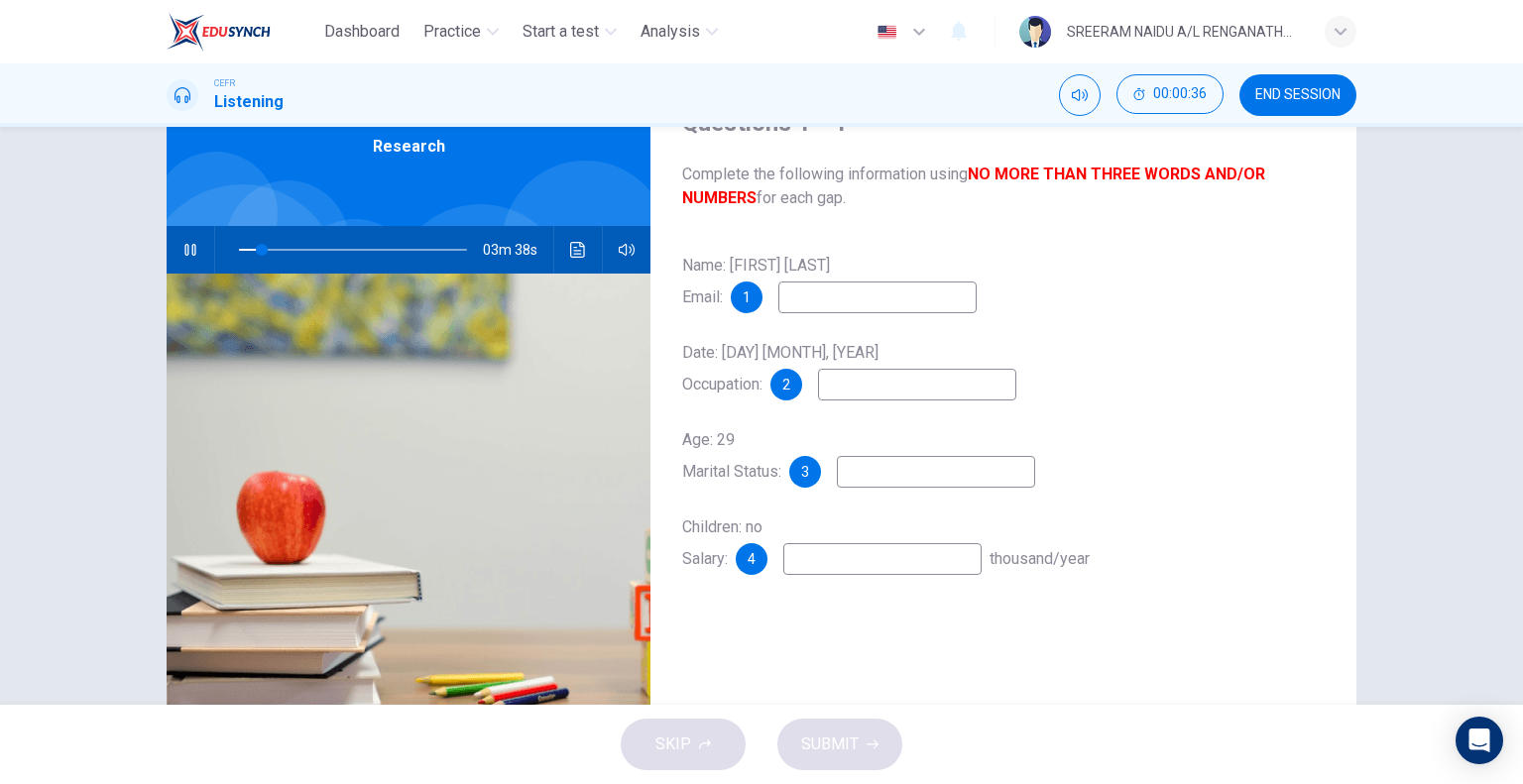 click at bounding box center [878, 297] 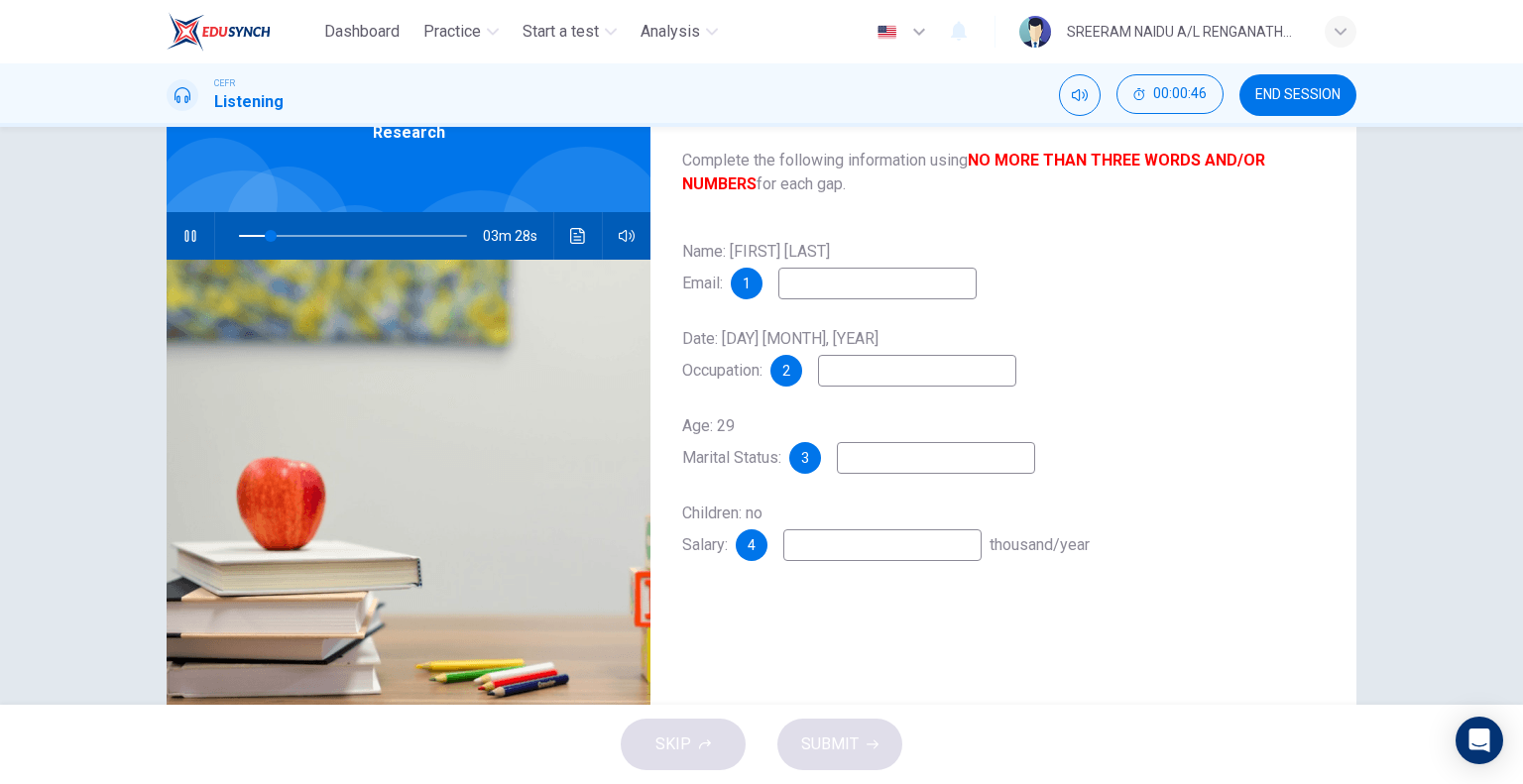 scroll, scrollTop: 91, scrollLeft: 0, axis: vertical 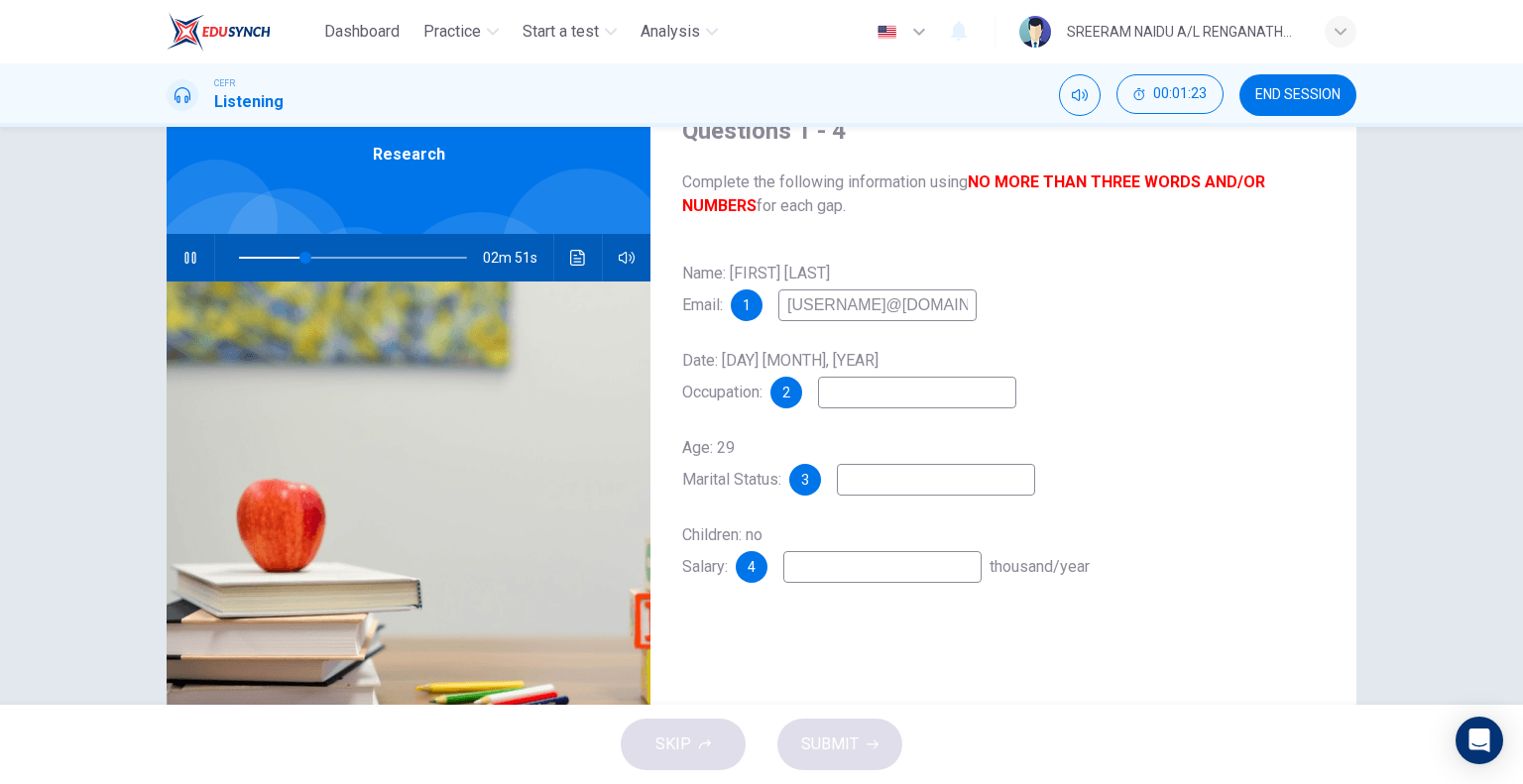 type on "[USERNAME]@[DOMAIN]" 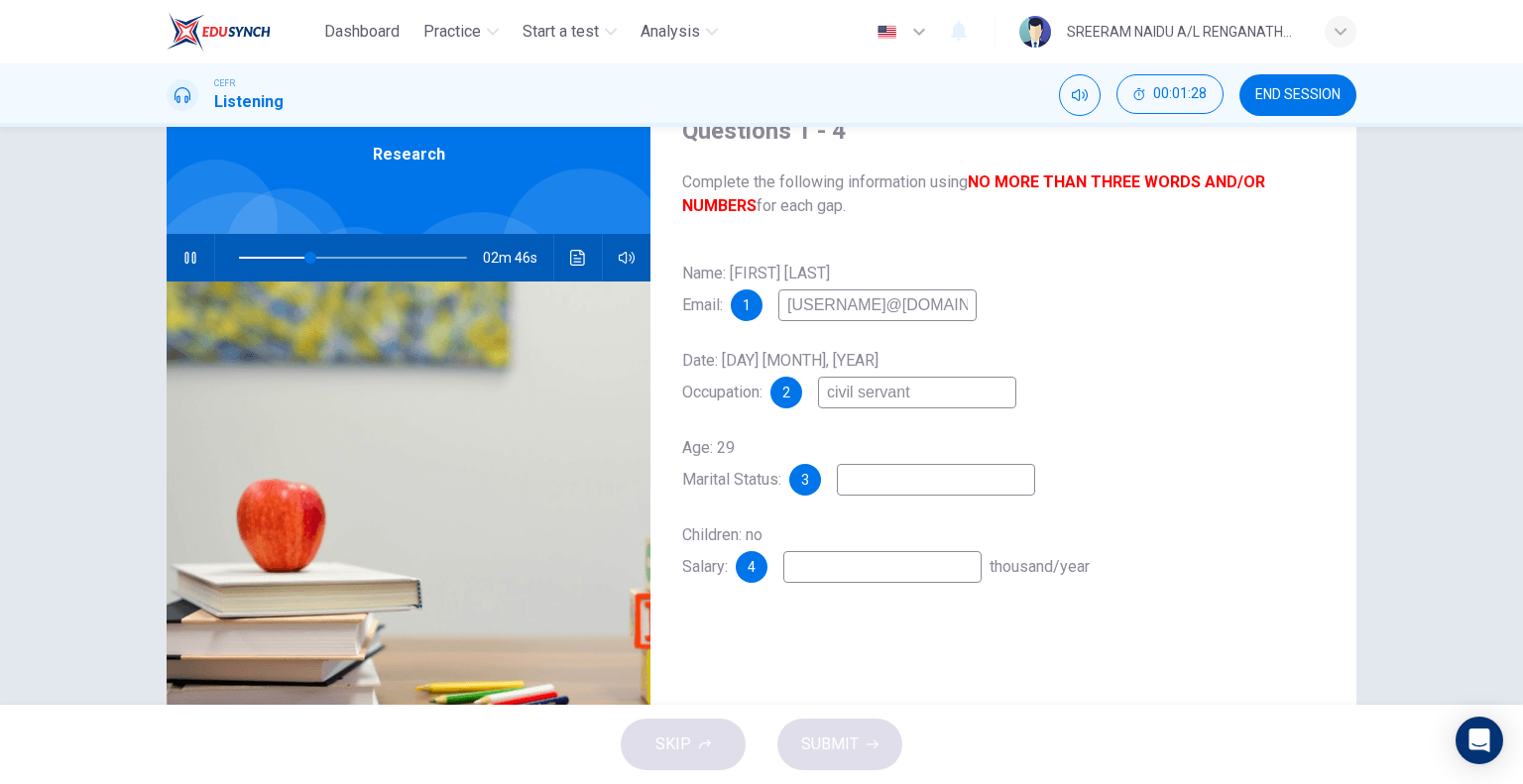 type on "civil servant" 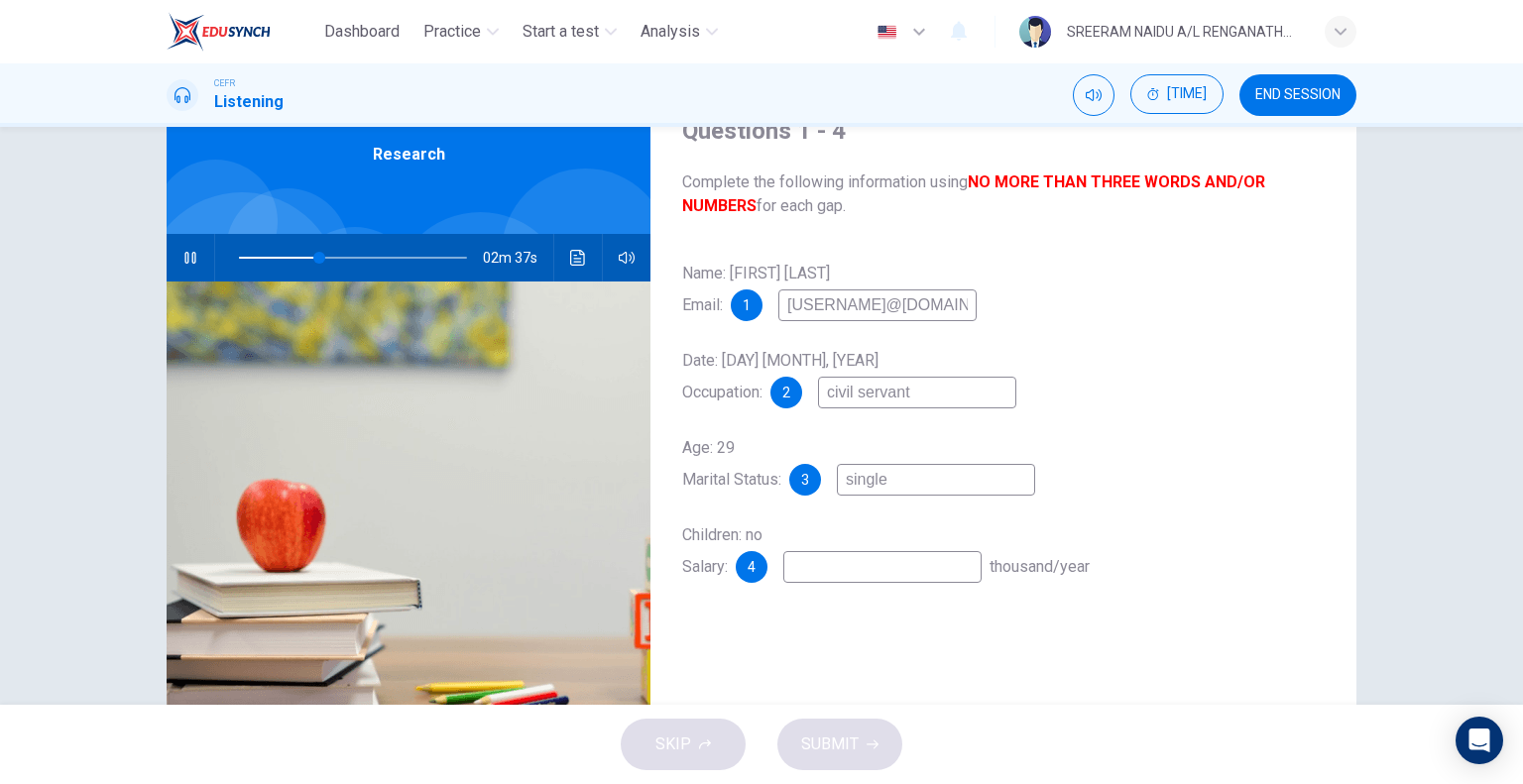 type on "single" 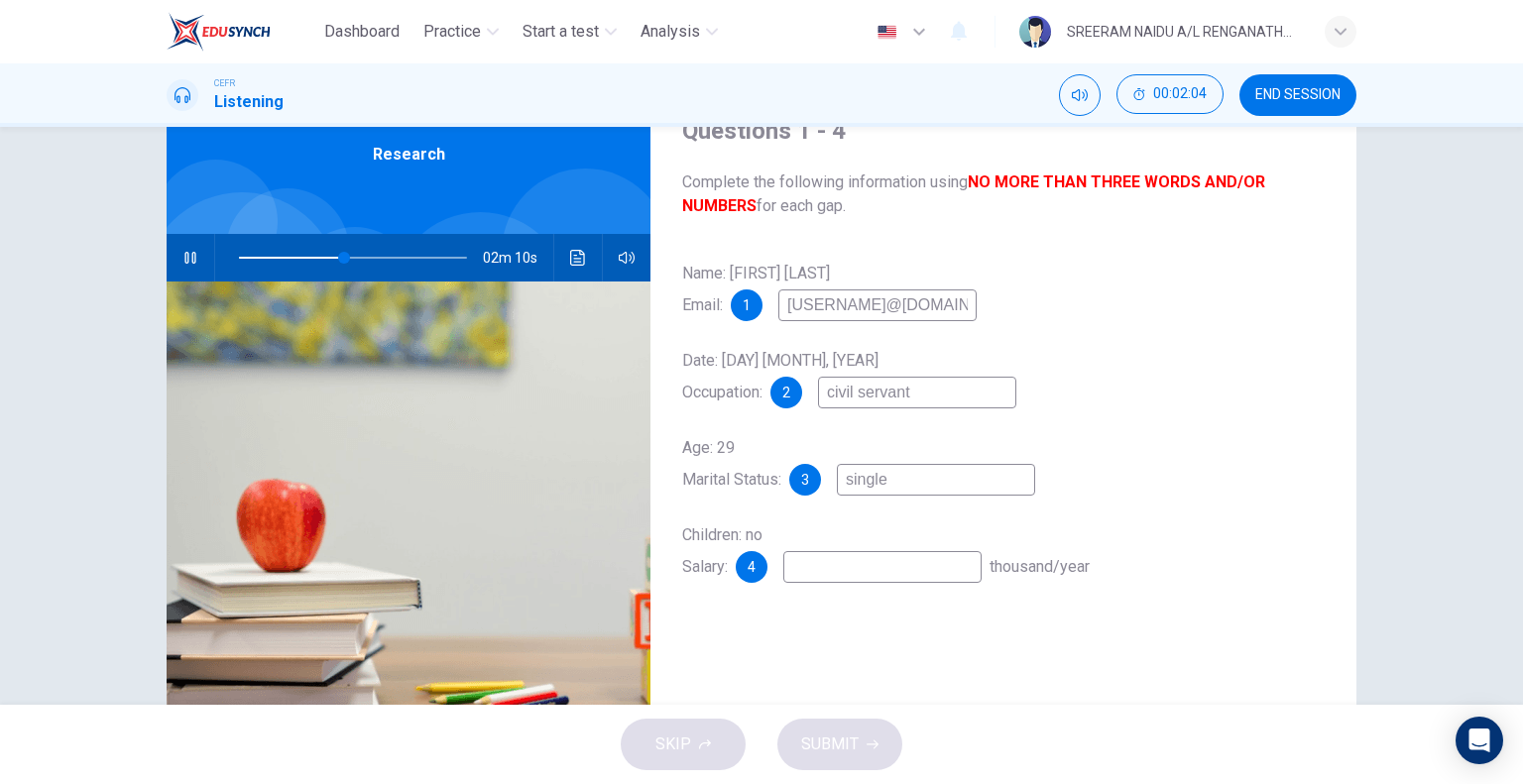 click on "02m 10s" at bounding box center (409, 258) 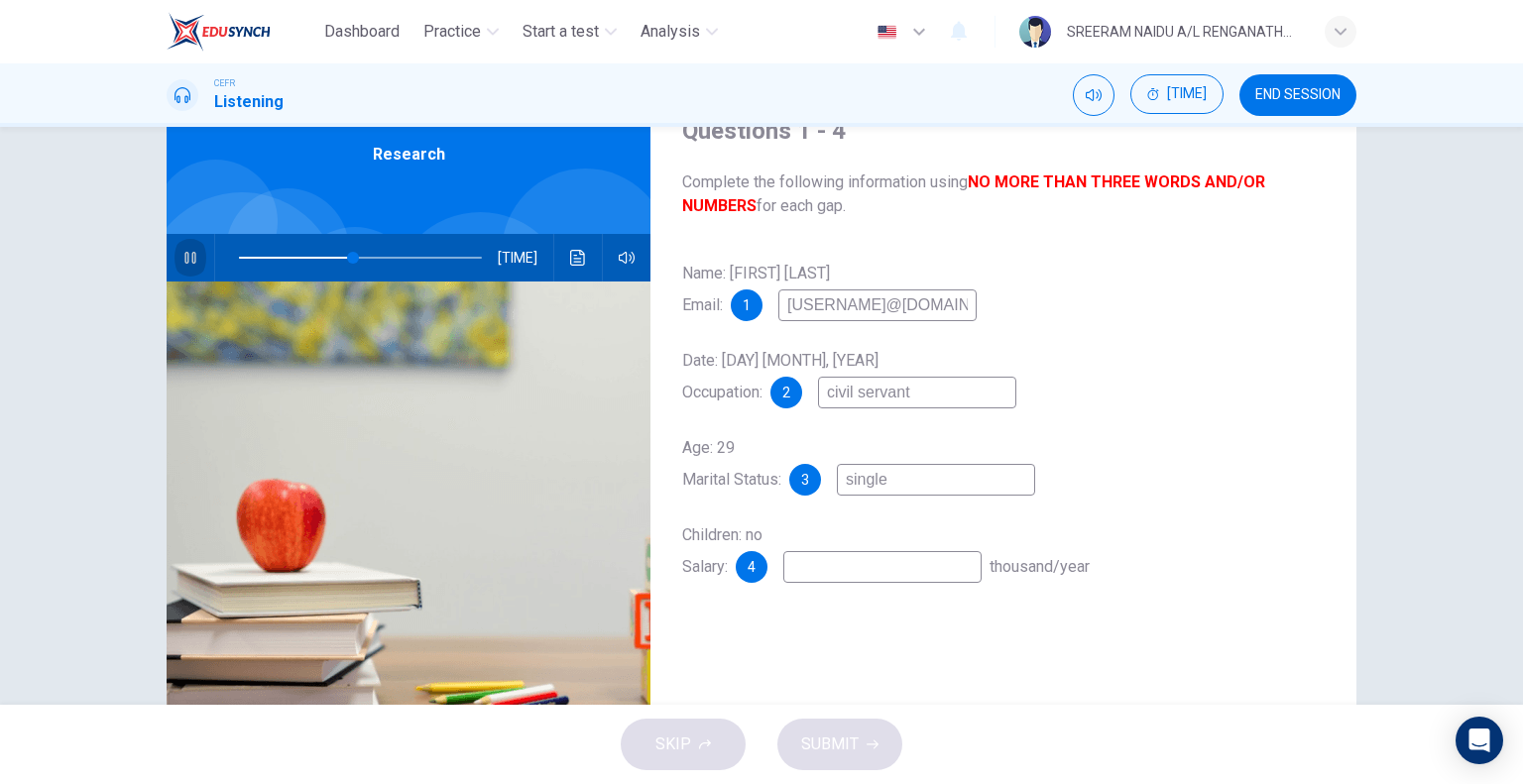 click at bounding box center [190, 258] 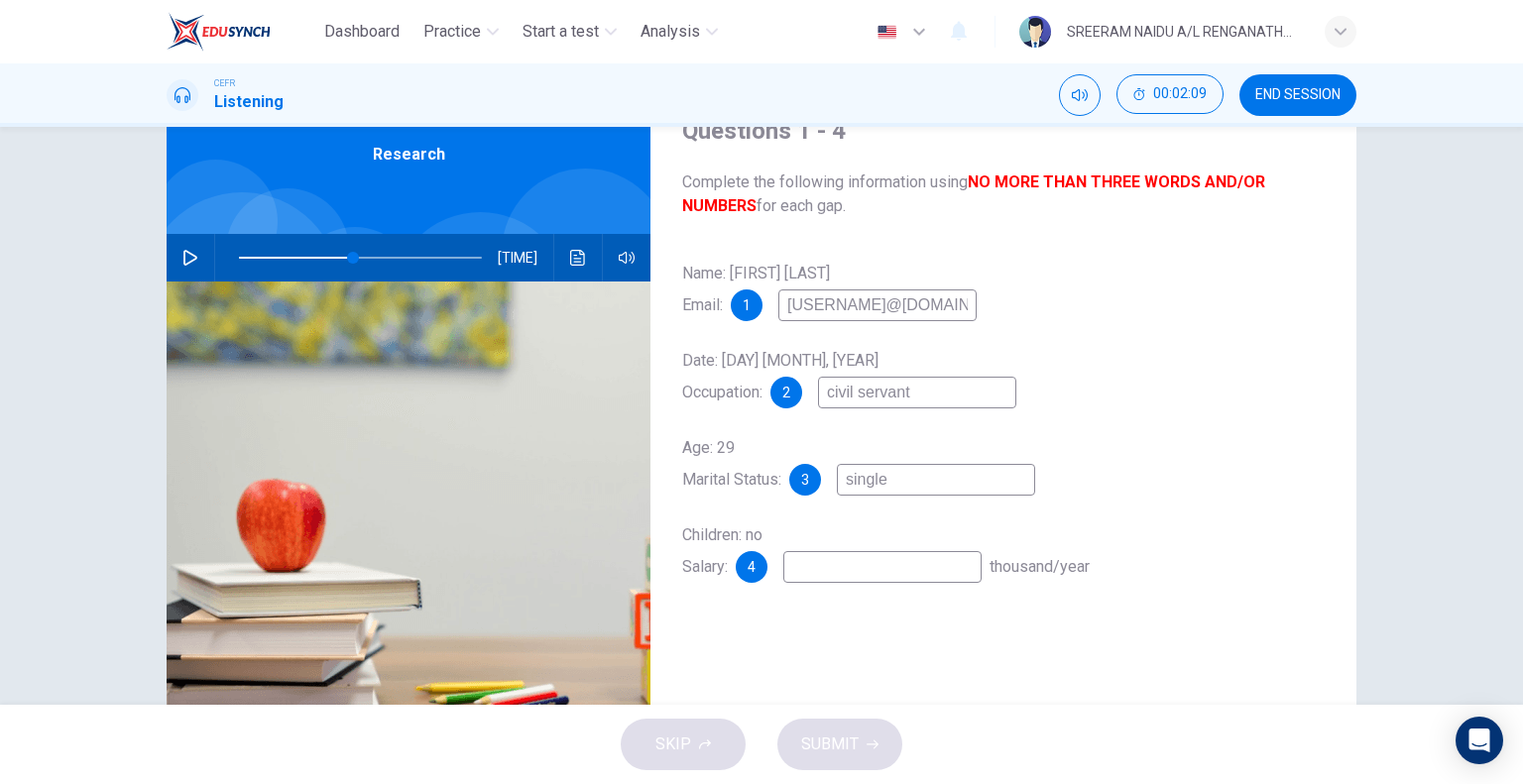 click at bounding box center (878, 305) 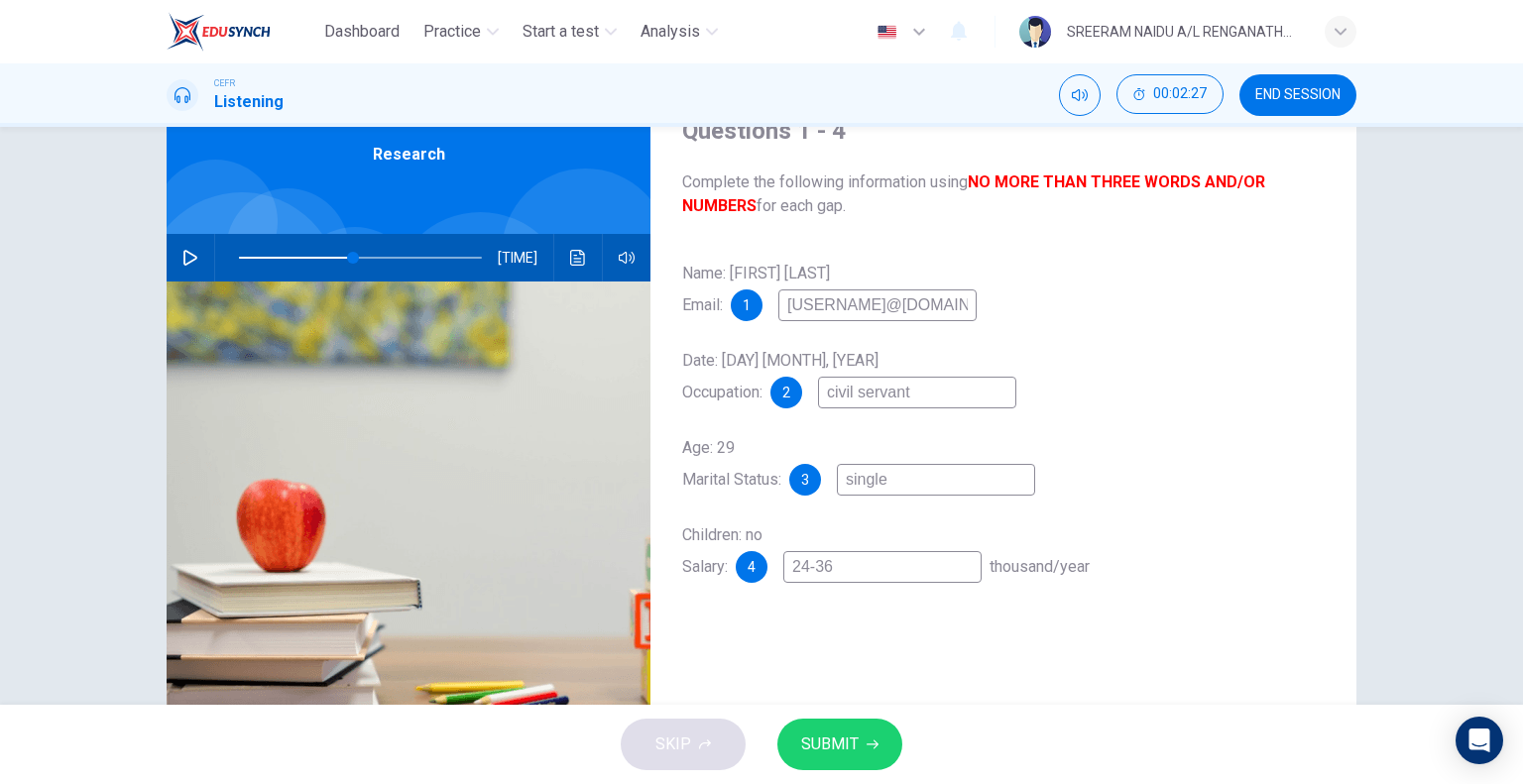 type on "24-36" 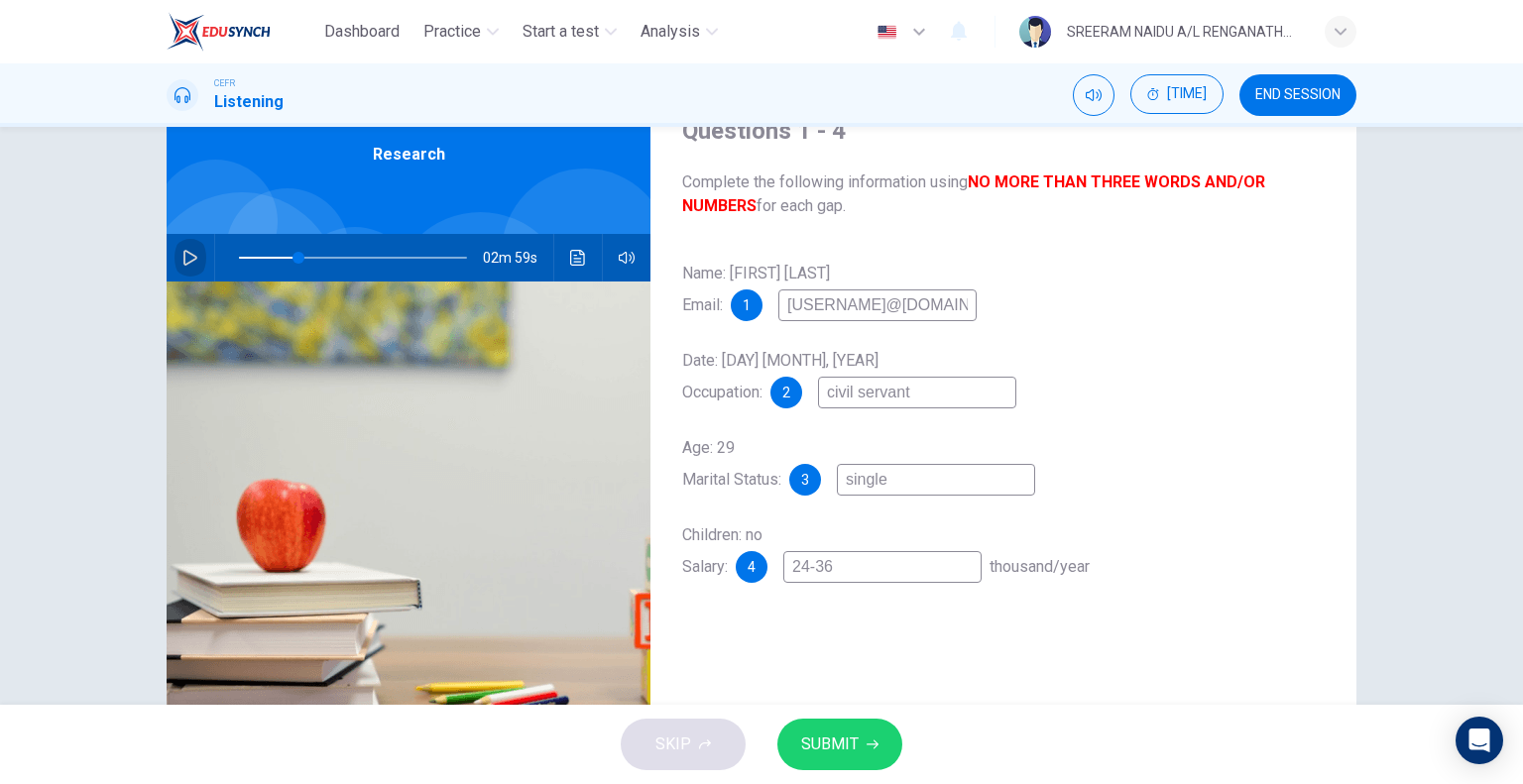 click at bounding box center (190, 258) 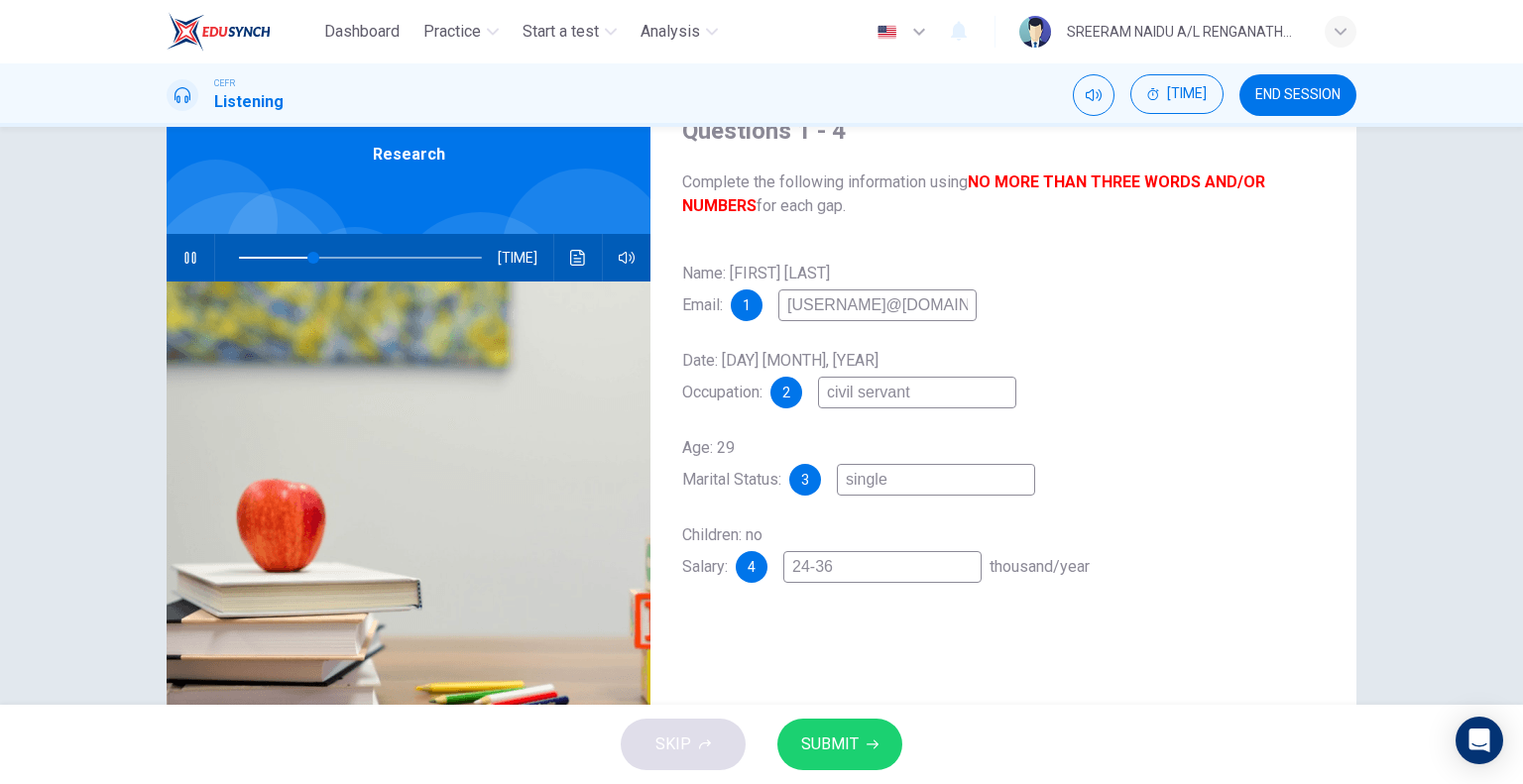 click at bounding box center [190, 258] 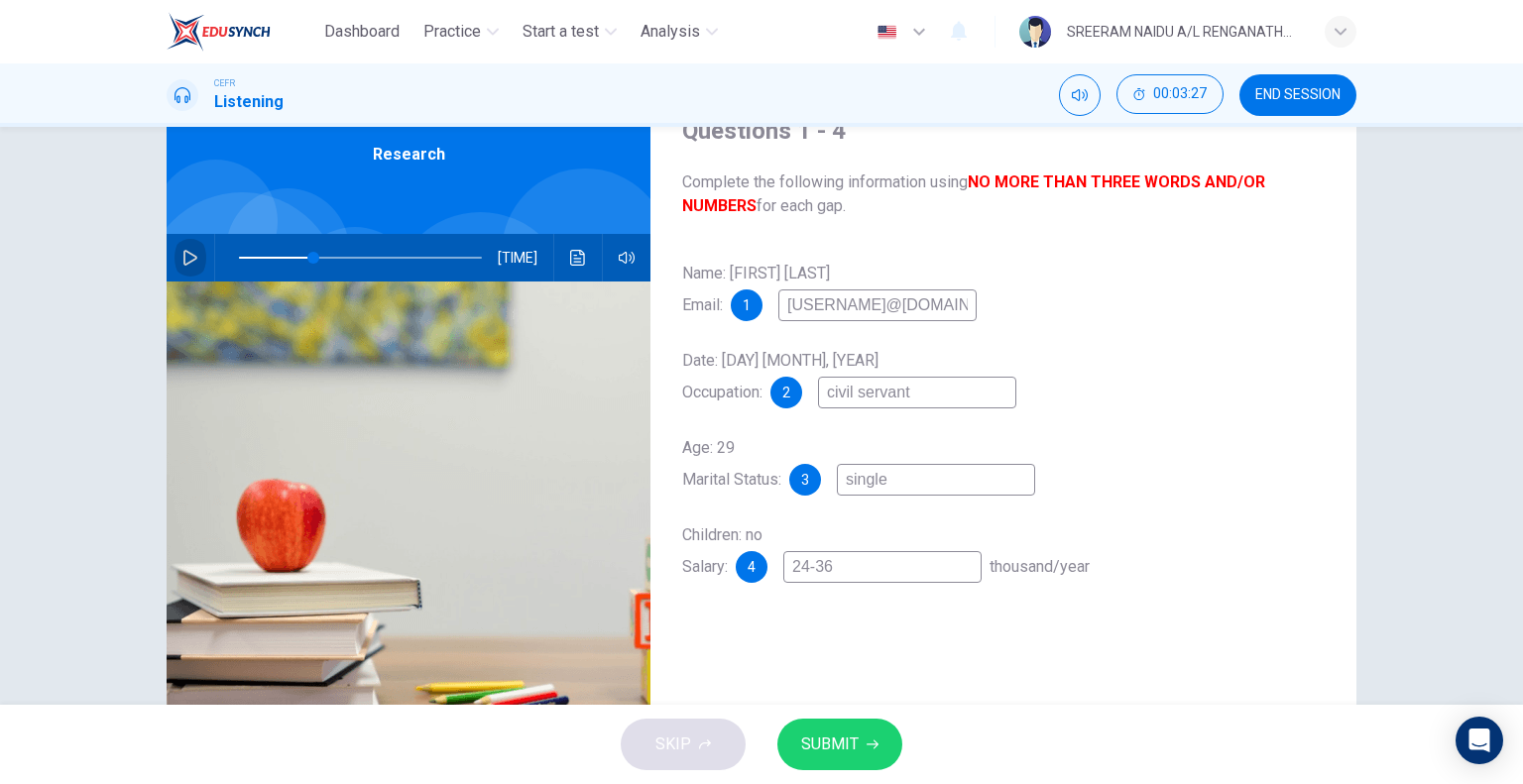click at bounding box center (190, 258) 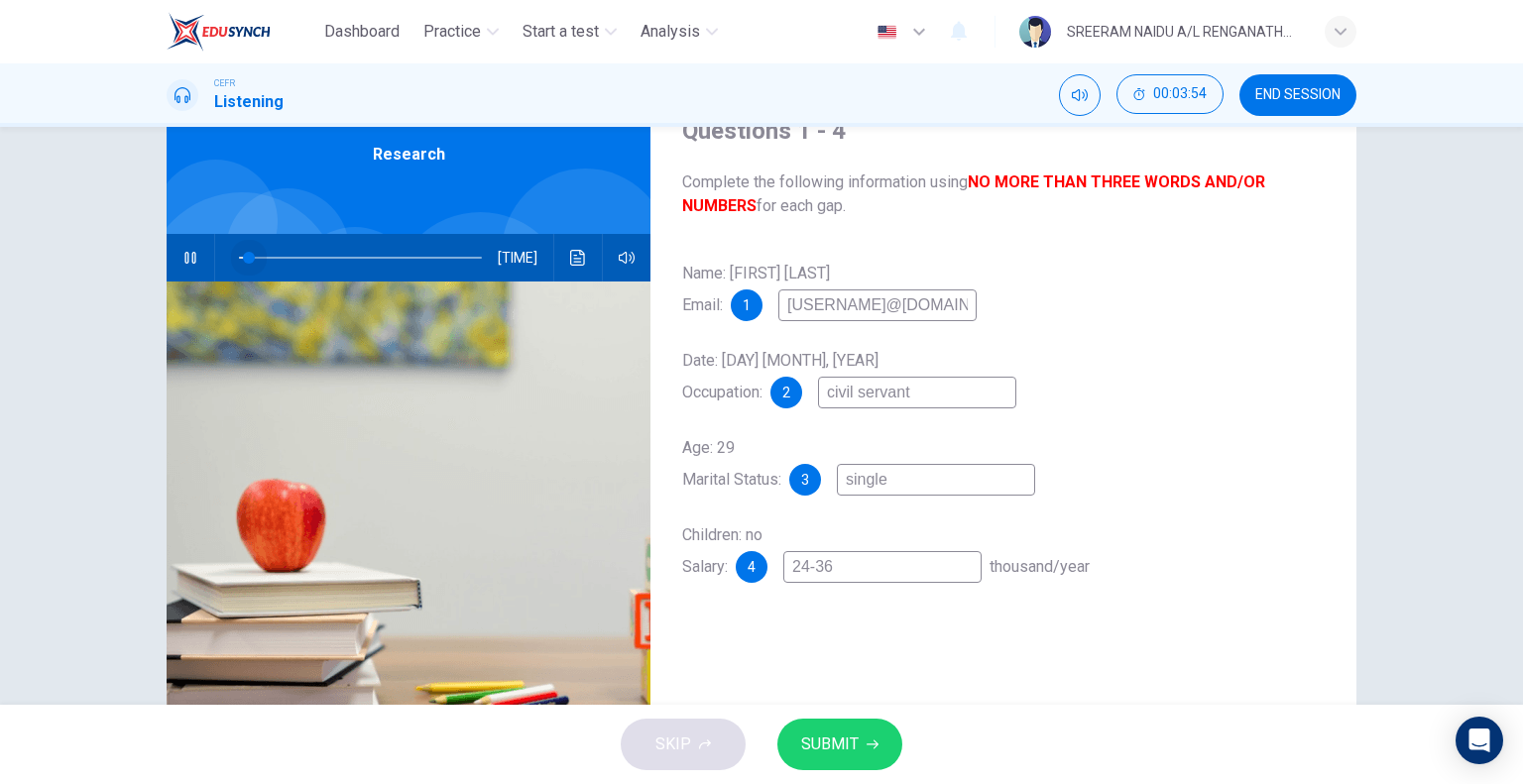 click at bounding box center (360, 258) 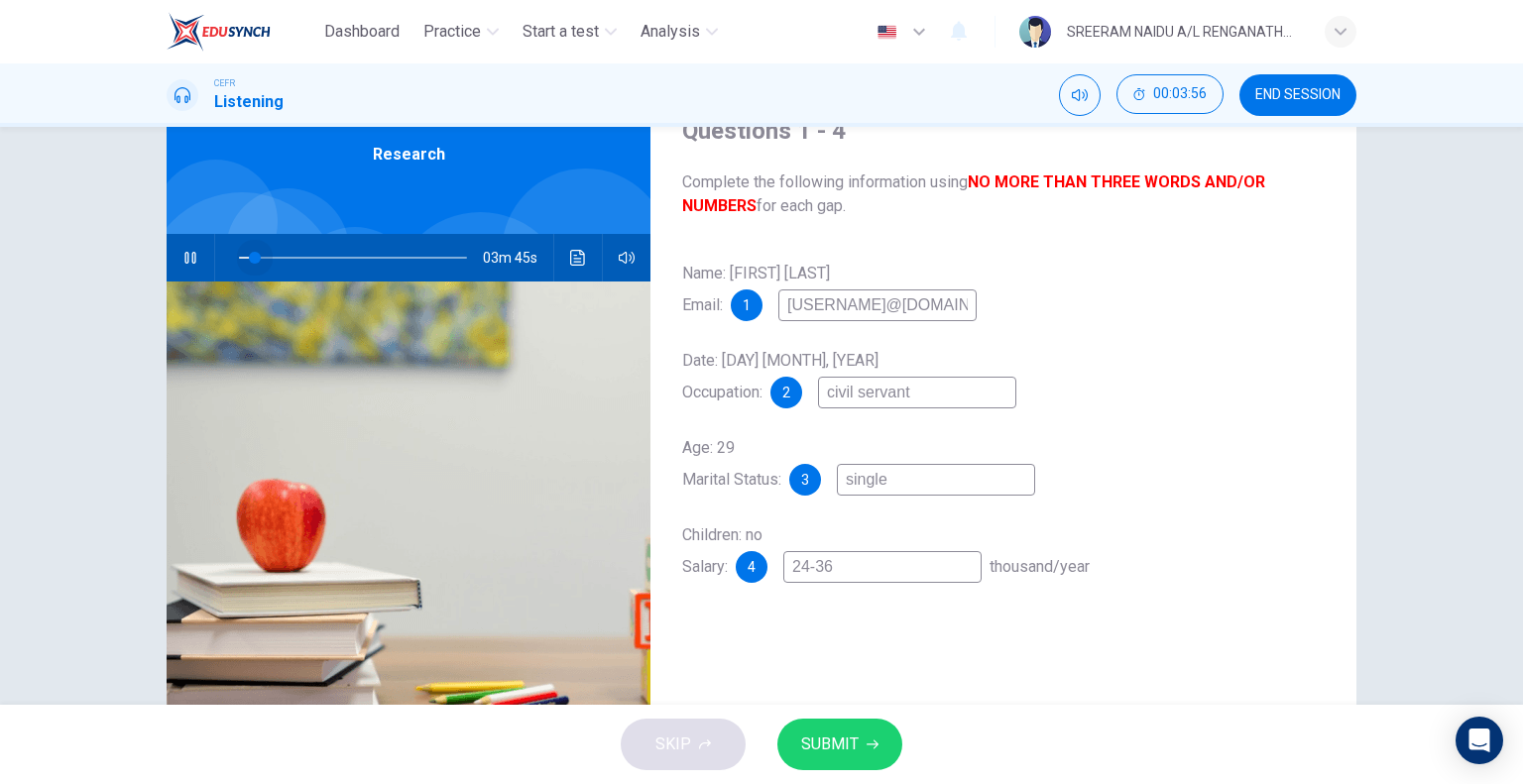 click at bounding box center [255, 258] 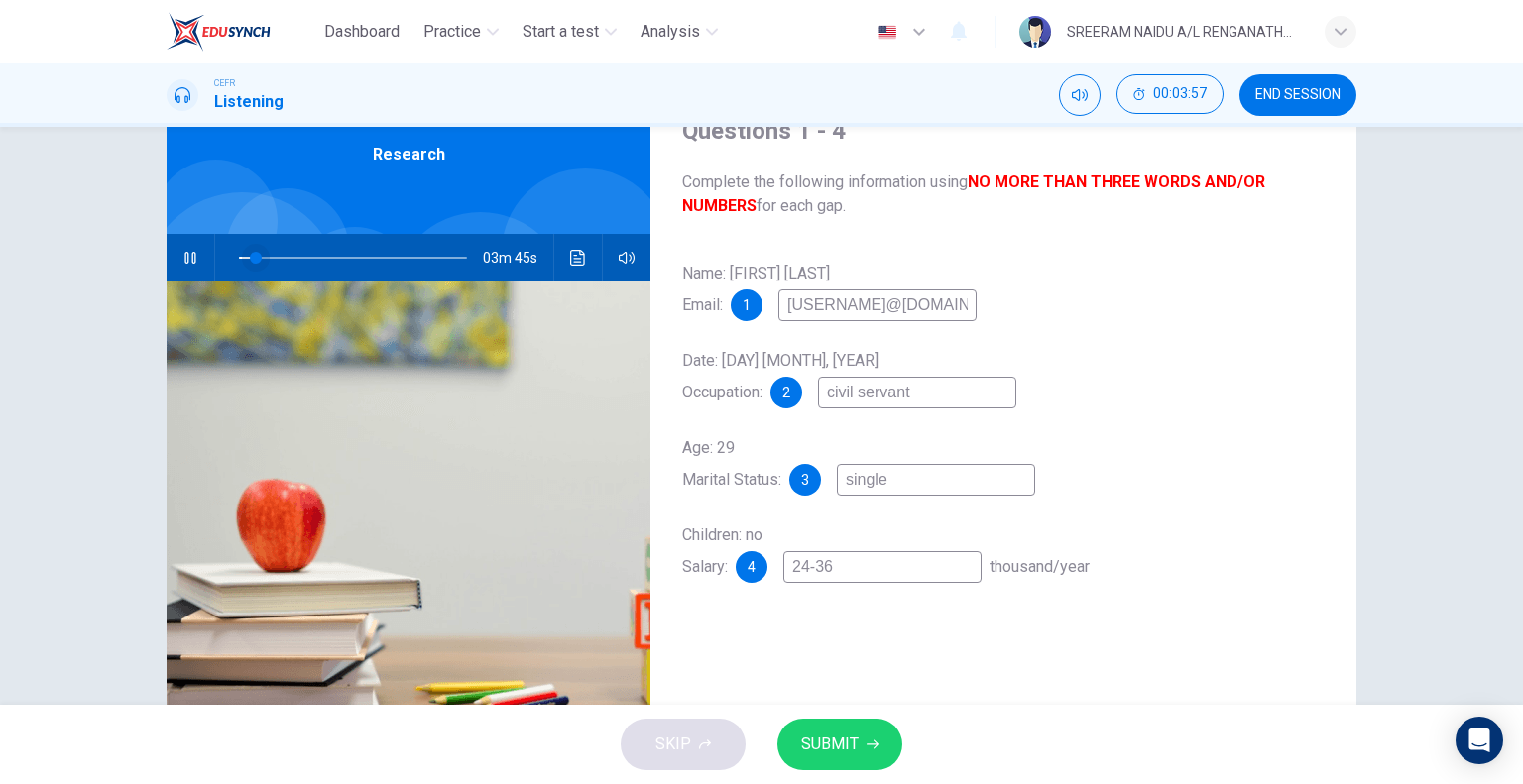 click at bounding box center [256, 258] 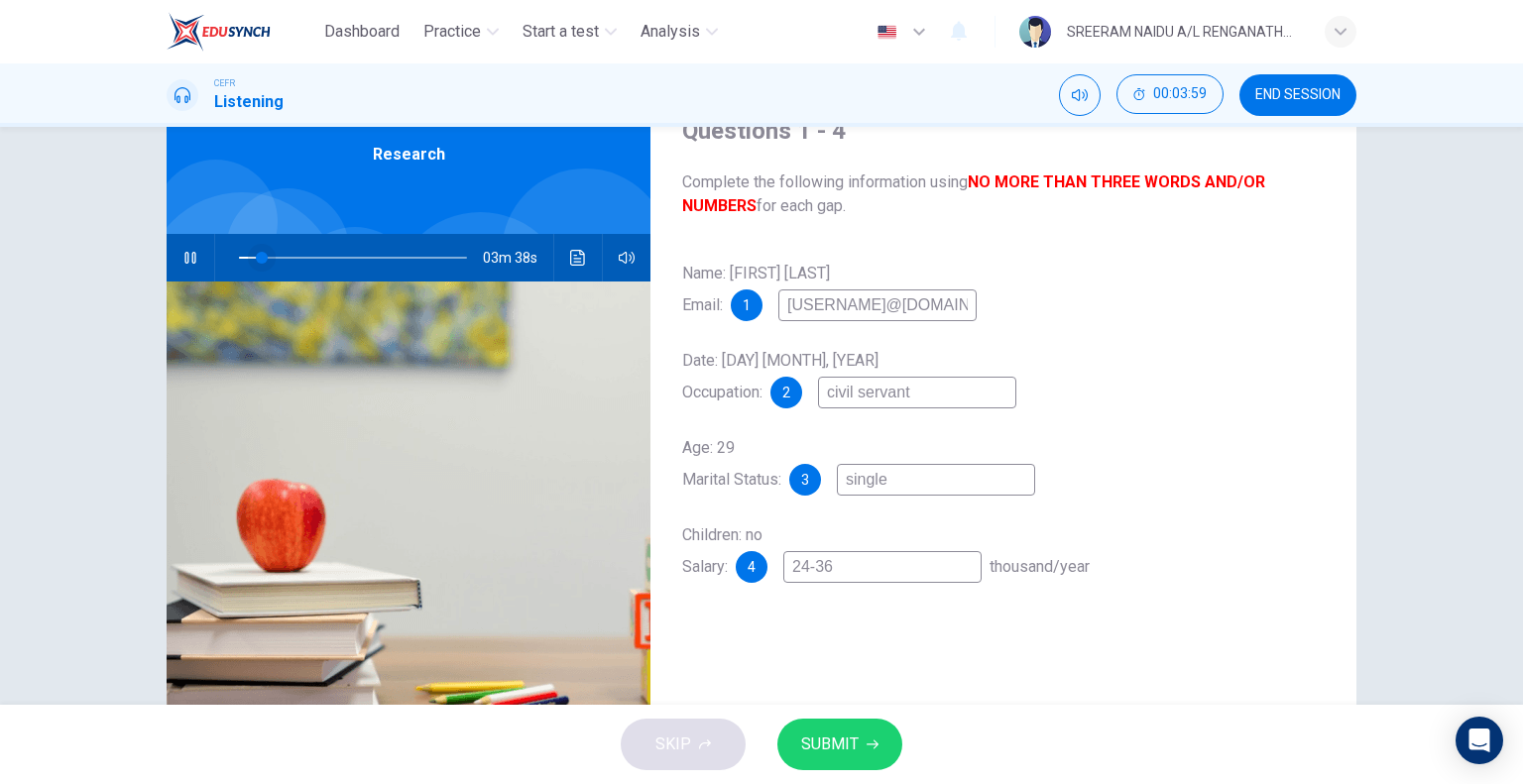 click at bounding box center (262, 258) 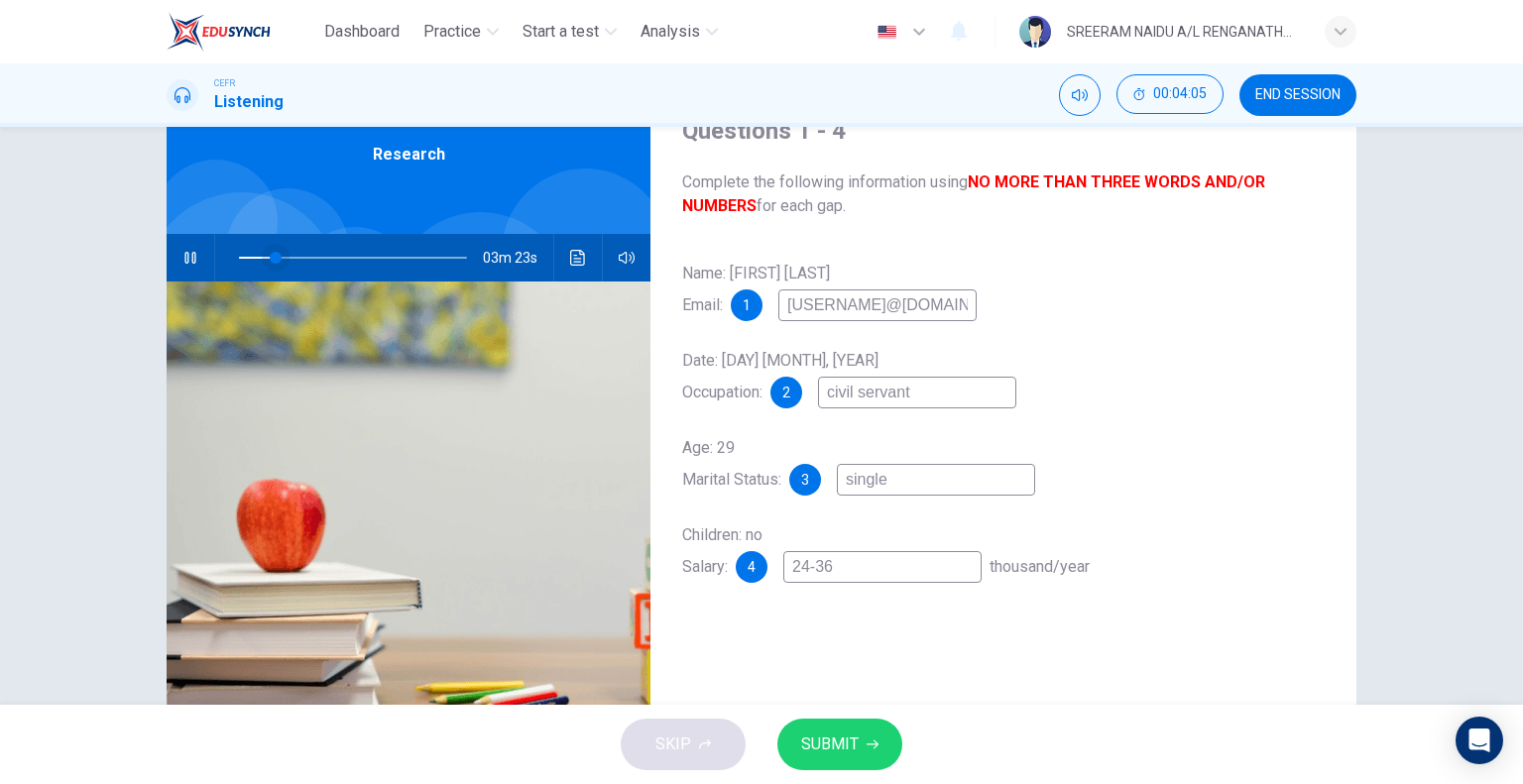 click at bounding box center [276, 258] 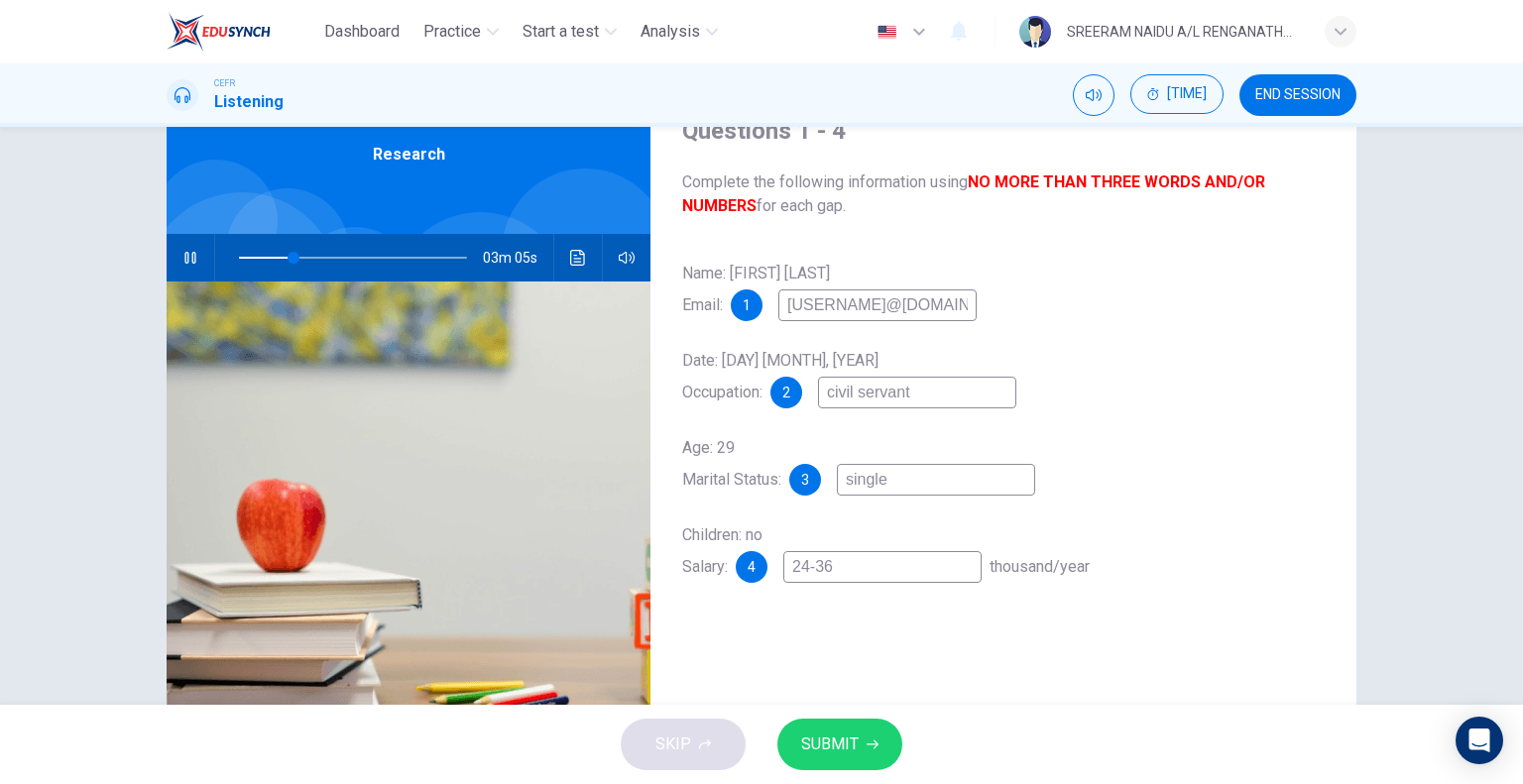 click on "[USERNAME]@[DOMAIN]" at bounding box center (878, 305) 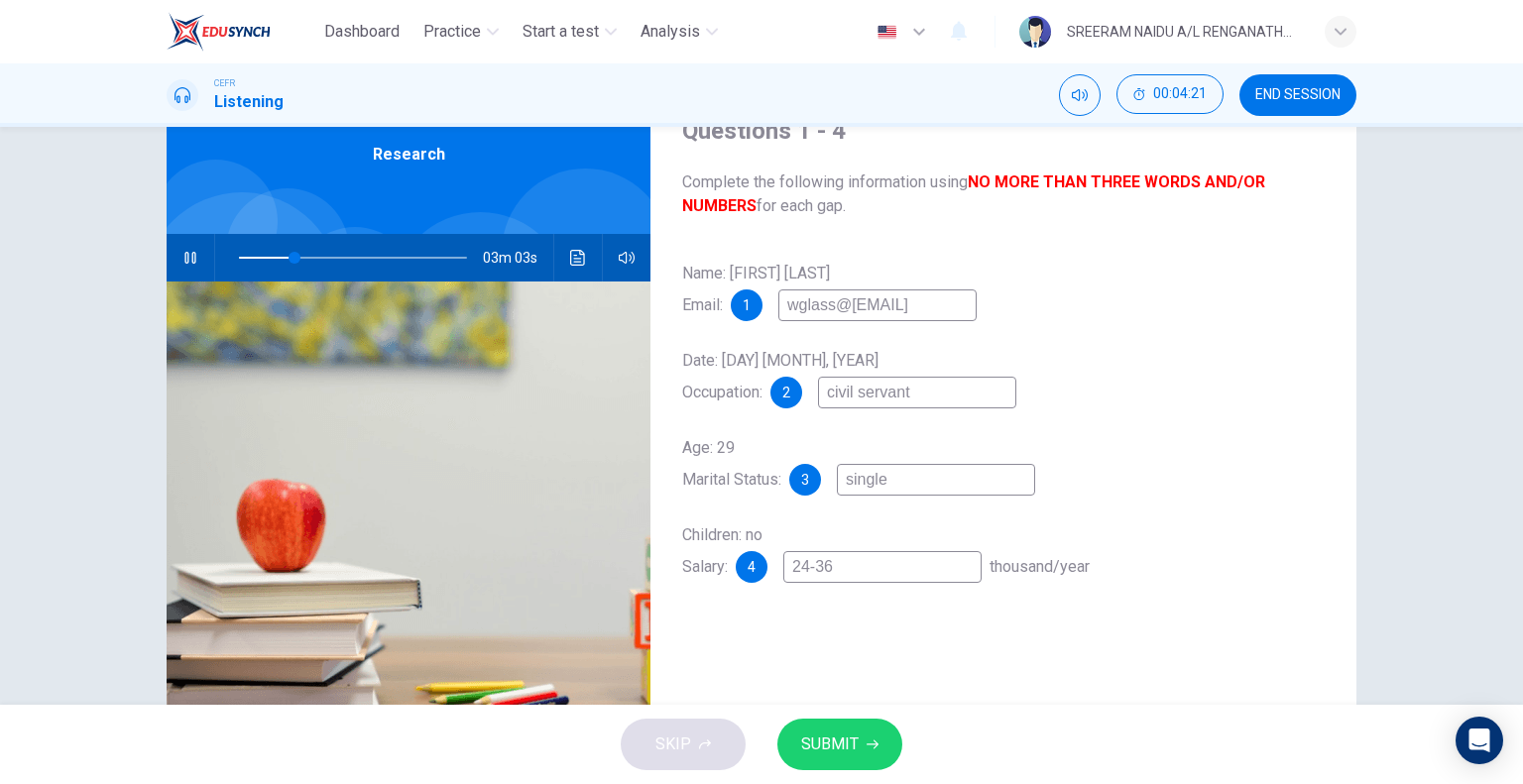 type on "wglass@[EMAIL]" 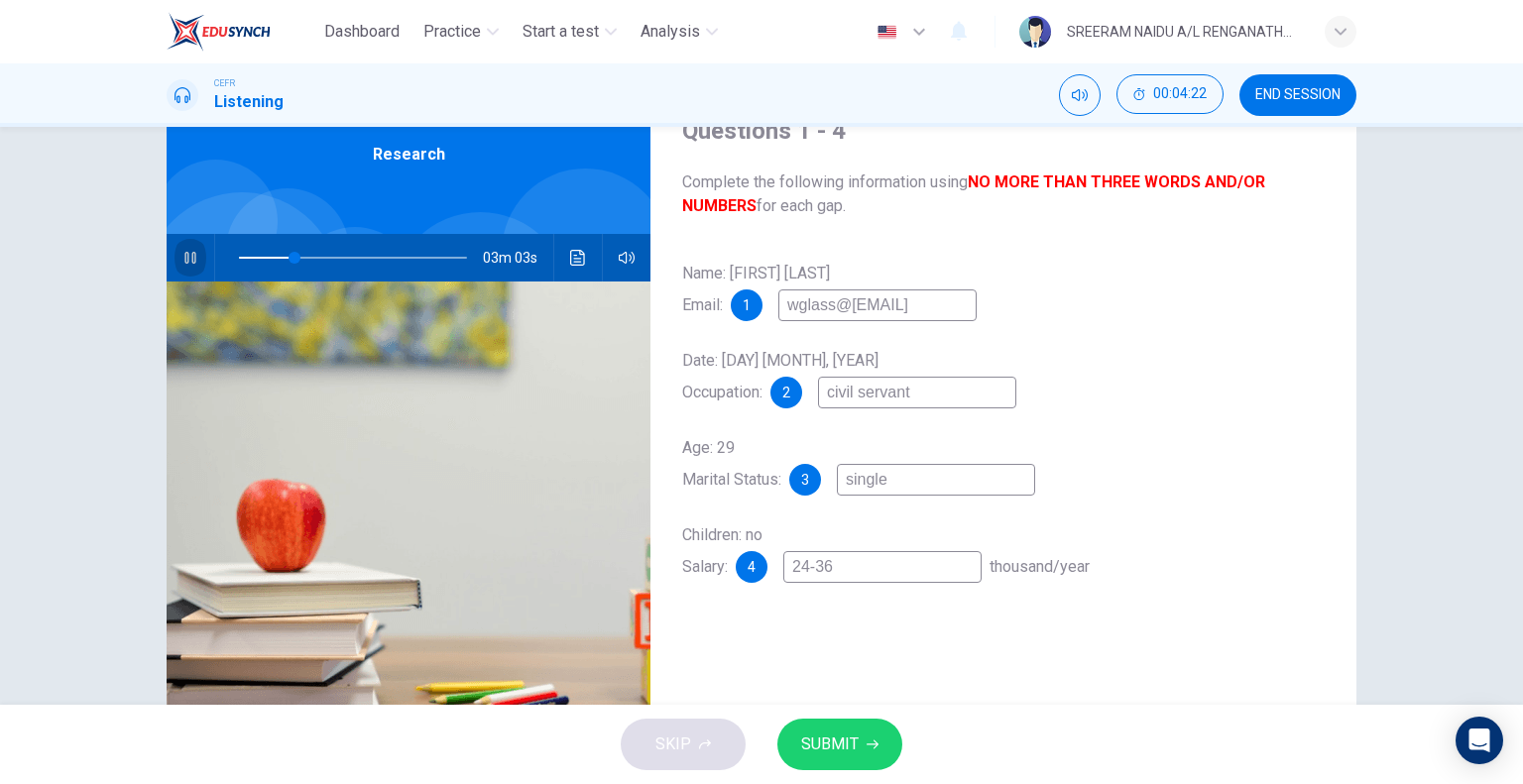 click at bounding box center [190, 258] 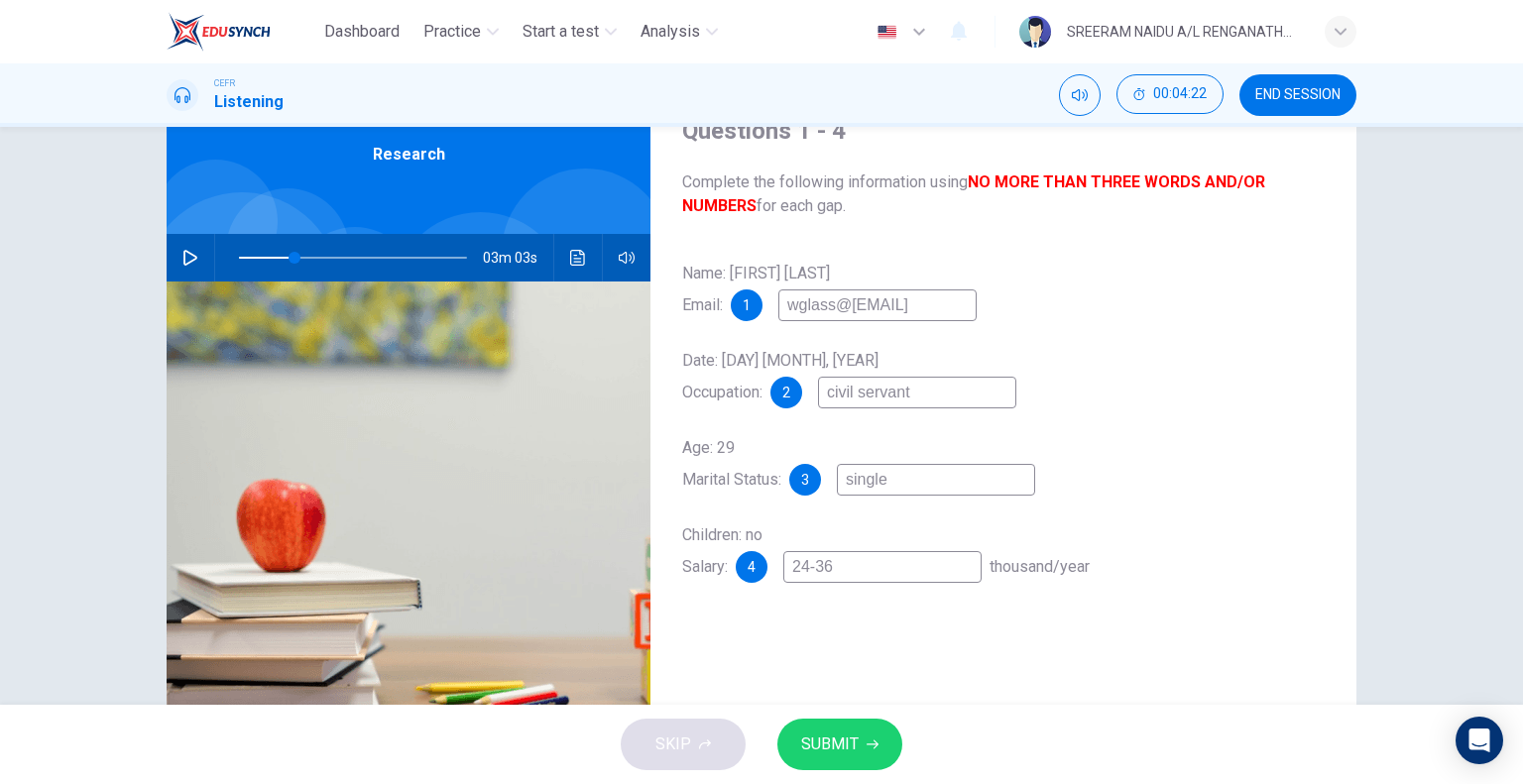 click on "SUBMIT" at bounding box center [830, 744] 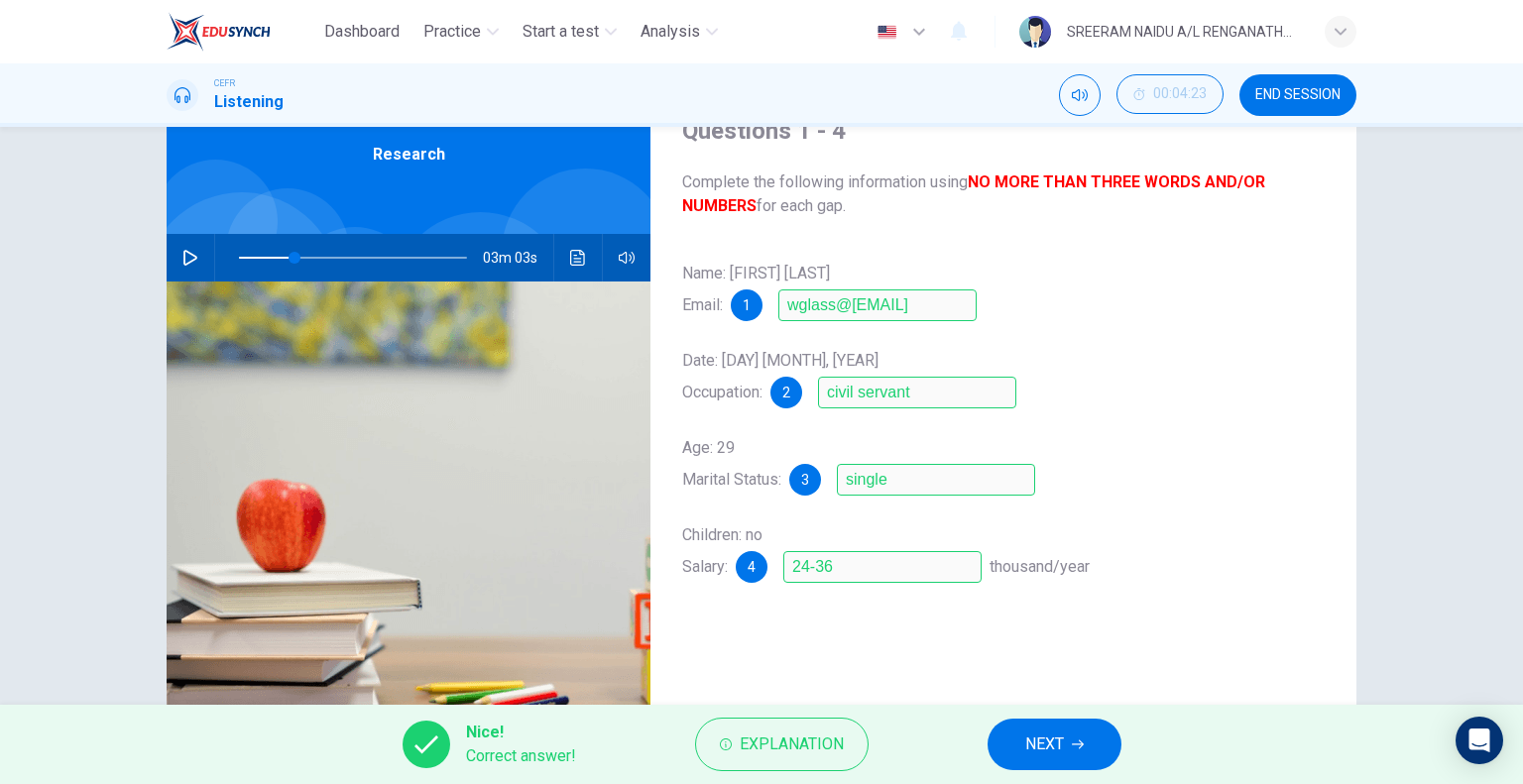 click on "NEXT" at bounding box center [1044, 744] 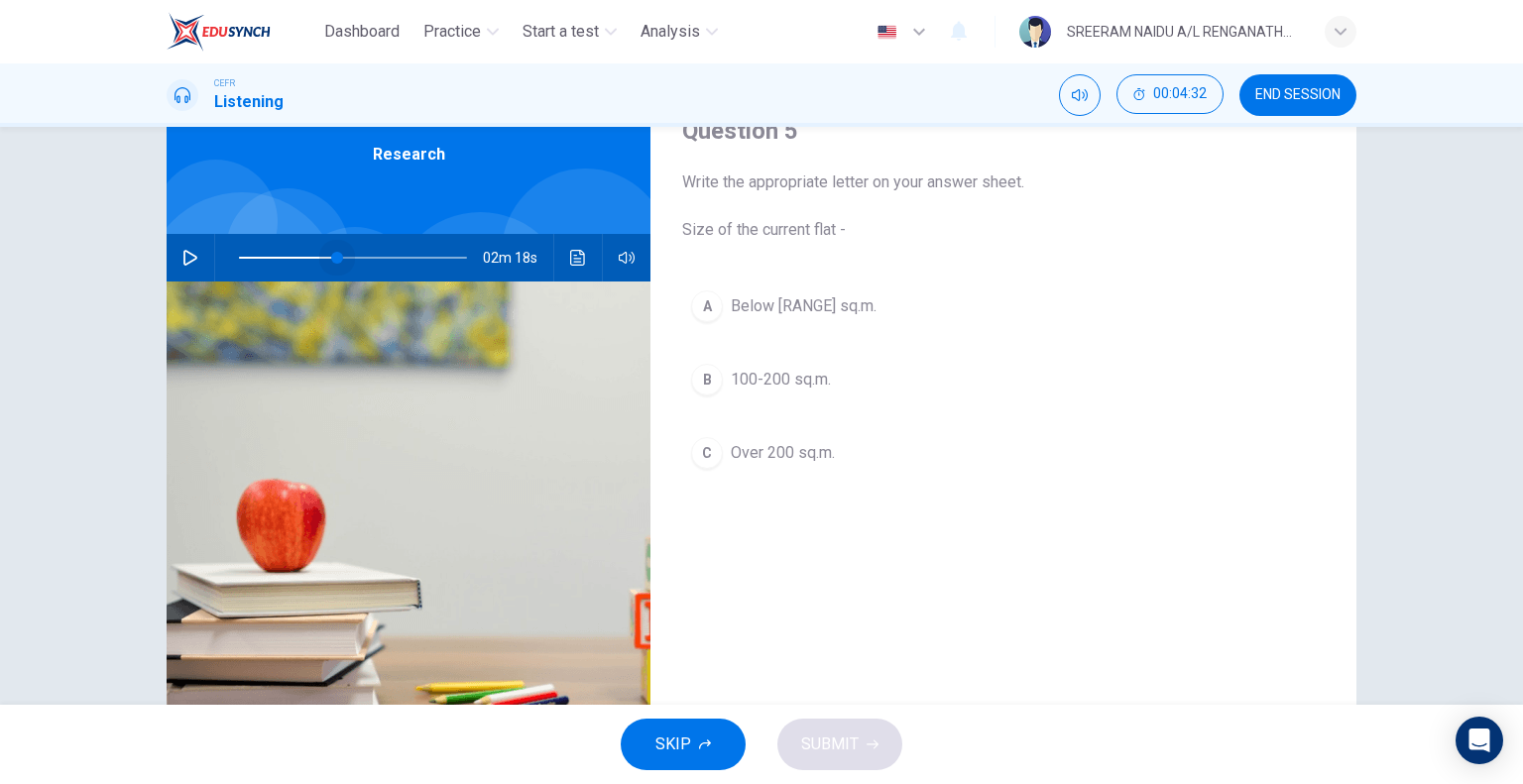 click at bounding box center [353, 258] 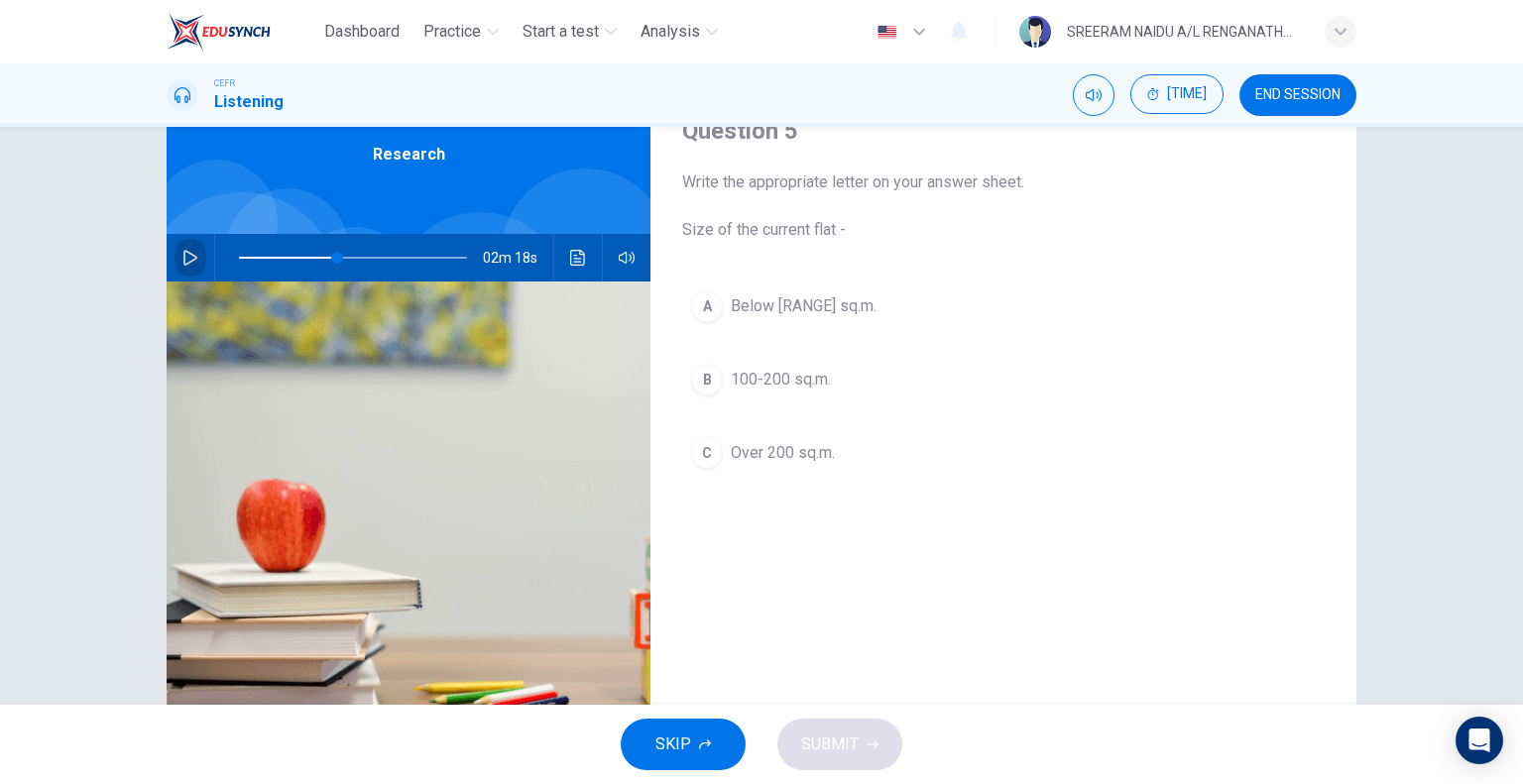 click at bounding box center (190, 258) 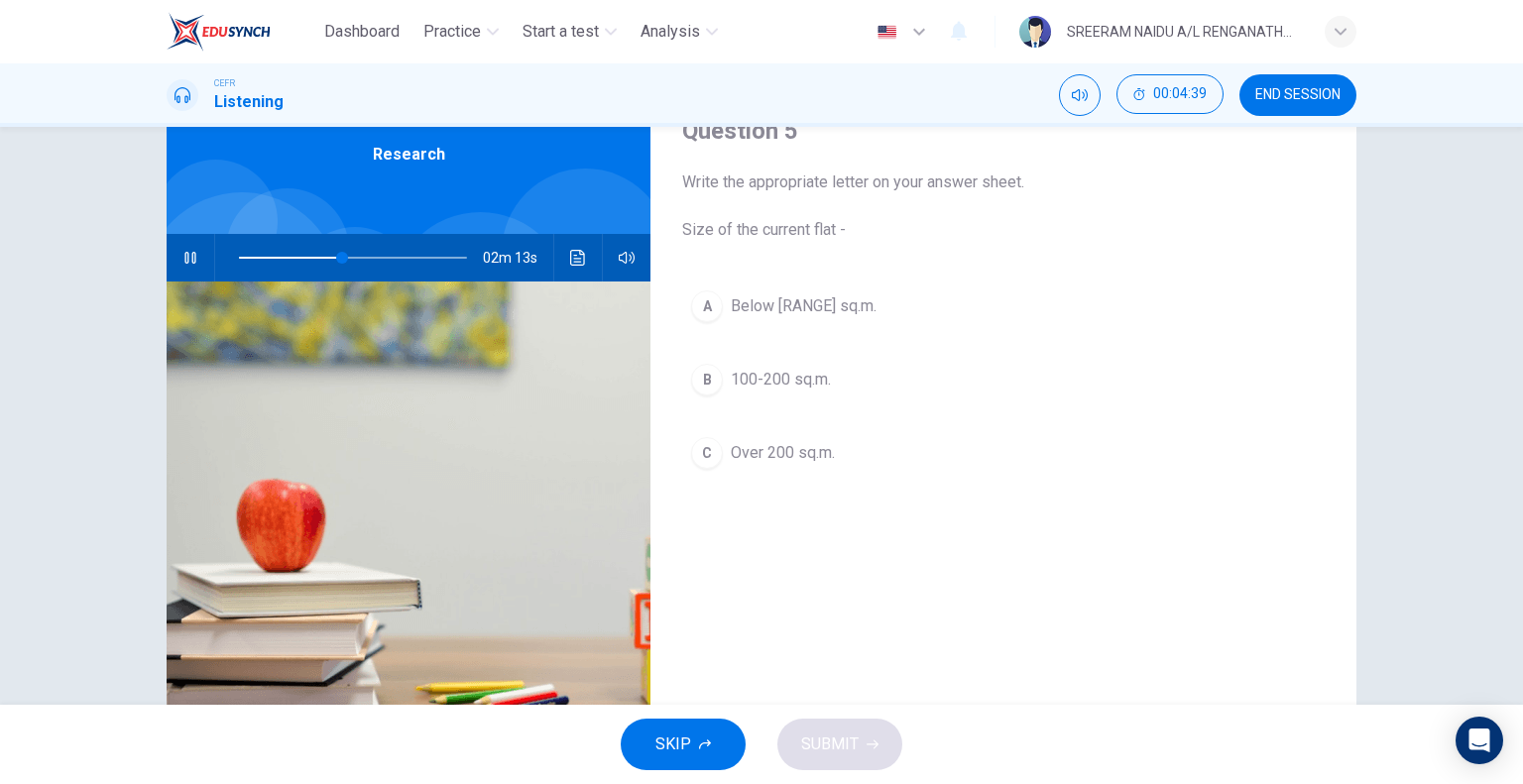 click at bounding box center (190, 258) 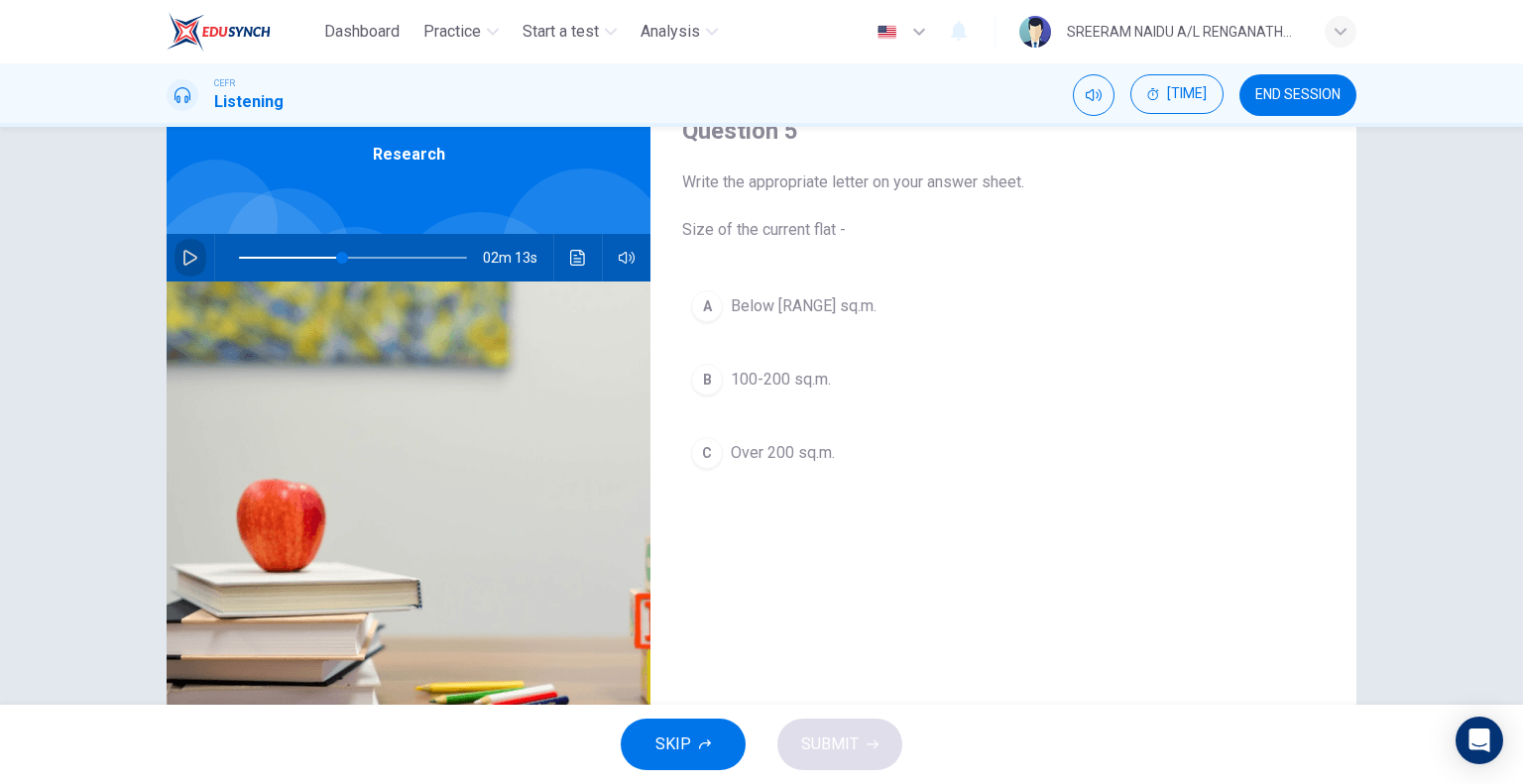 click at bounding box center (190, 258) 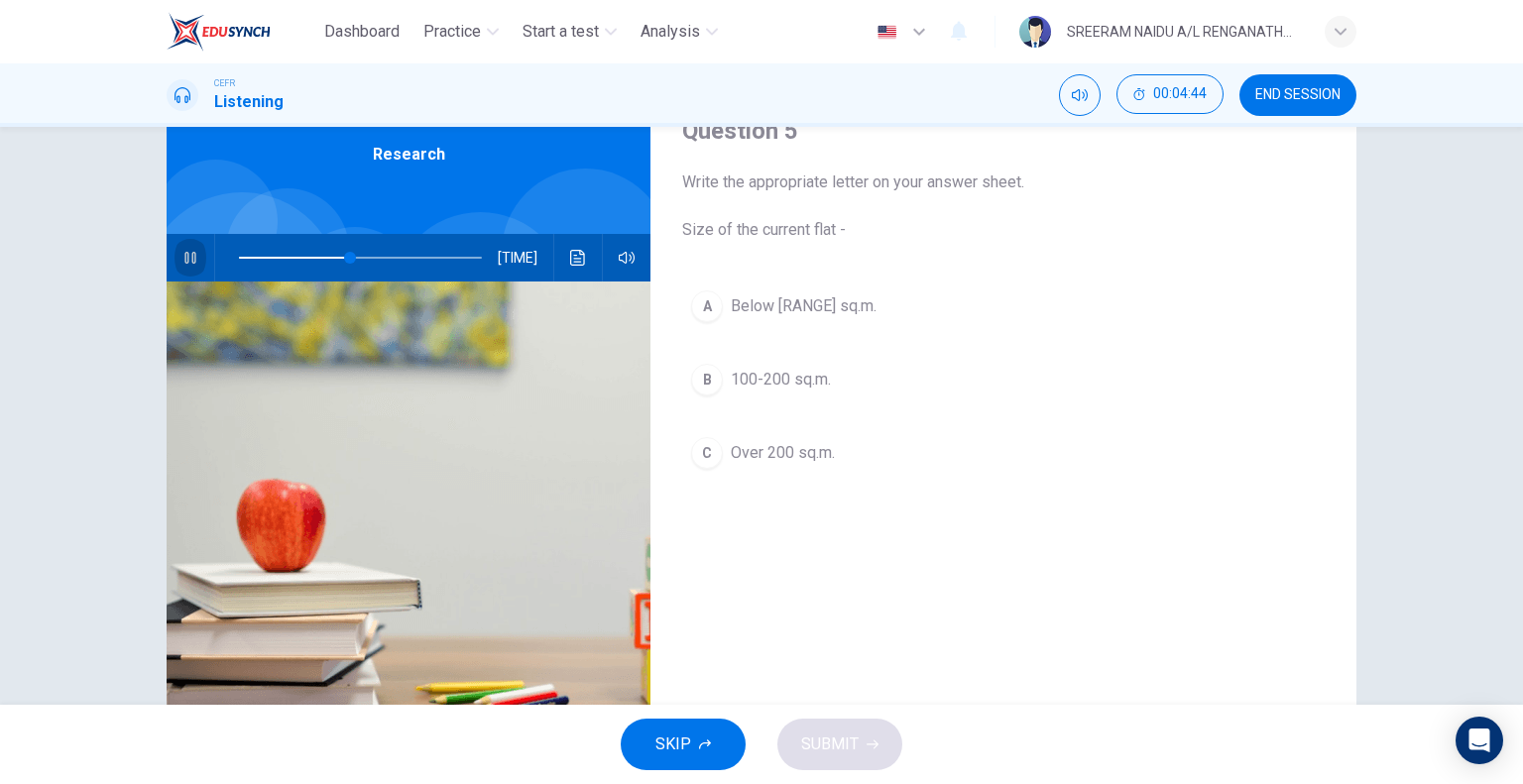 click at bounding box center [190, 258] 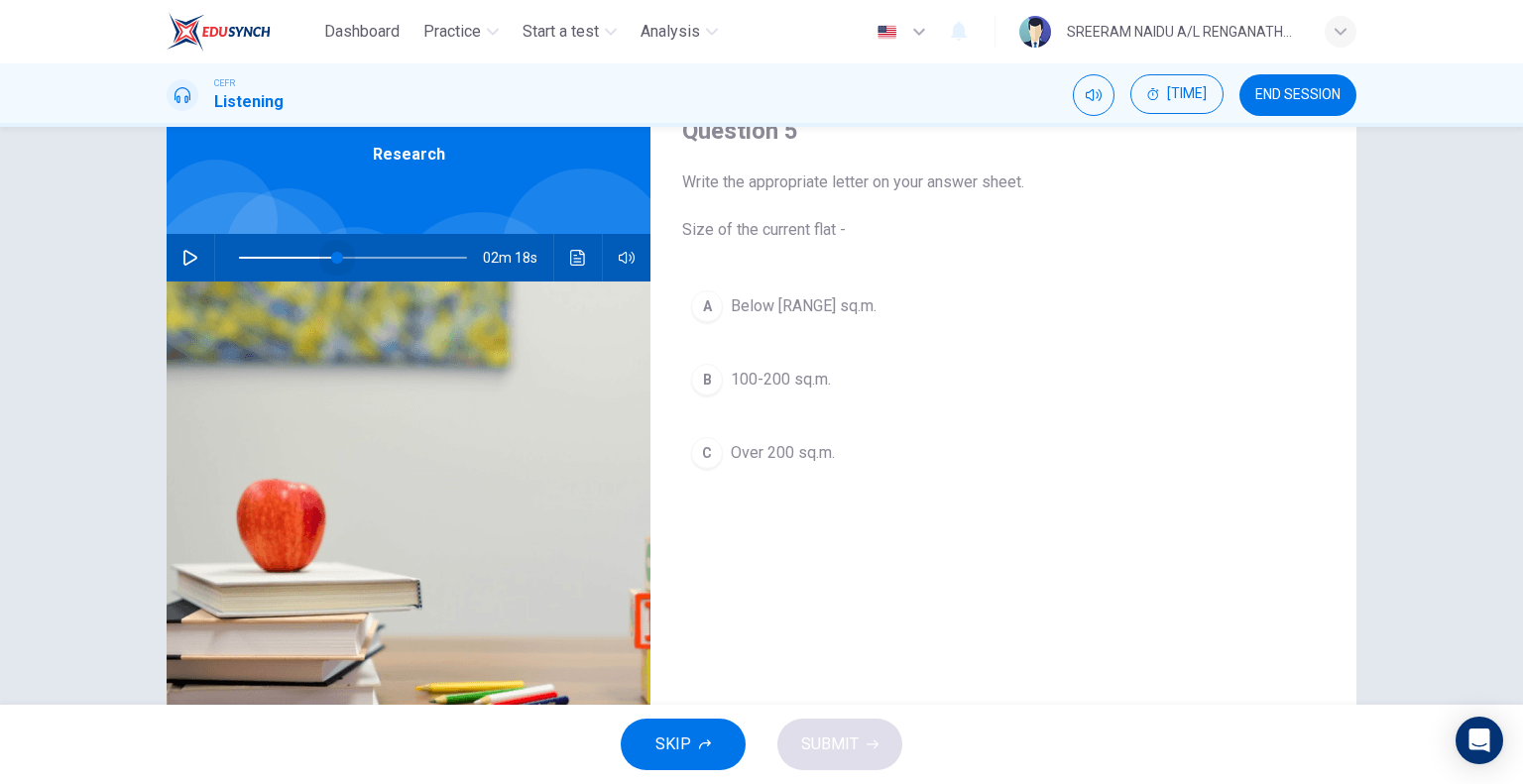 click at bounding box center (337, 258) 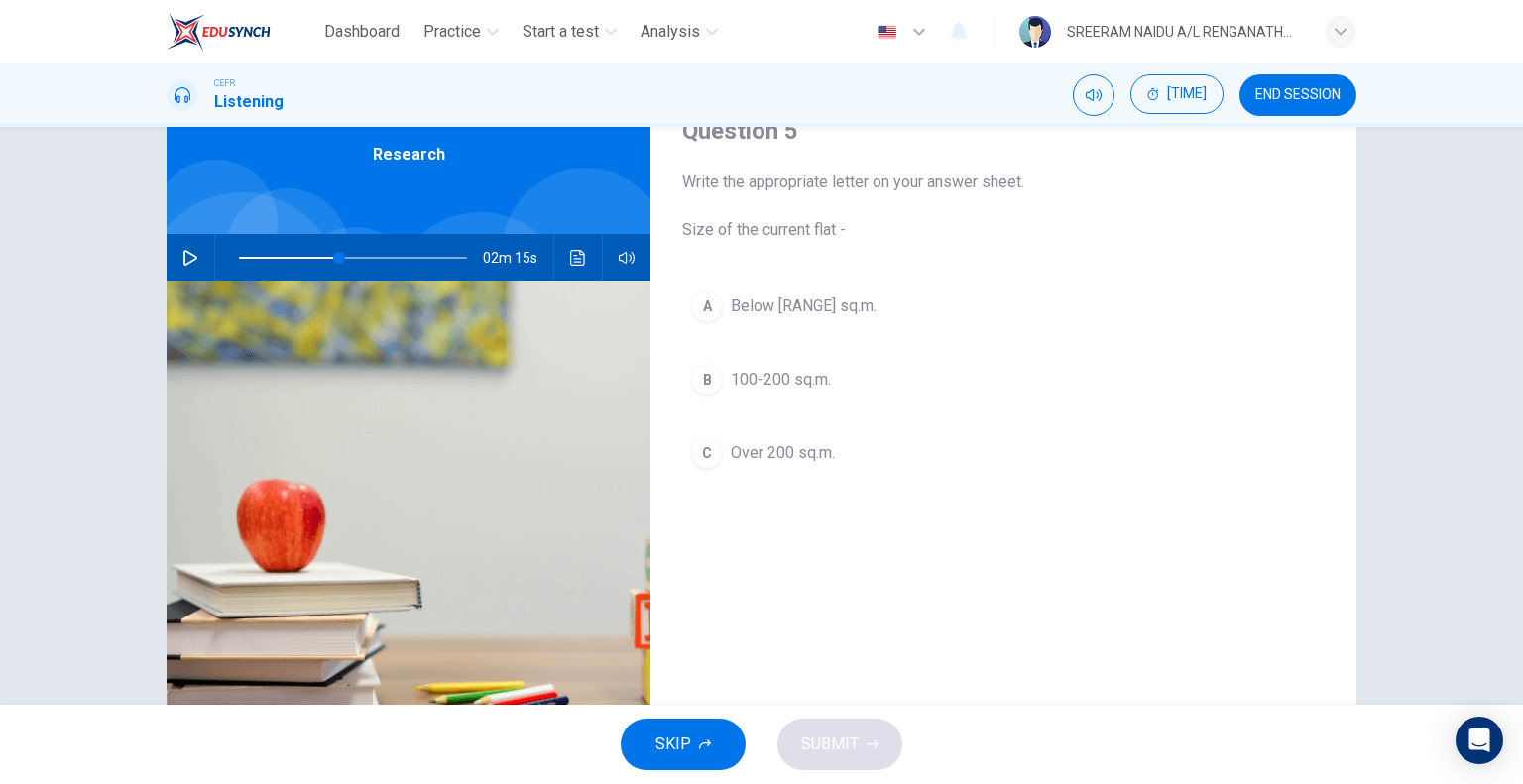 click at bounding box center (190, 258) 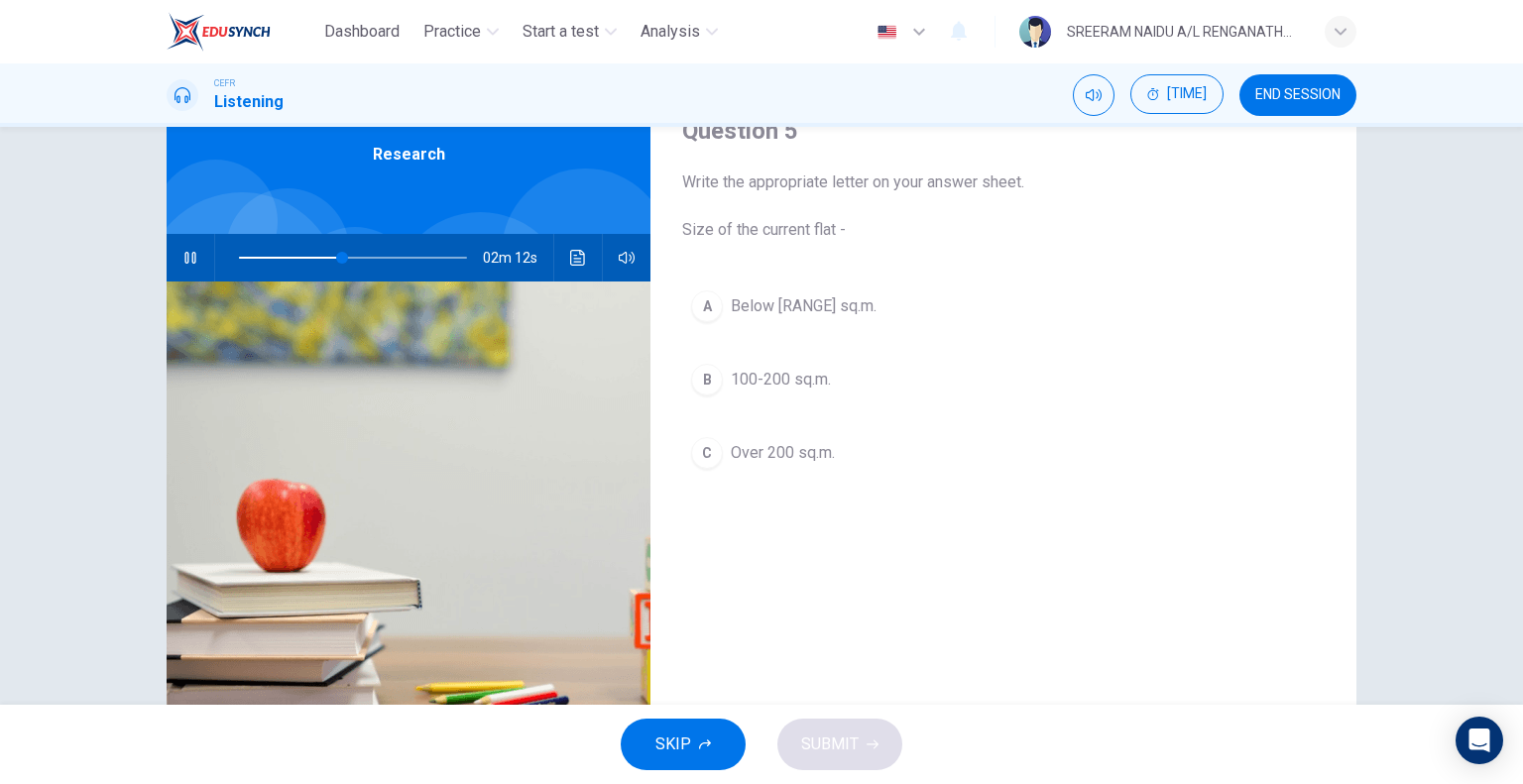click on "A" at bounding box center (707, 306) 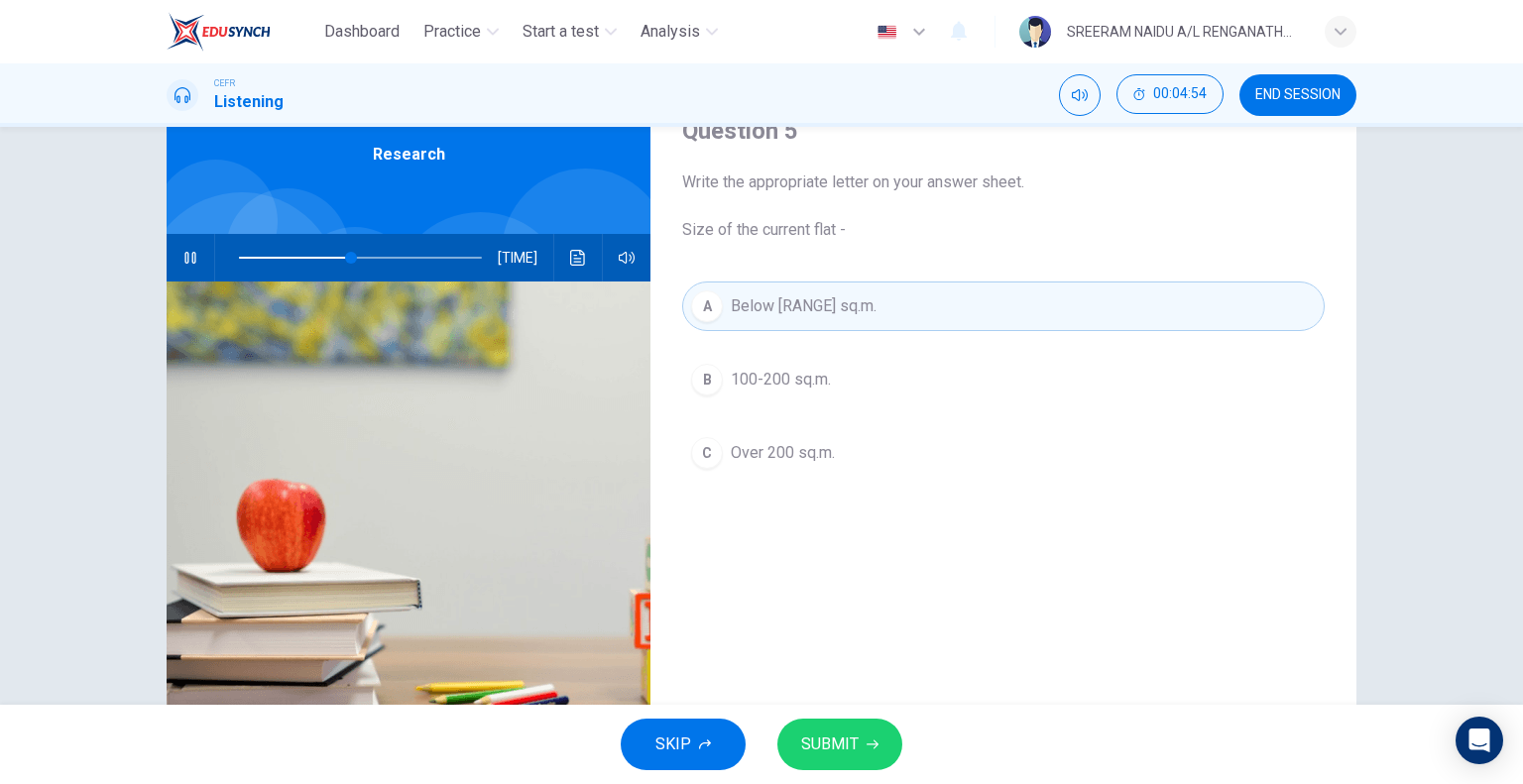 click on "SUBMIT" at bounding box center [830, 744] 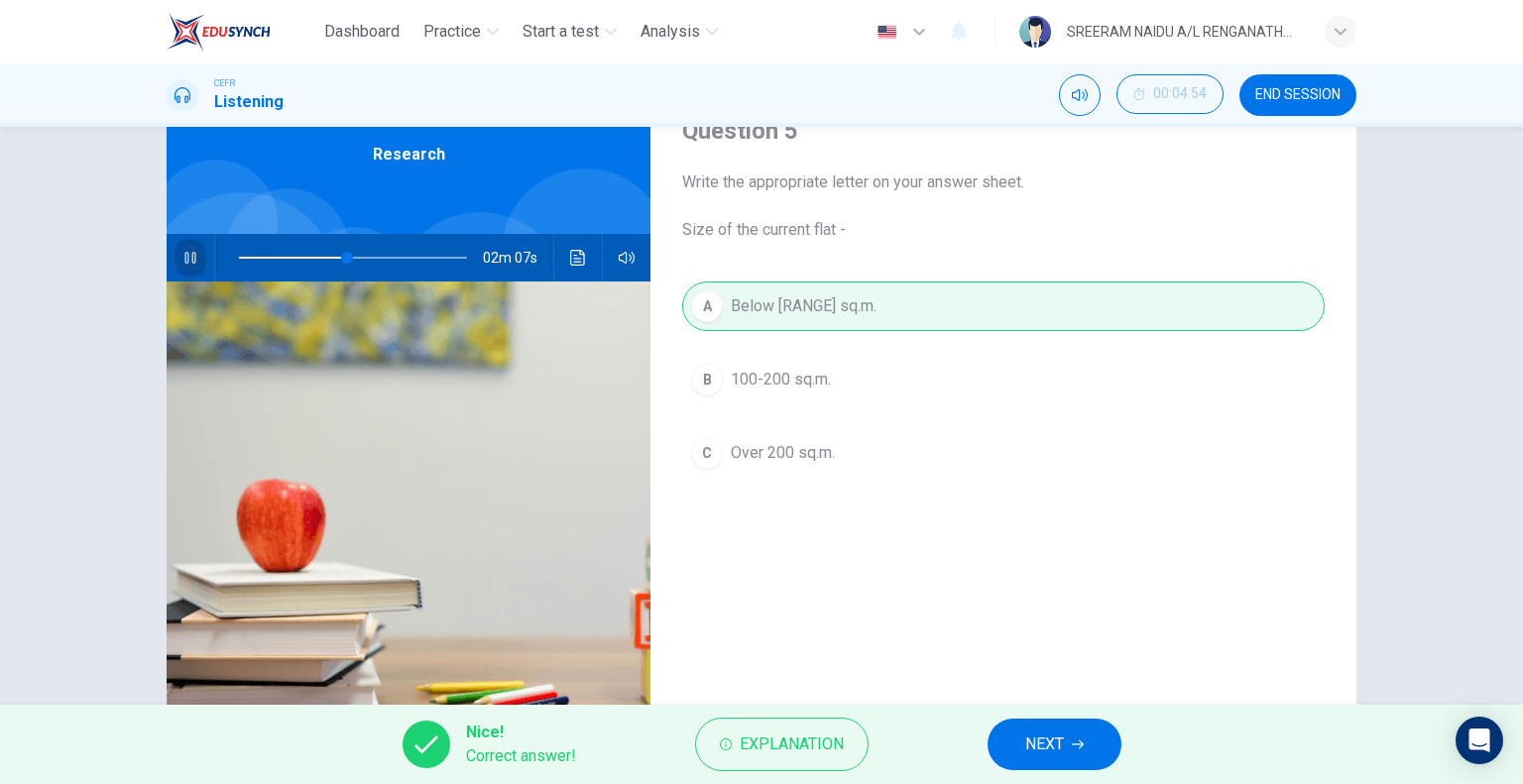 click at bounding box center [190, 258] 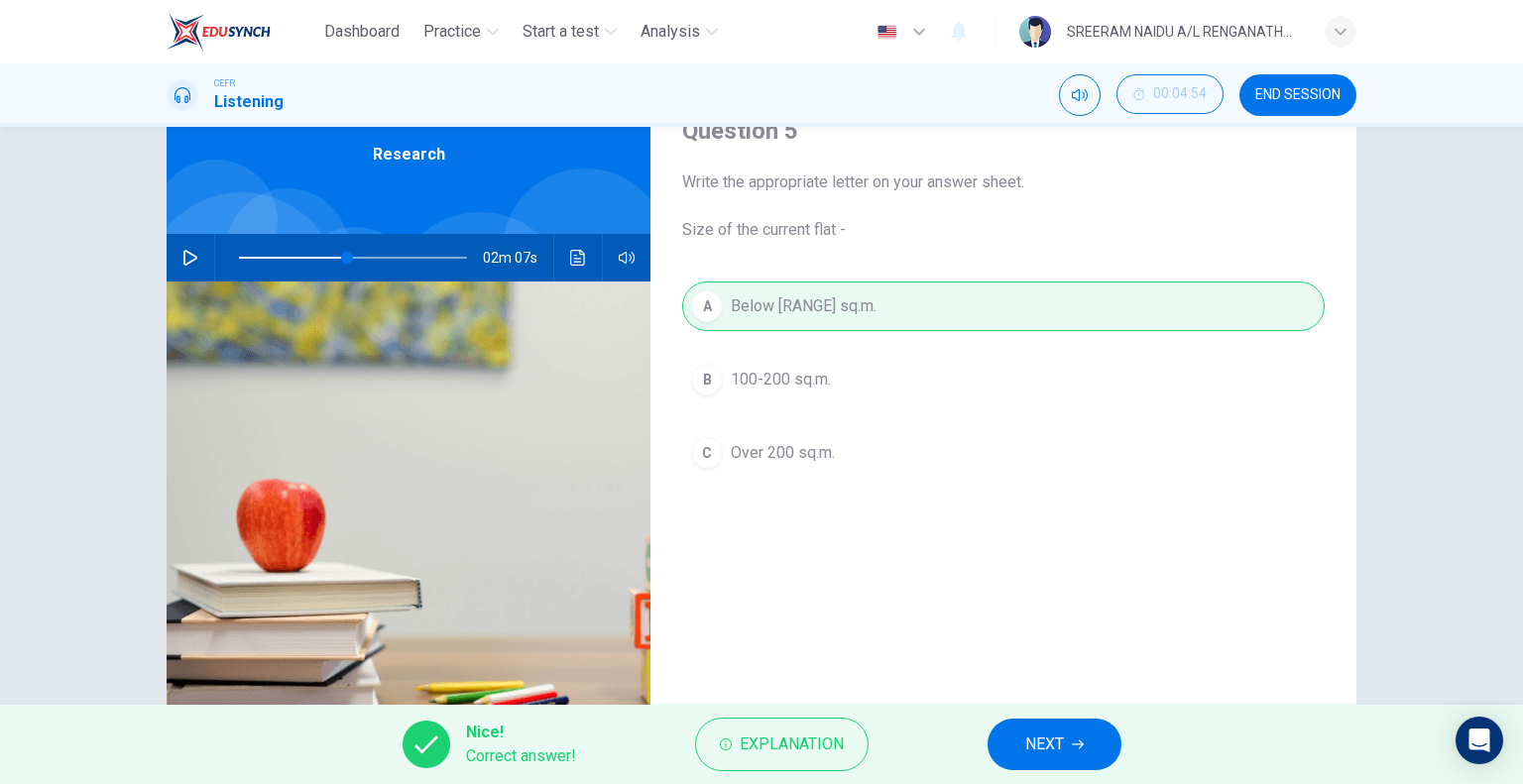 click on "NEXT" at bounding box center (1054, 744) 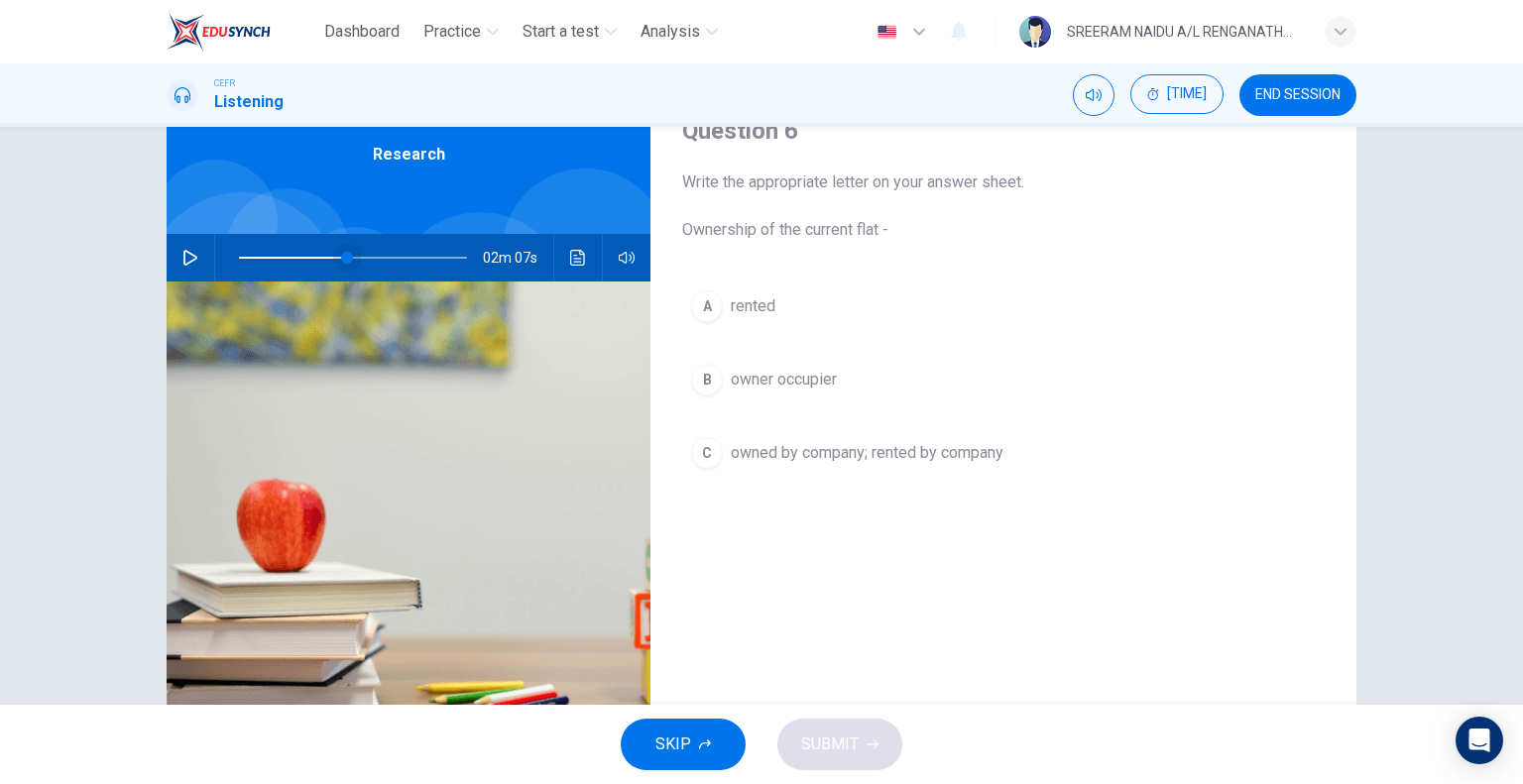 click at bounding box center (347, 258) 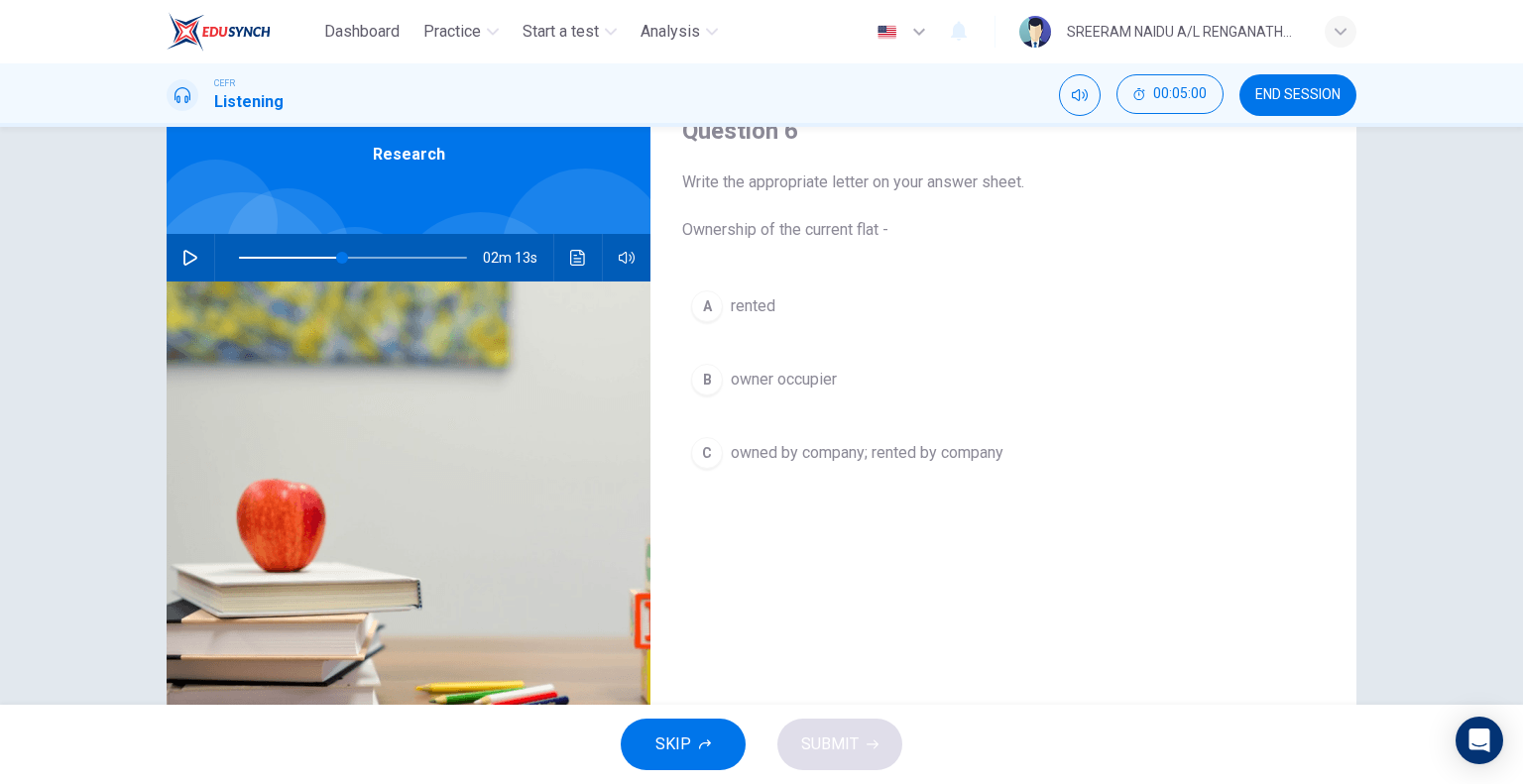 click at bounding box center [190, 258] 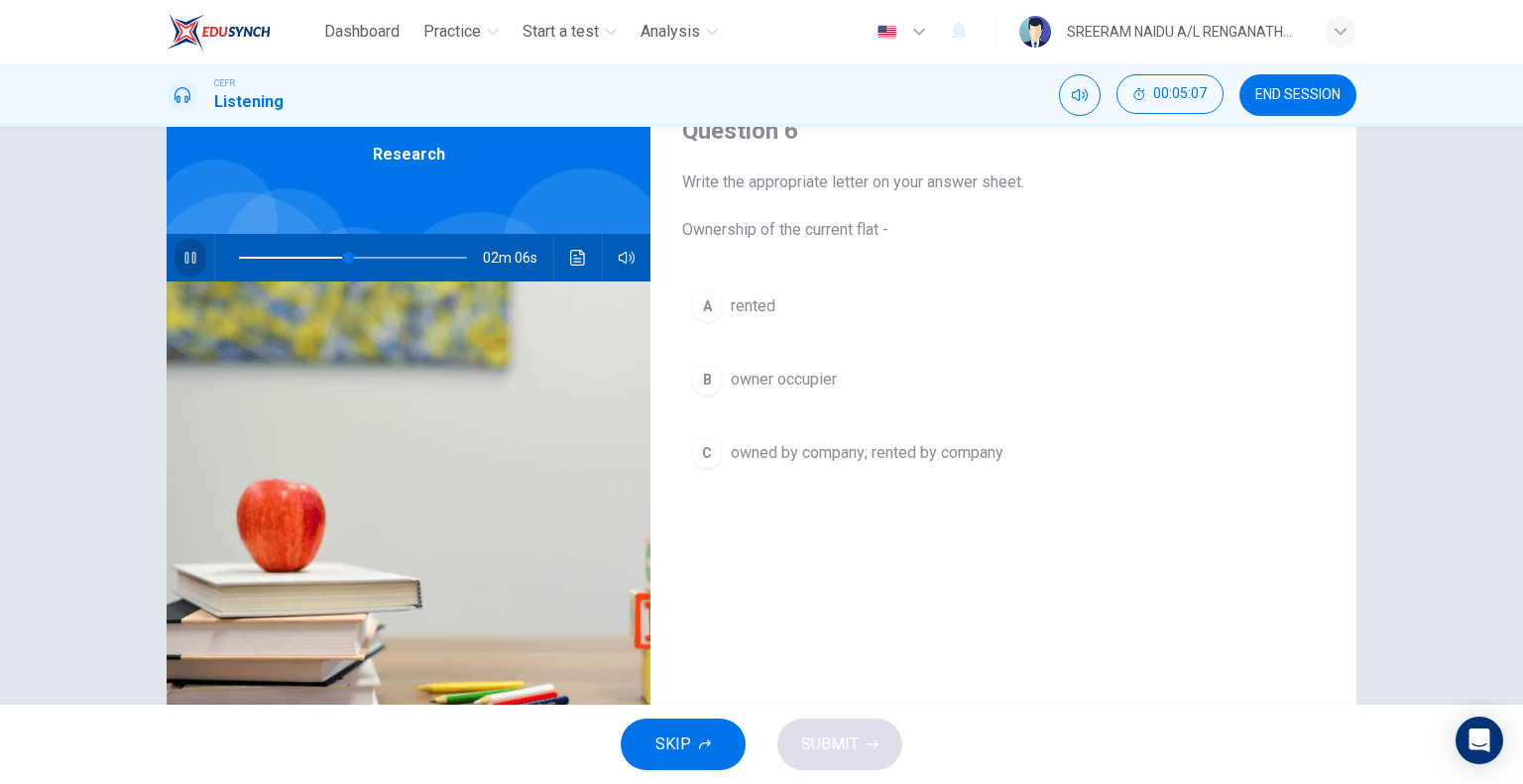 click at bounding box center (190, 258) 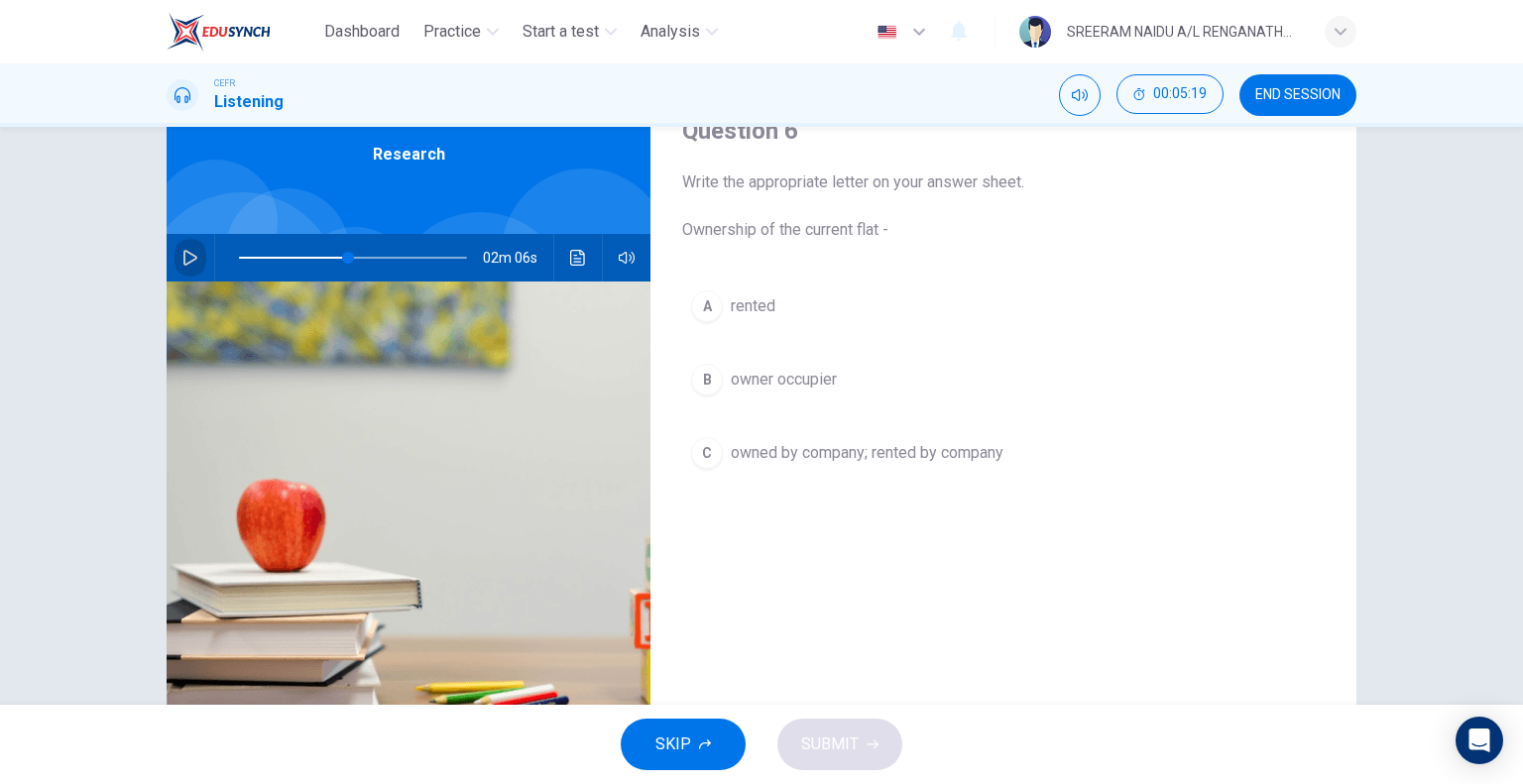 click at bounding box center (190, 258) 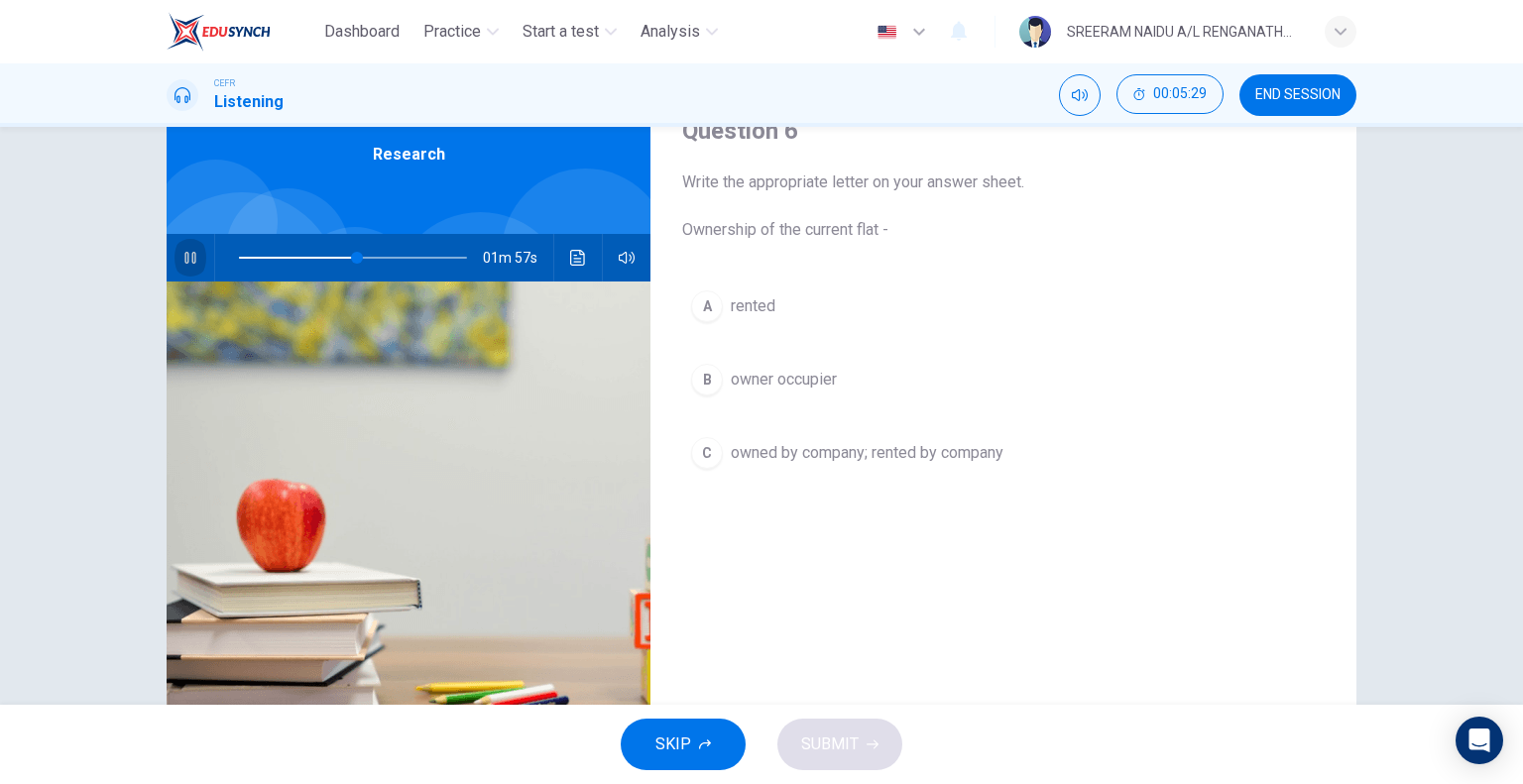 click at bounding box center [190, 258] 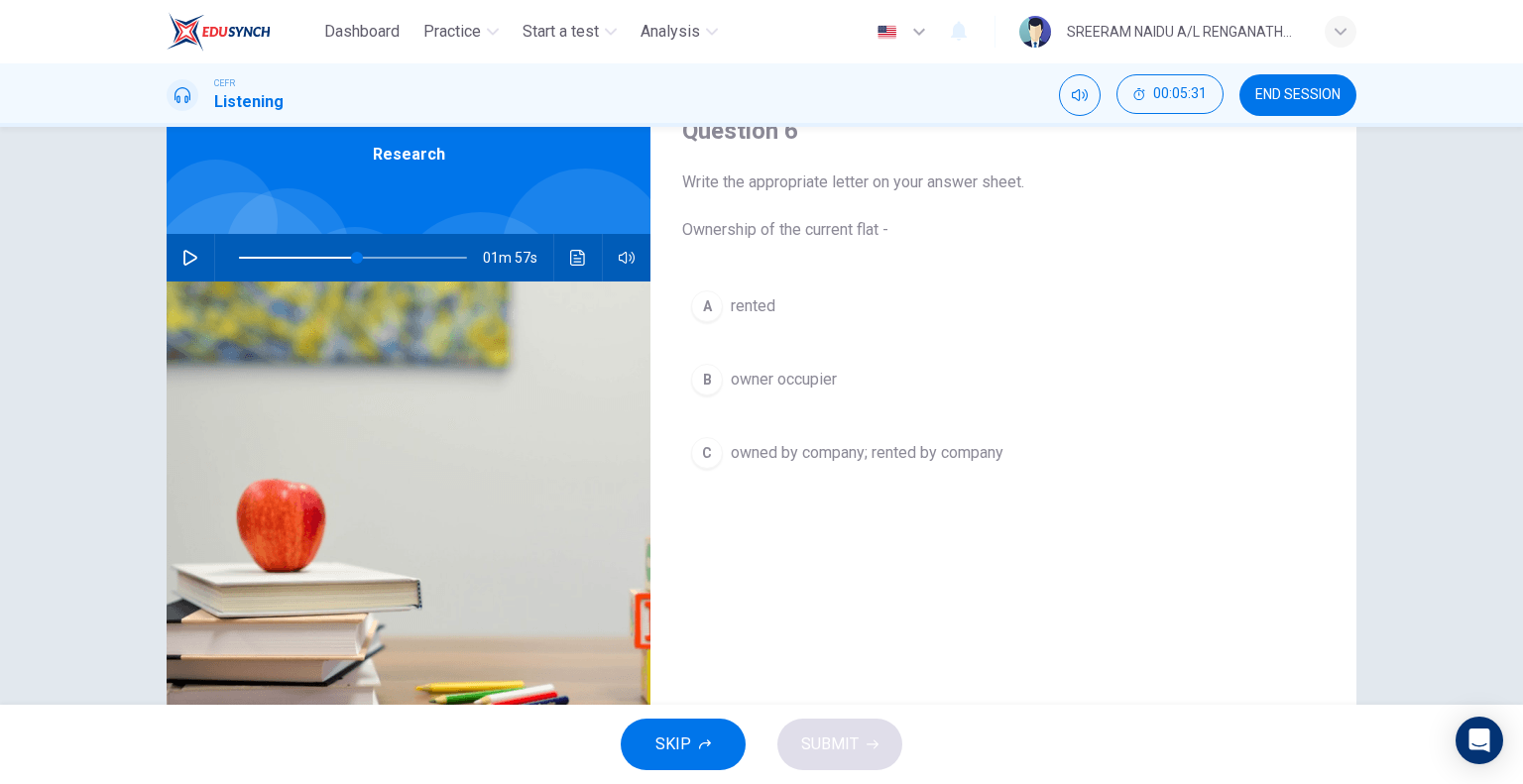 click on "A" at bounding box center (707, 306) 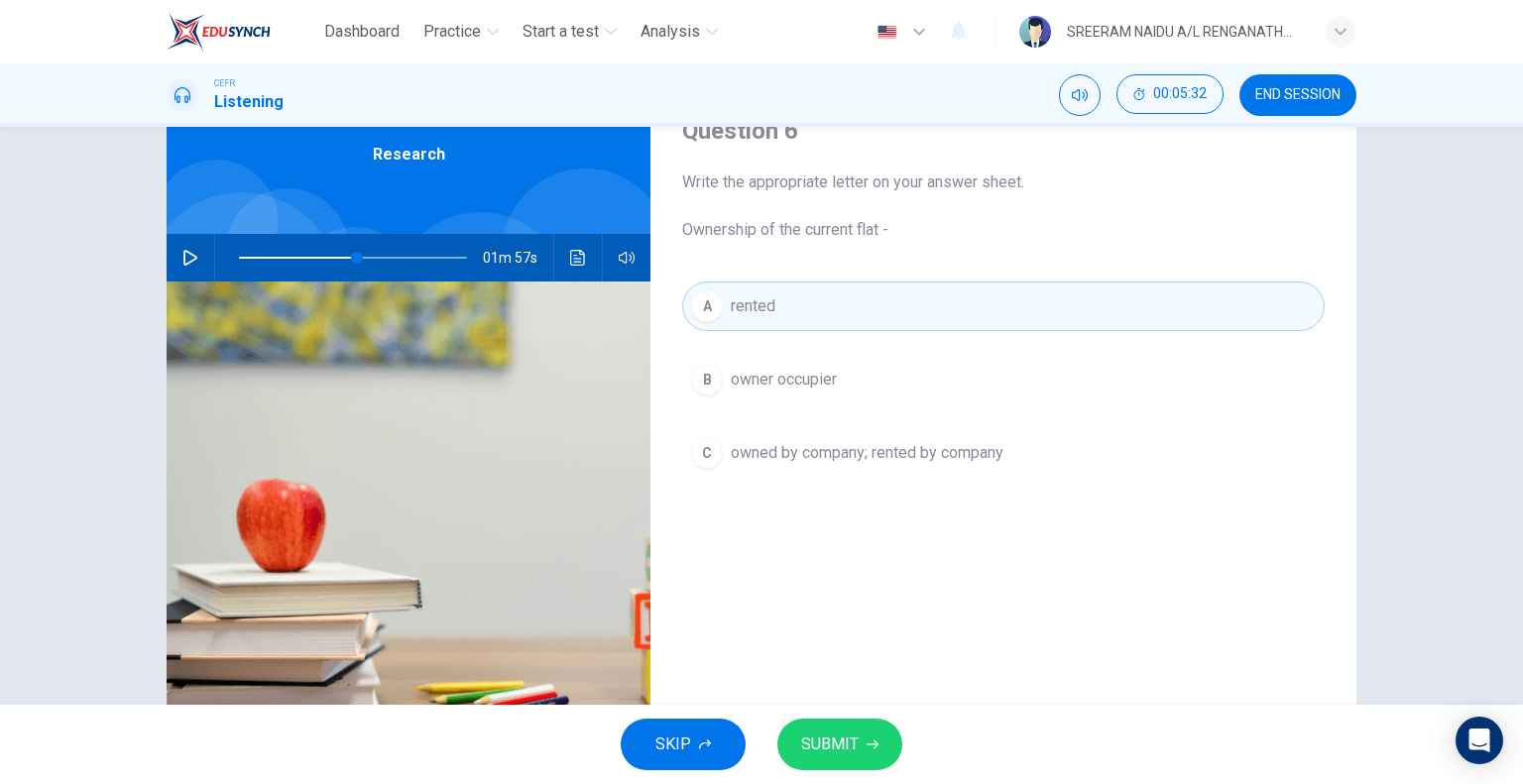 click on "SUBMIT" at bounding box center (830, 744) 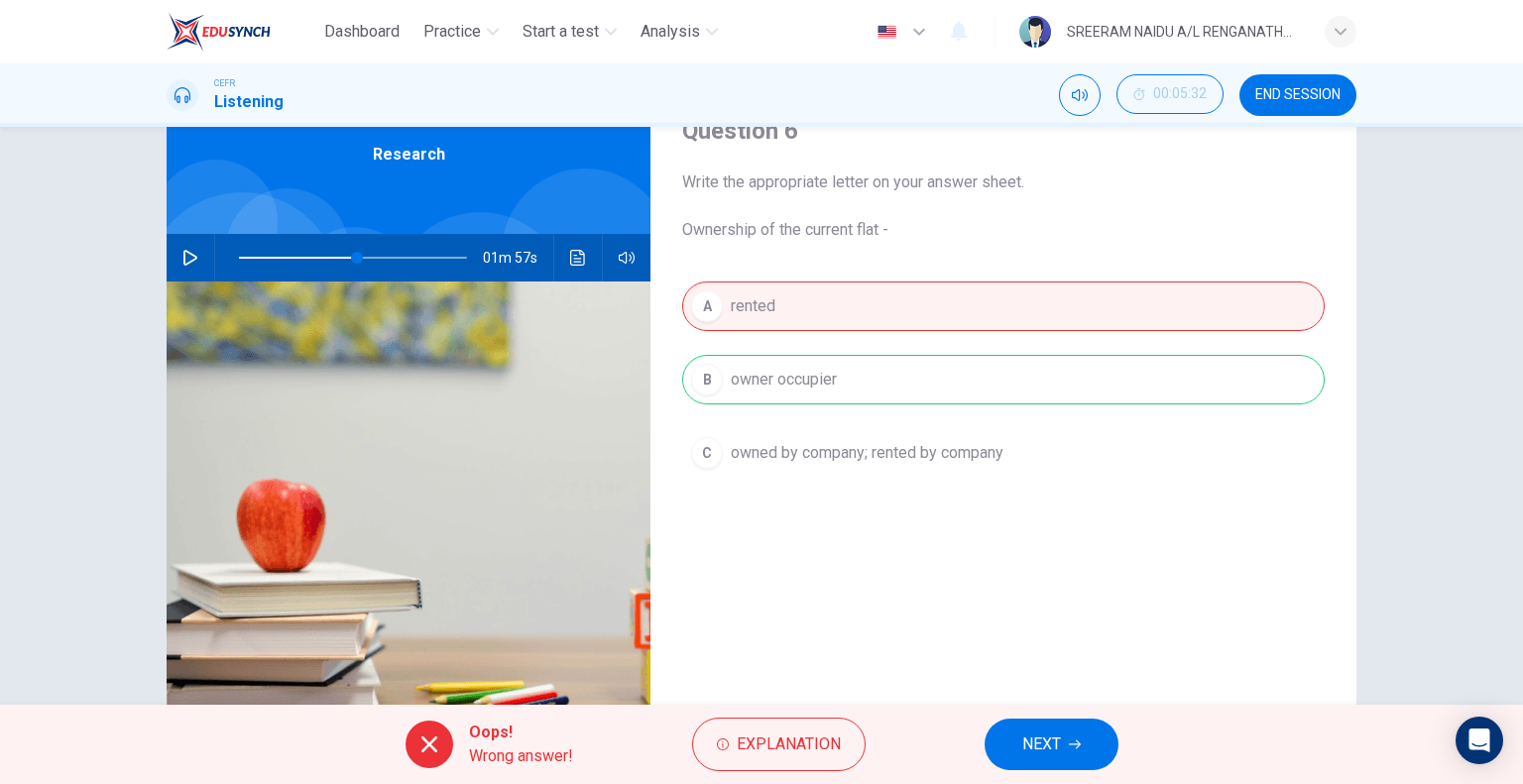 click on "NEXT" at bounding box center [1041, 744] 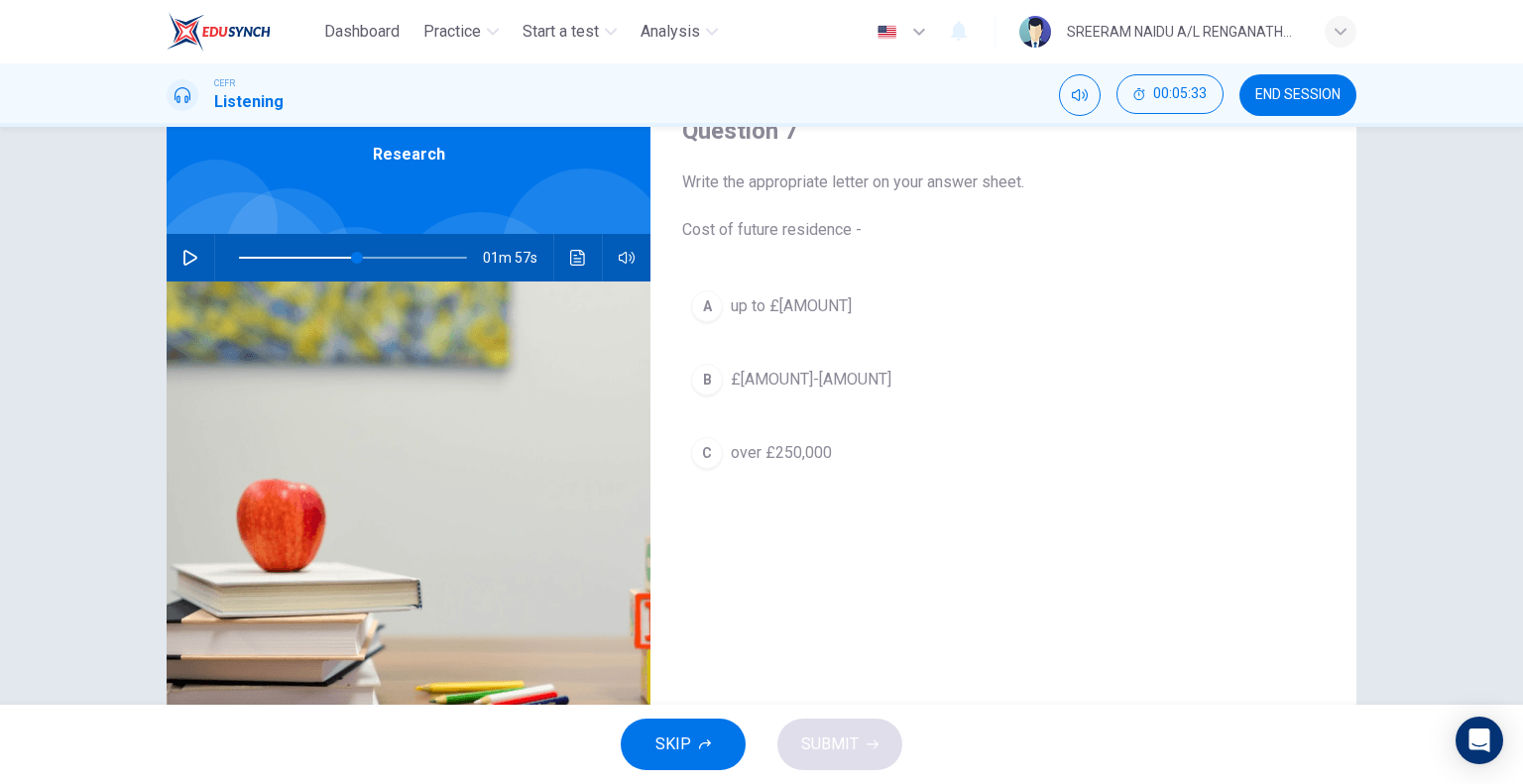 click at bounding box center [190, 258] 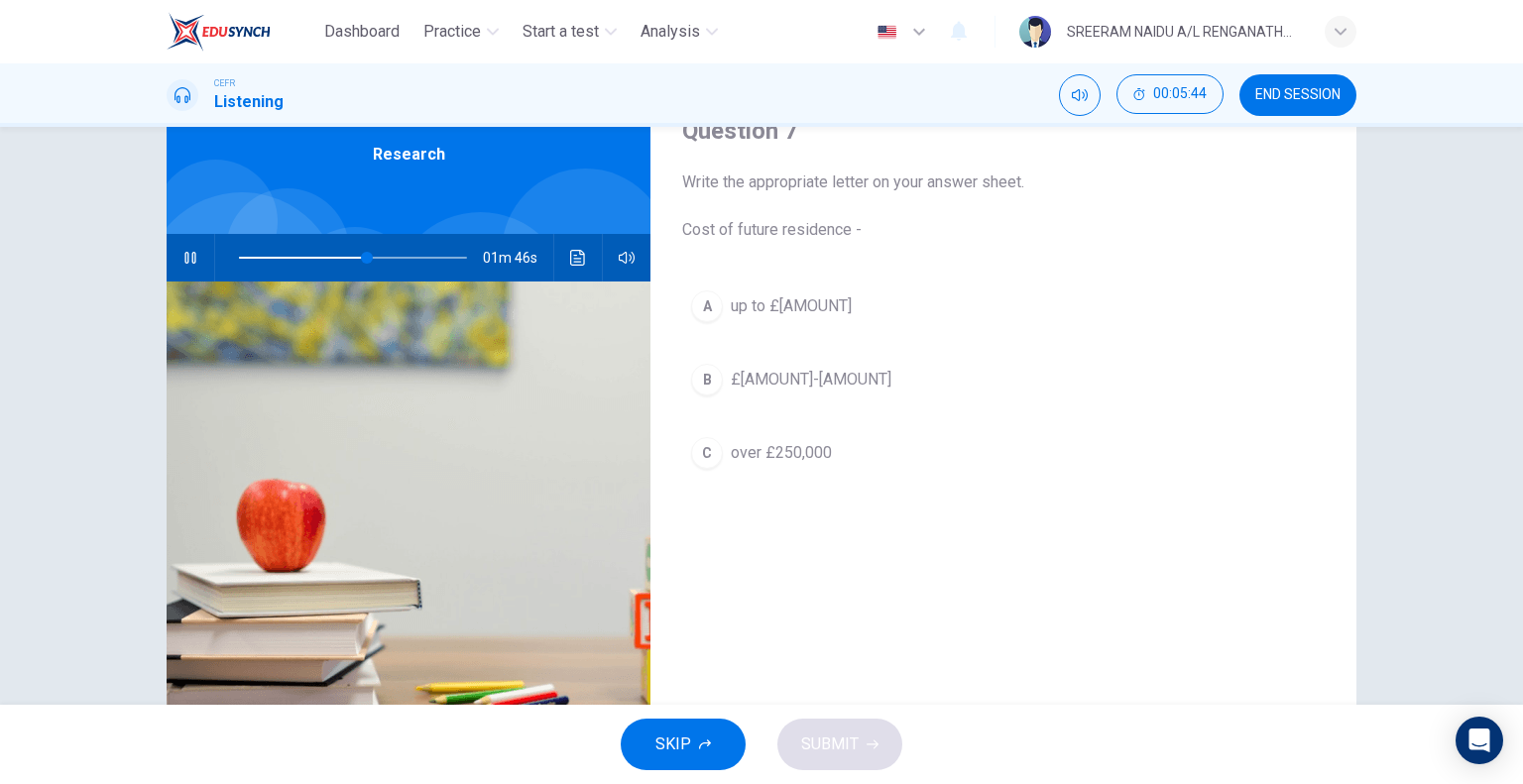 click at bounding box center (190, 258) 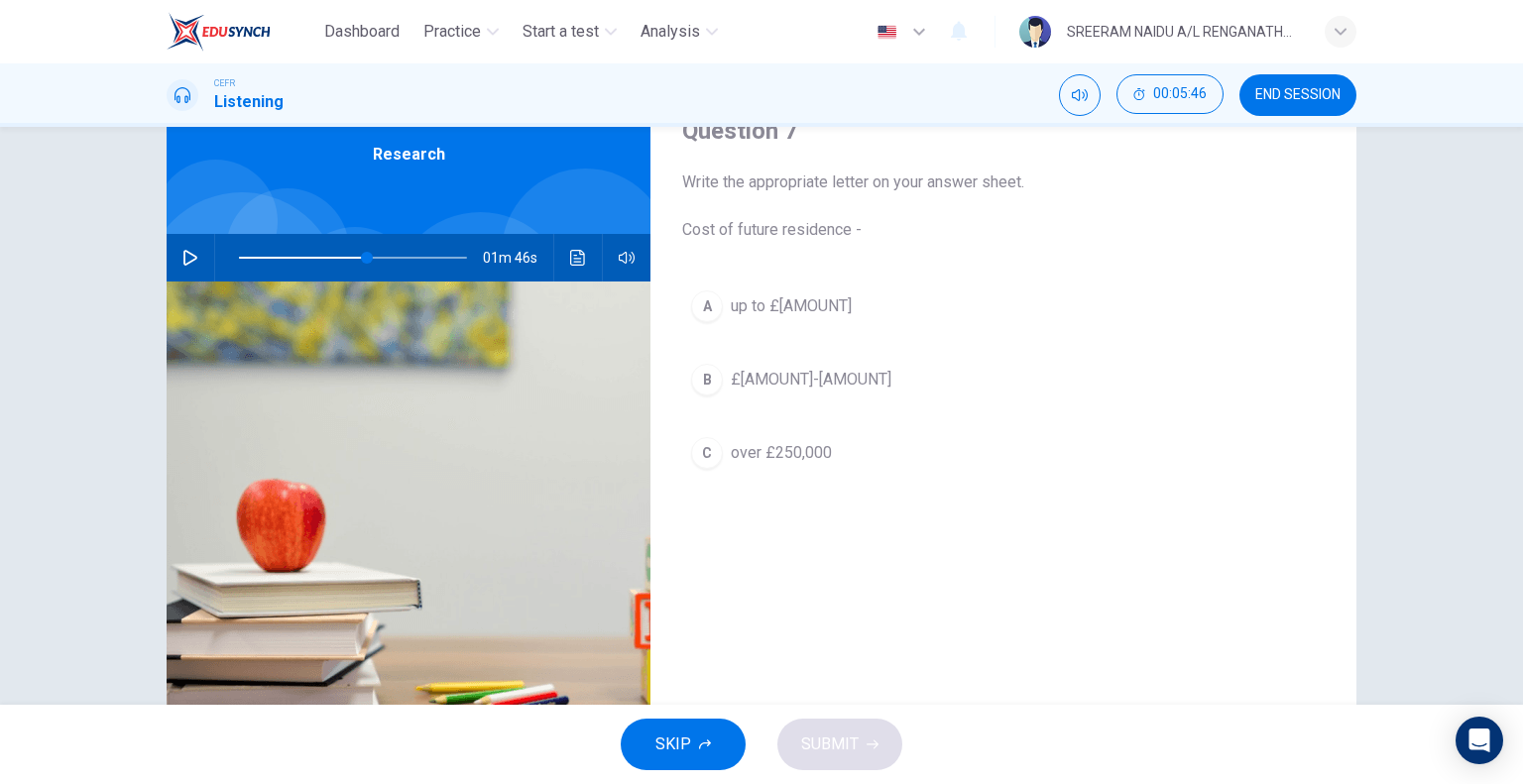 click on "B" at bounding box center (707, 306) 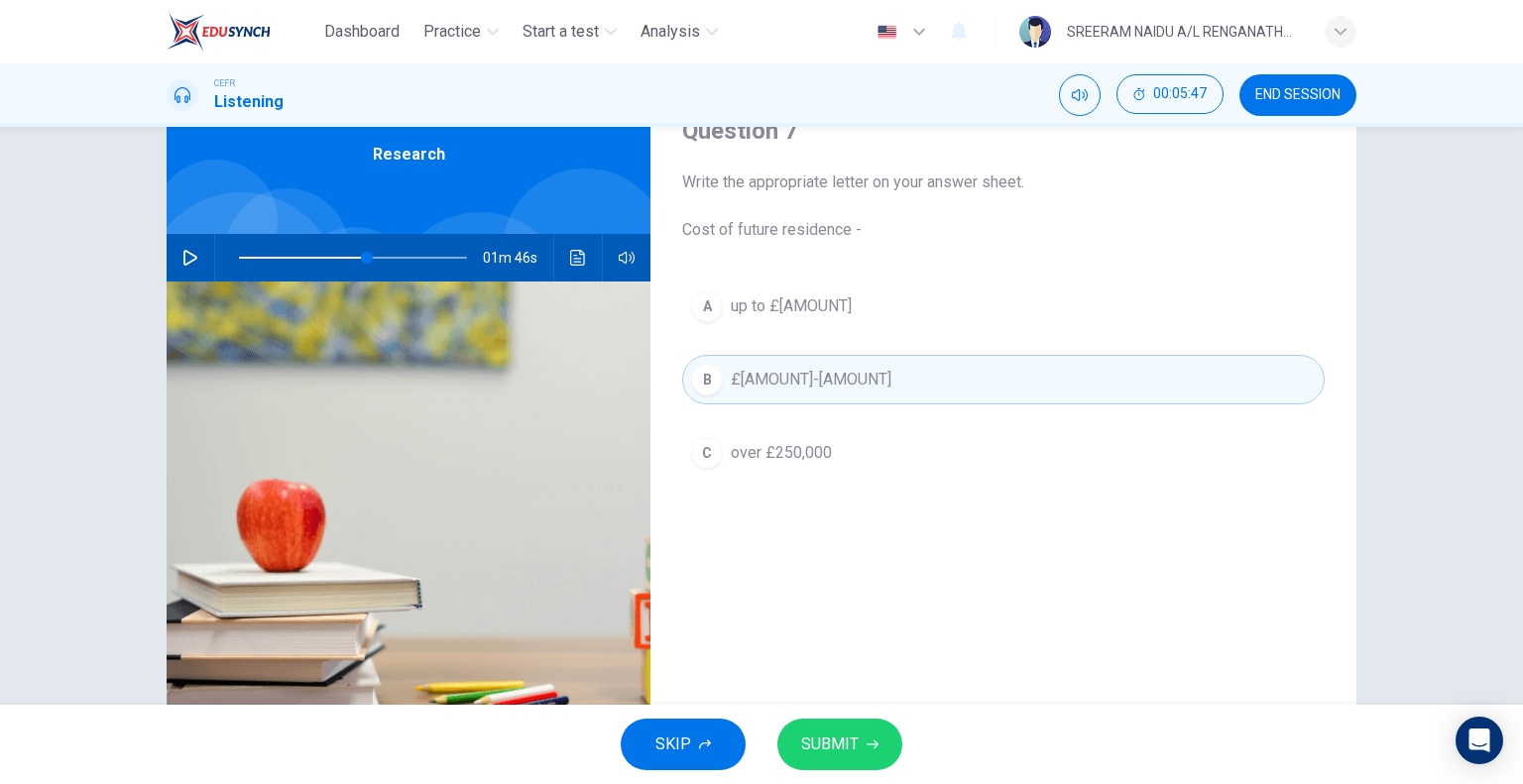click on "SUBMIT" at bounding box center (840, 744) 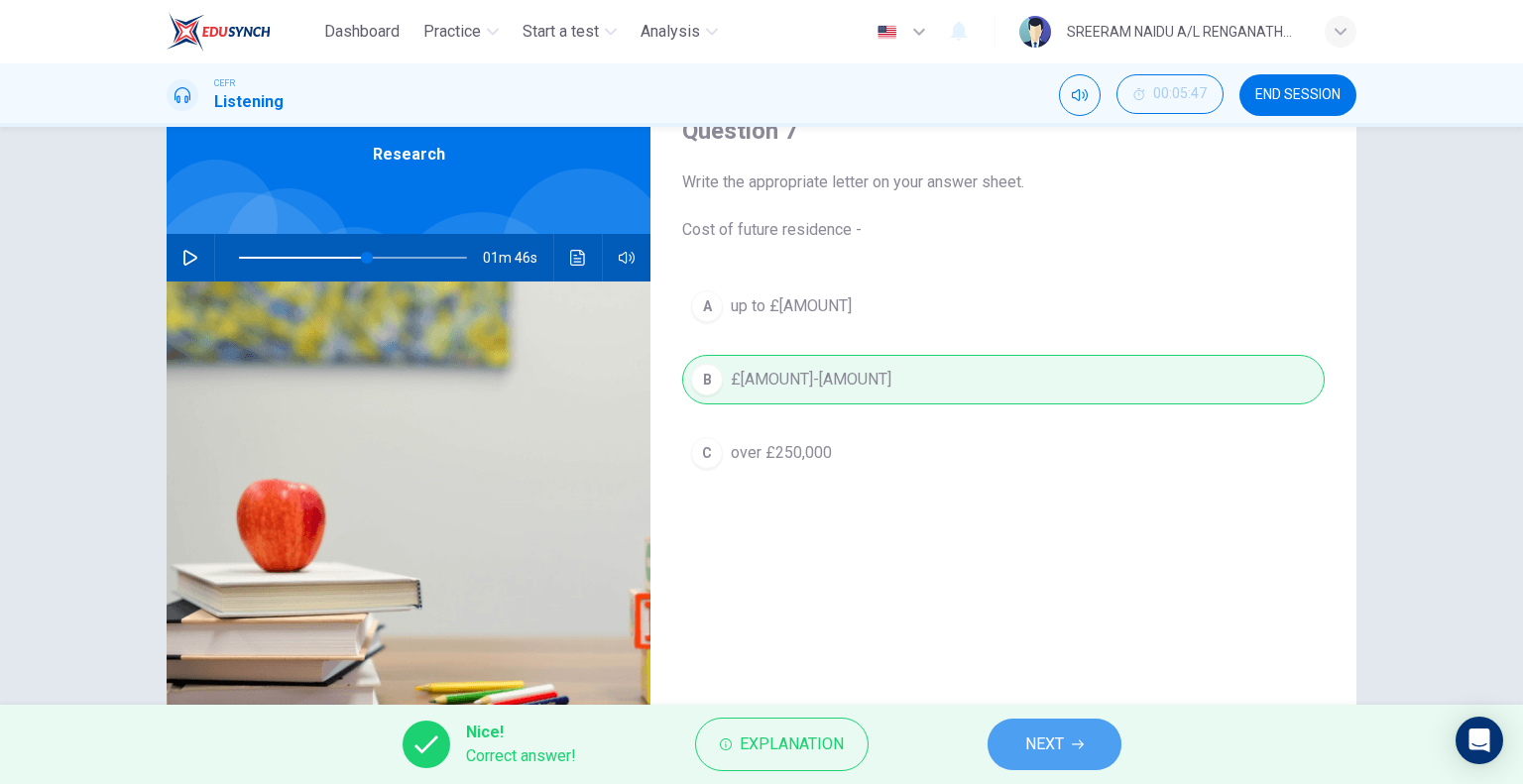 click on "NEXT" at bounding box center (1054, 744) 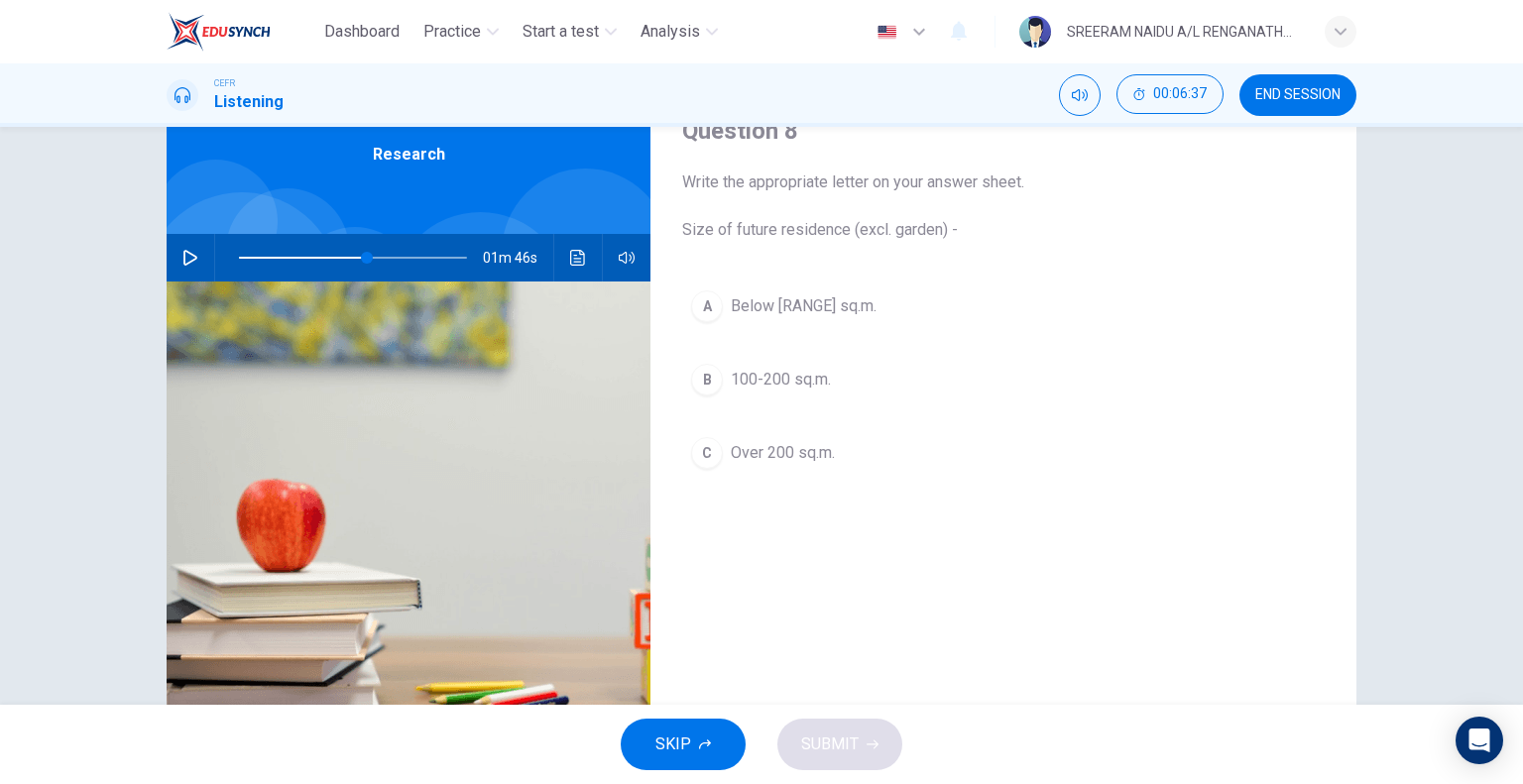 click at bounding box center [190, 258] 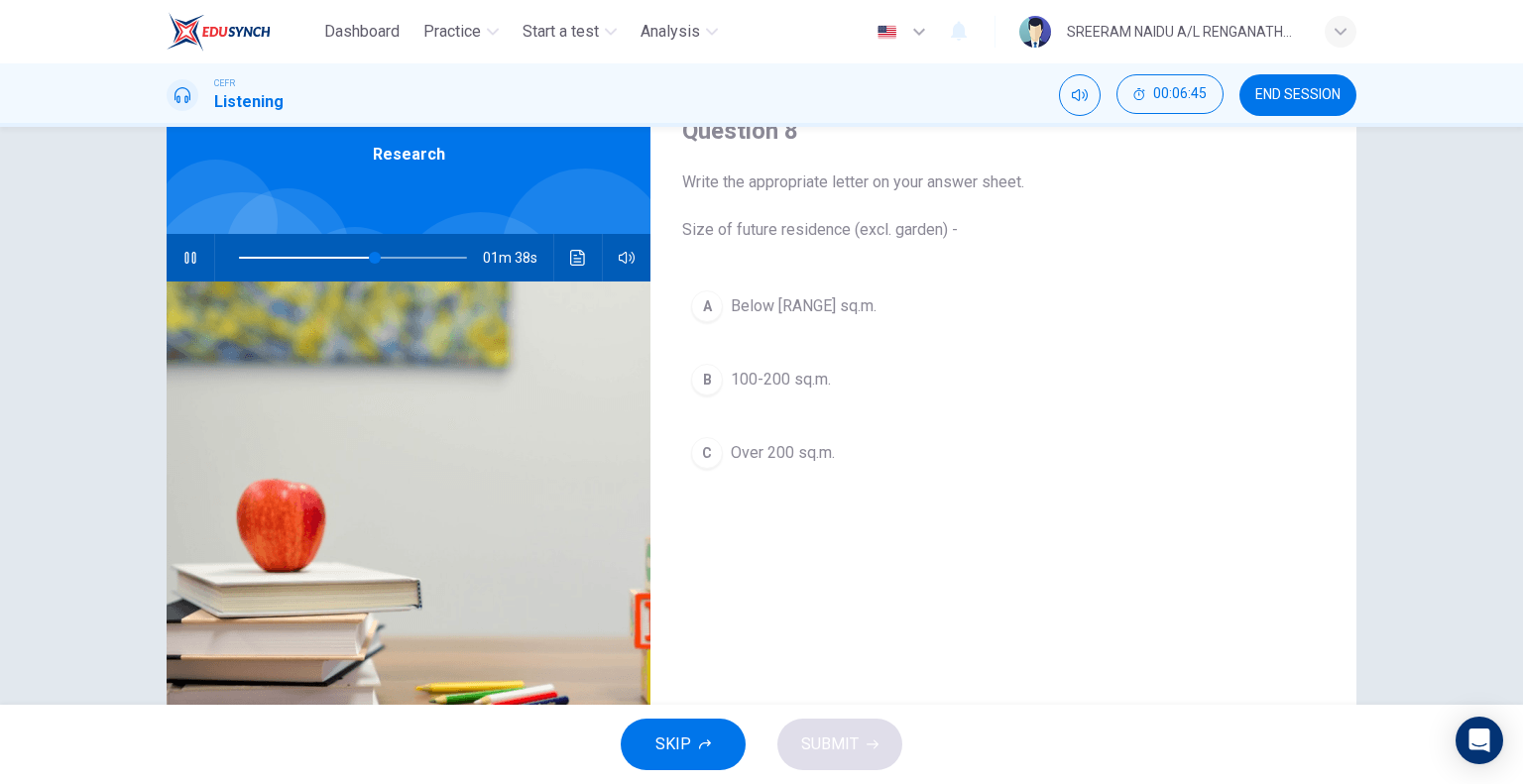 click at bounding box center (190, 258) 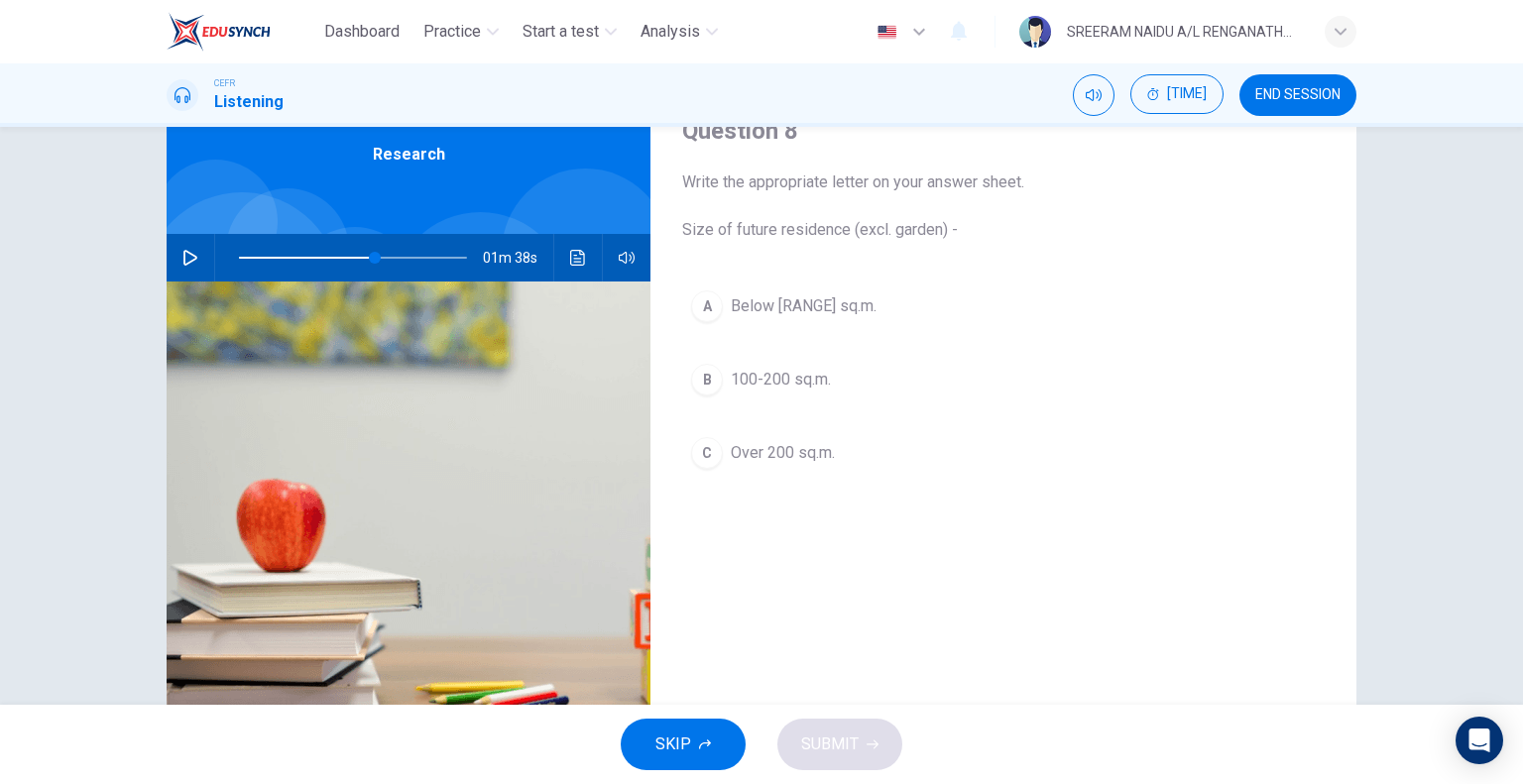 click on "B" at bounding box center (707, 306) 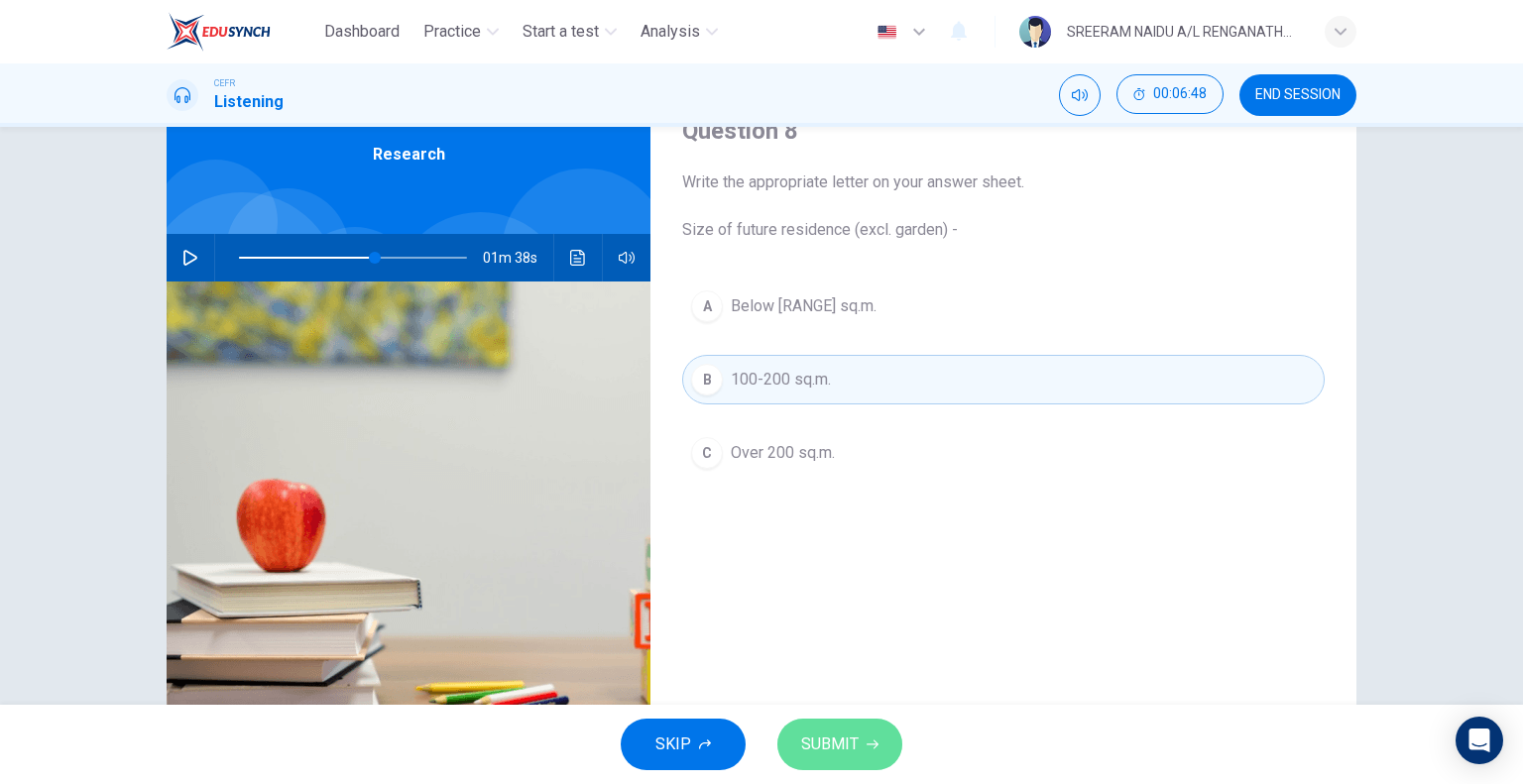 click on "SUBMIT" at bounding box center (830, 744) 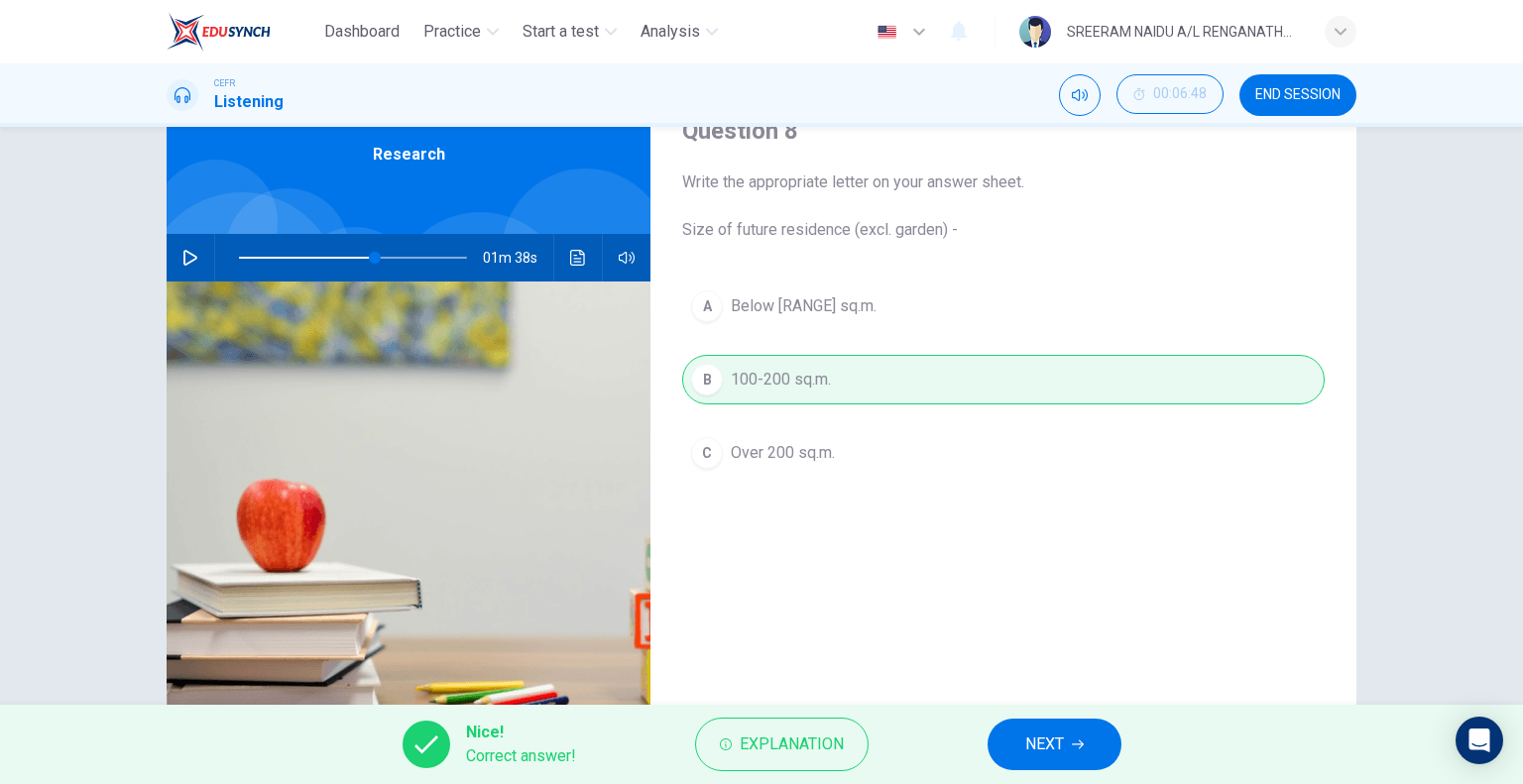 click at bounding box center [1078, 744] 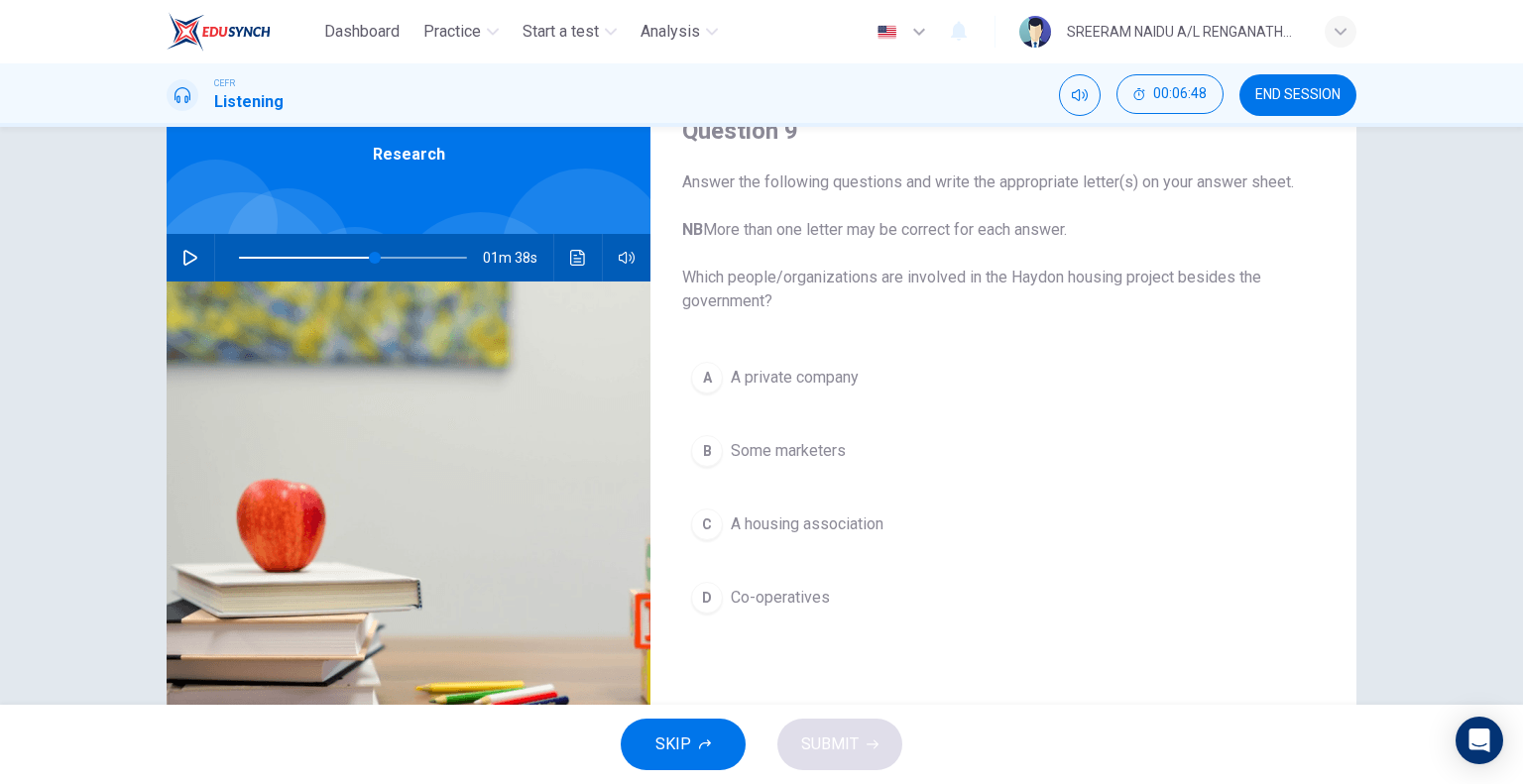 click at bounding box center (190, 258) 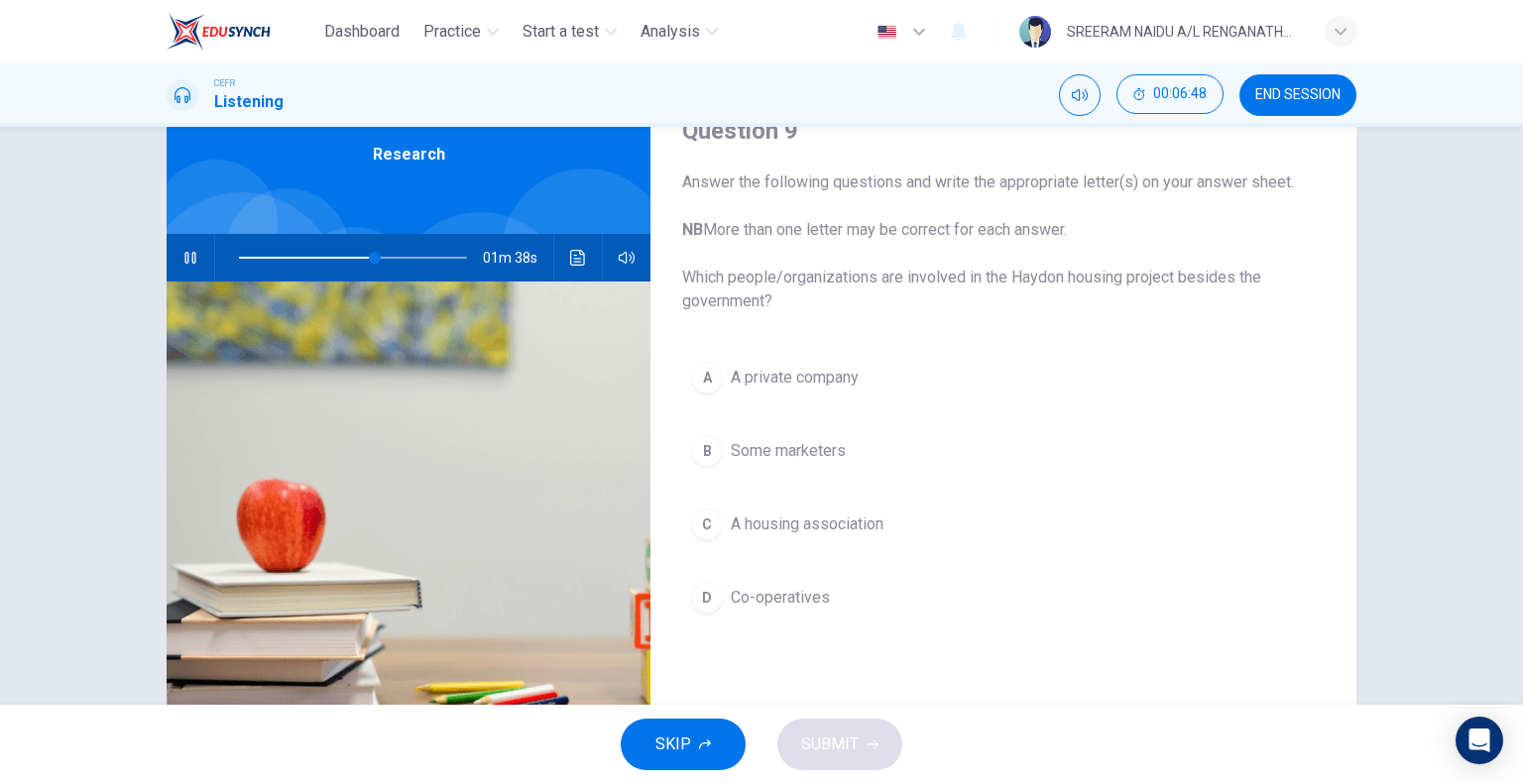click at bounding box center (189, 258) 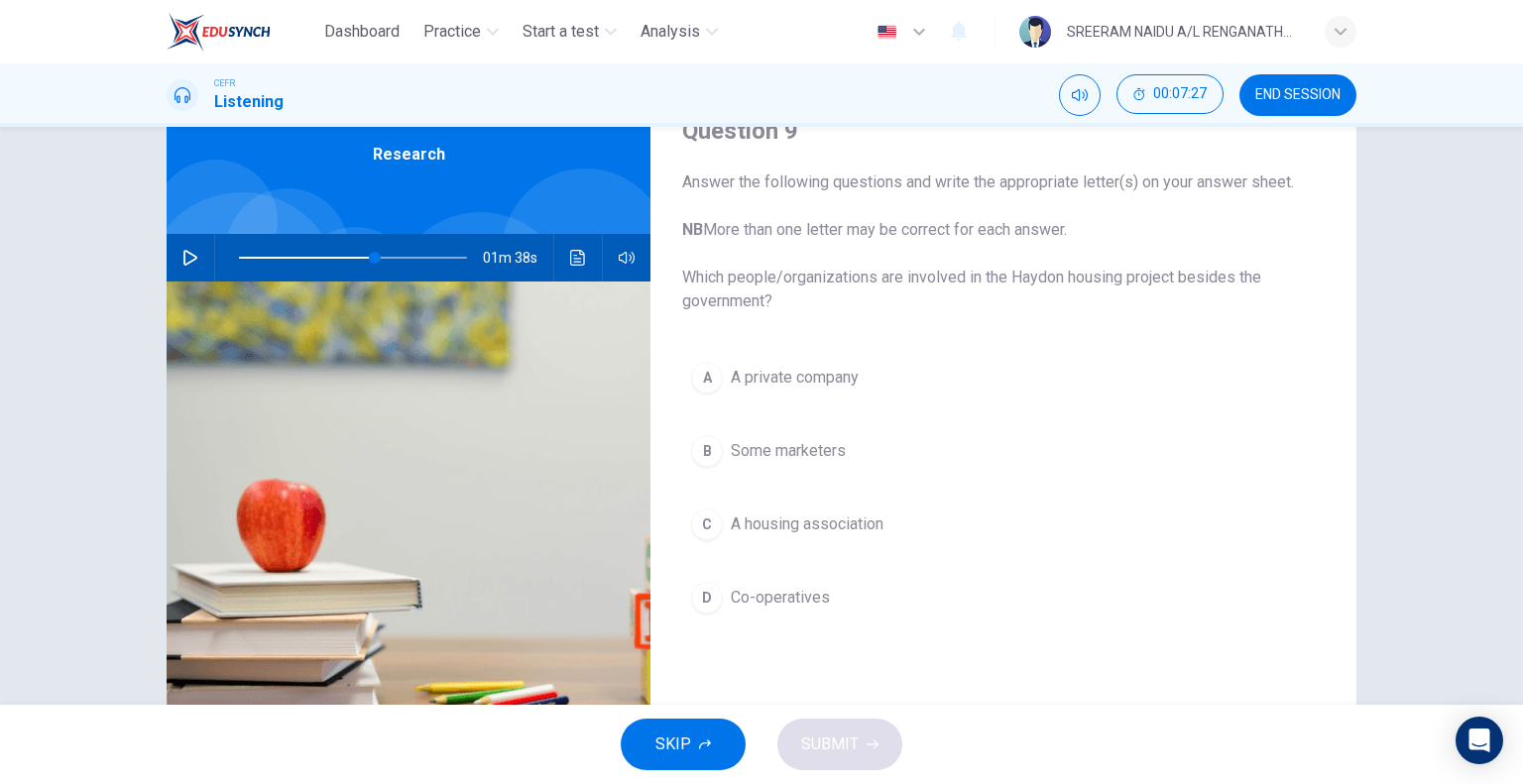 click at bounding box center (190, 258) 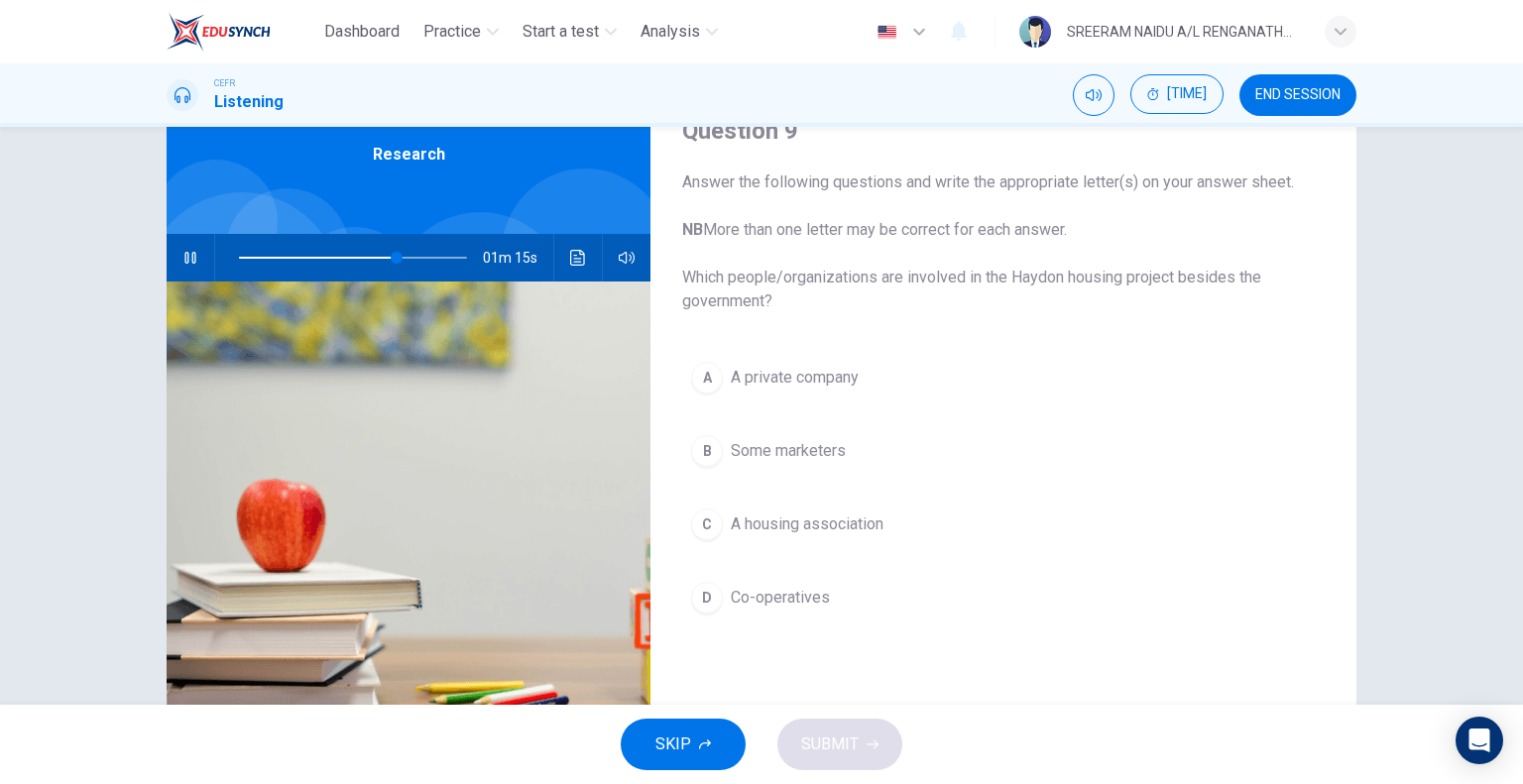 click at bounding box center (190, 258) 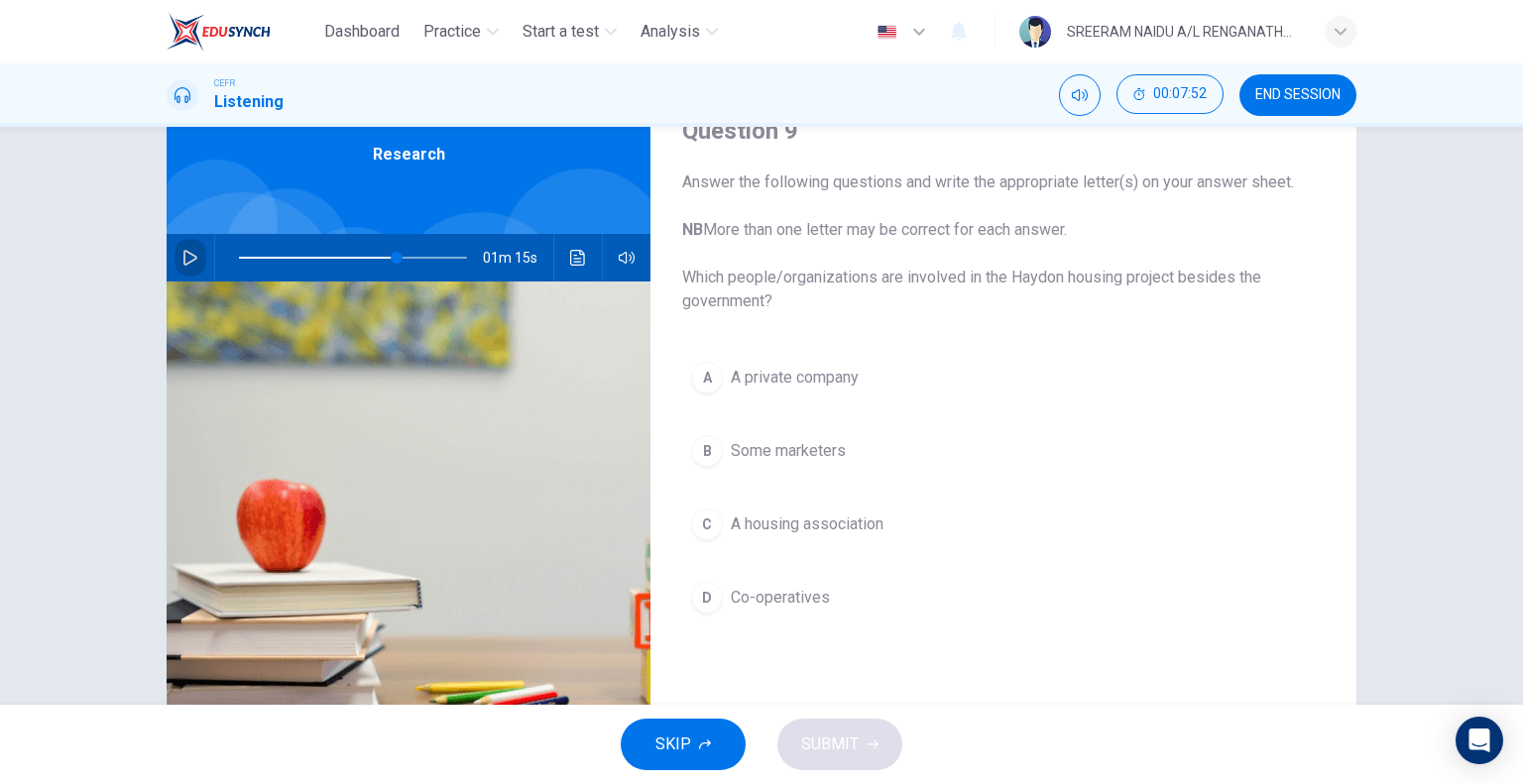 click at bounding box center (190, 258) 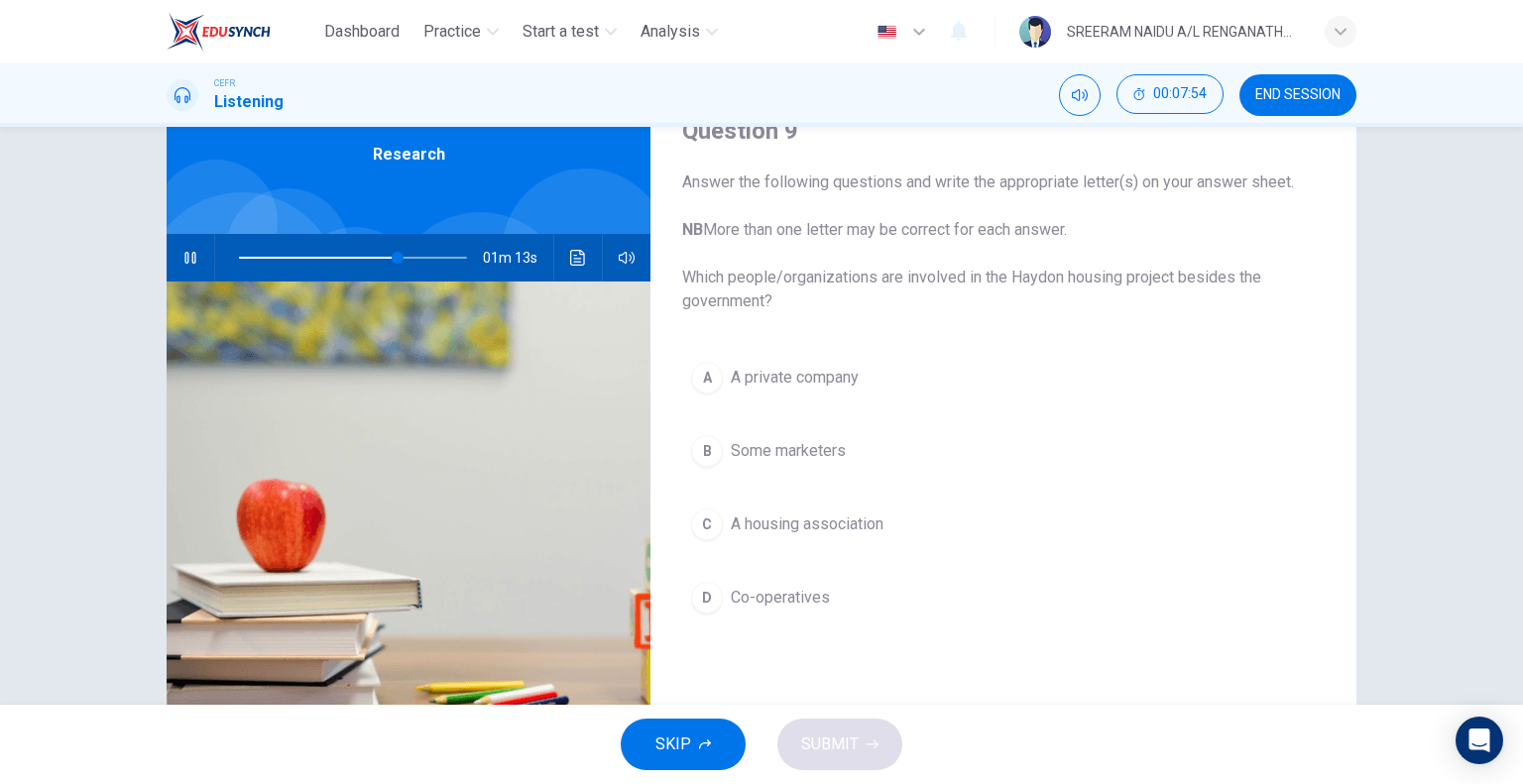 click at bounding box center [190, 258] 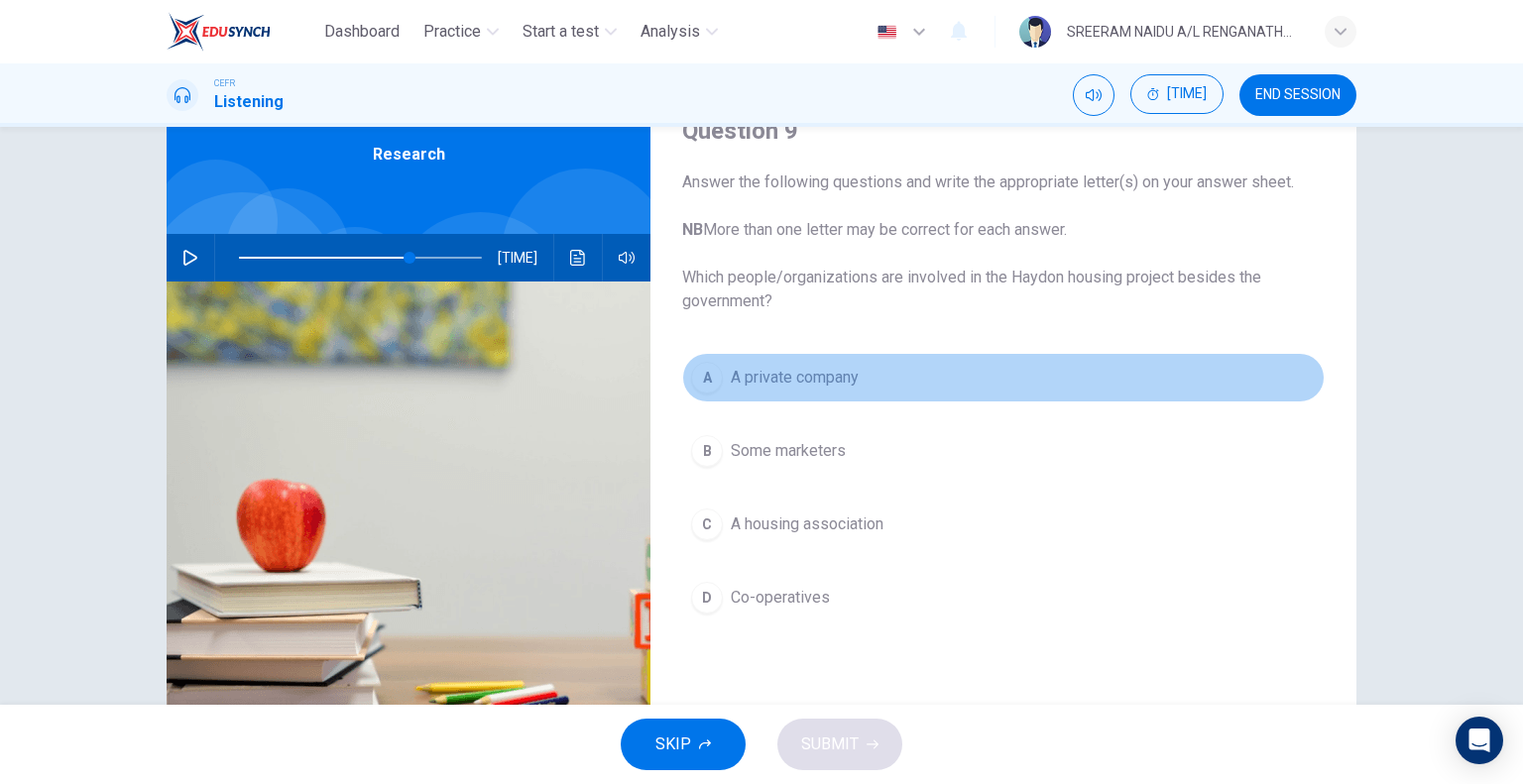 click on "A" at bounding box center [707, 378] 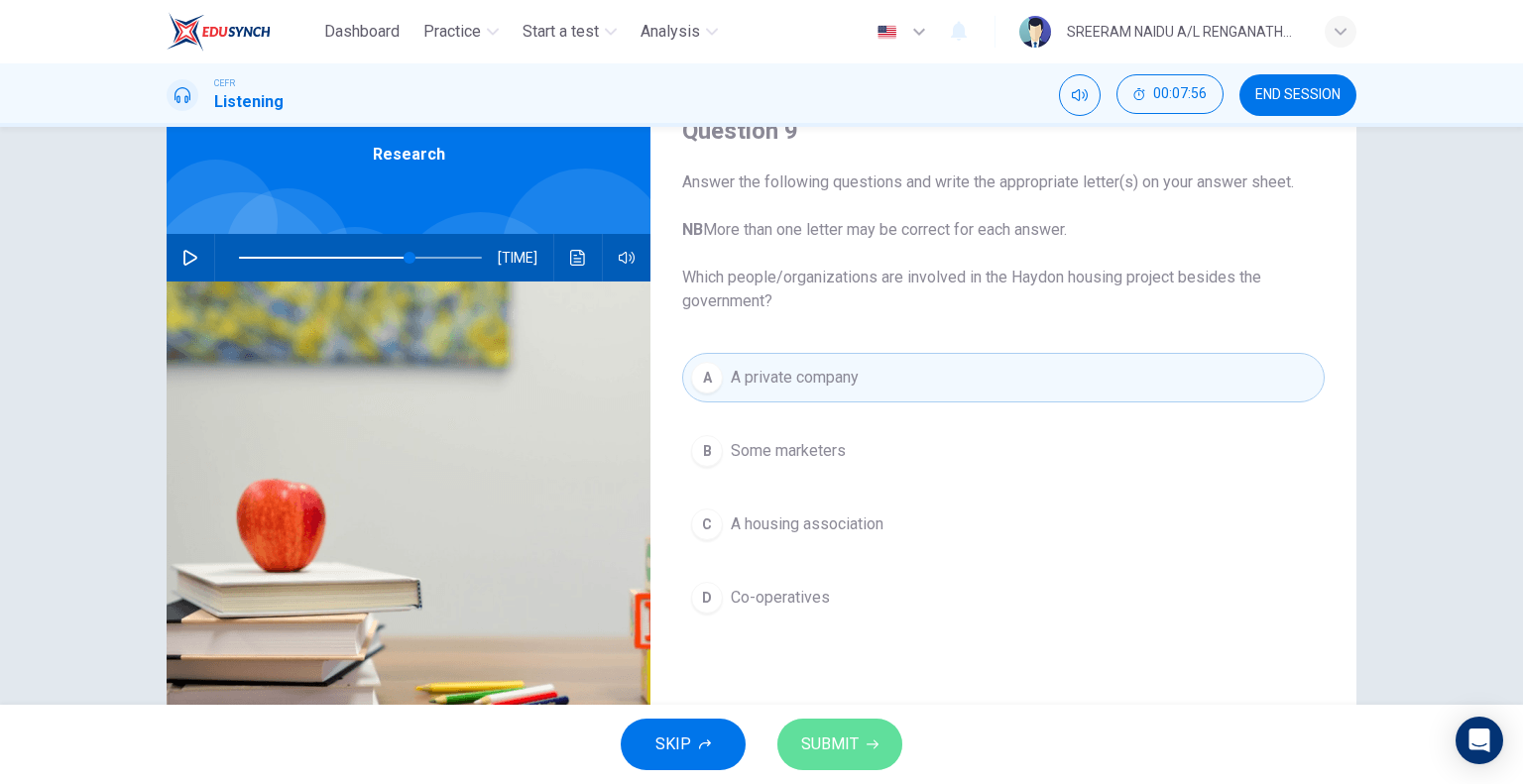 click on "SUBMIT" at bounding box center (830, 744) 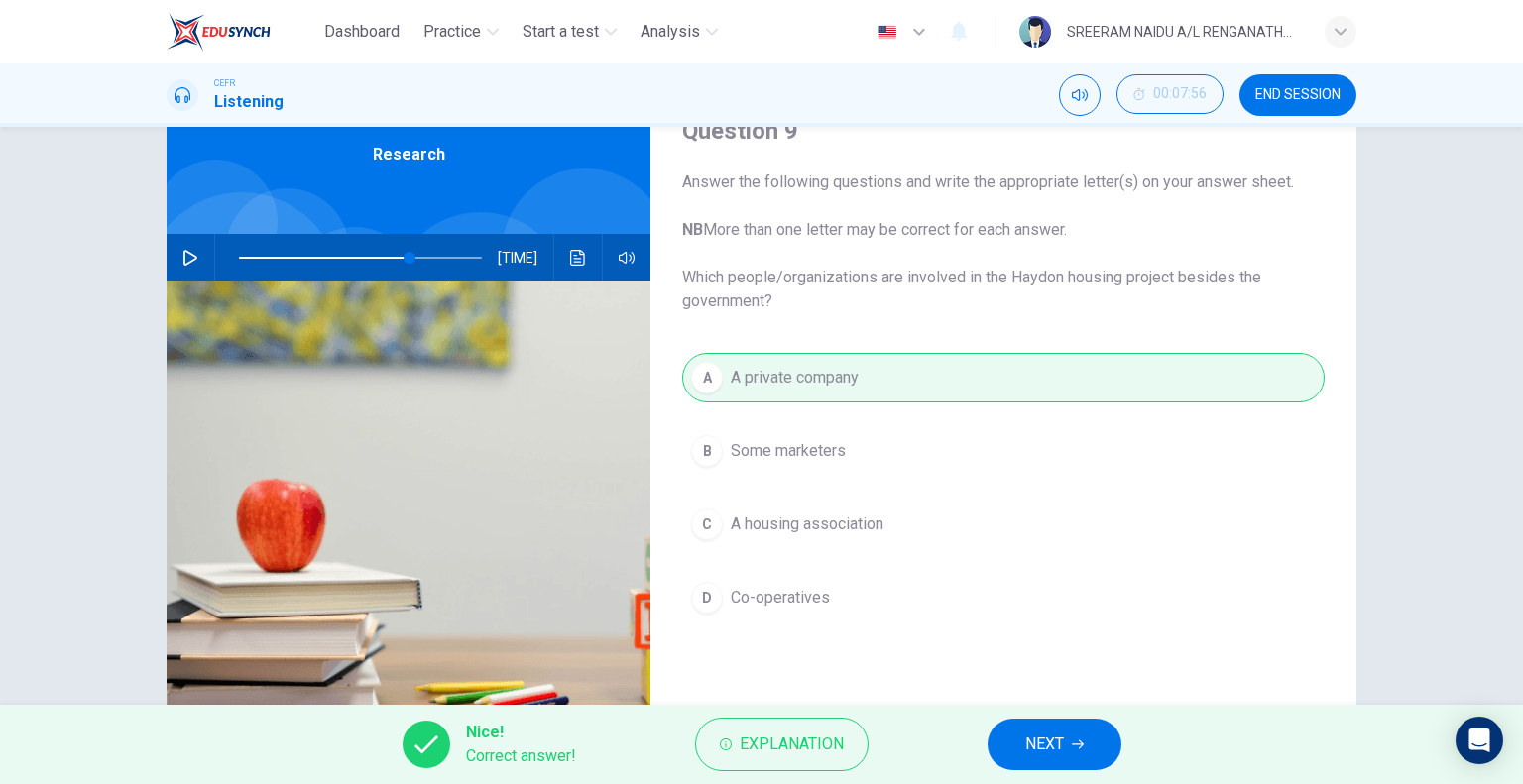drag, startPoint x: 1014, startPoint y: 747, endPoint x: 946, endPoint y: 728, distance: 70.6045 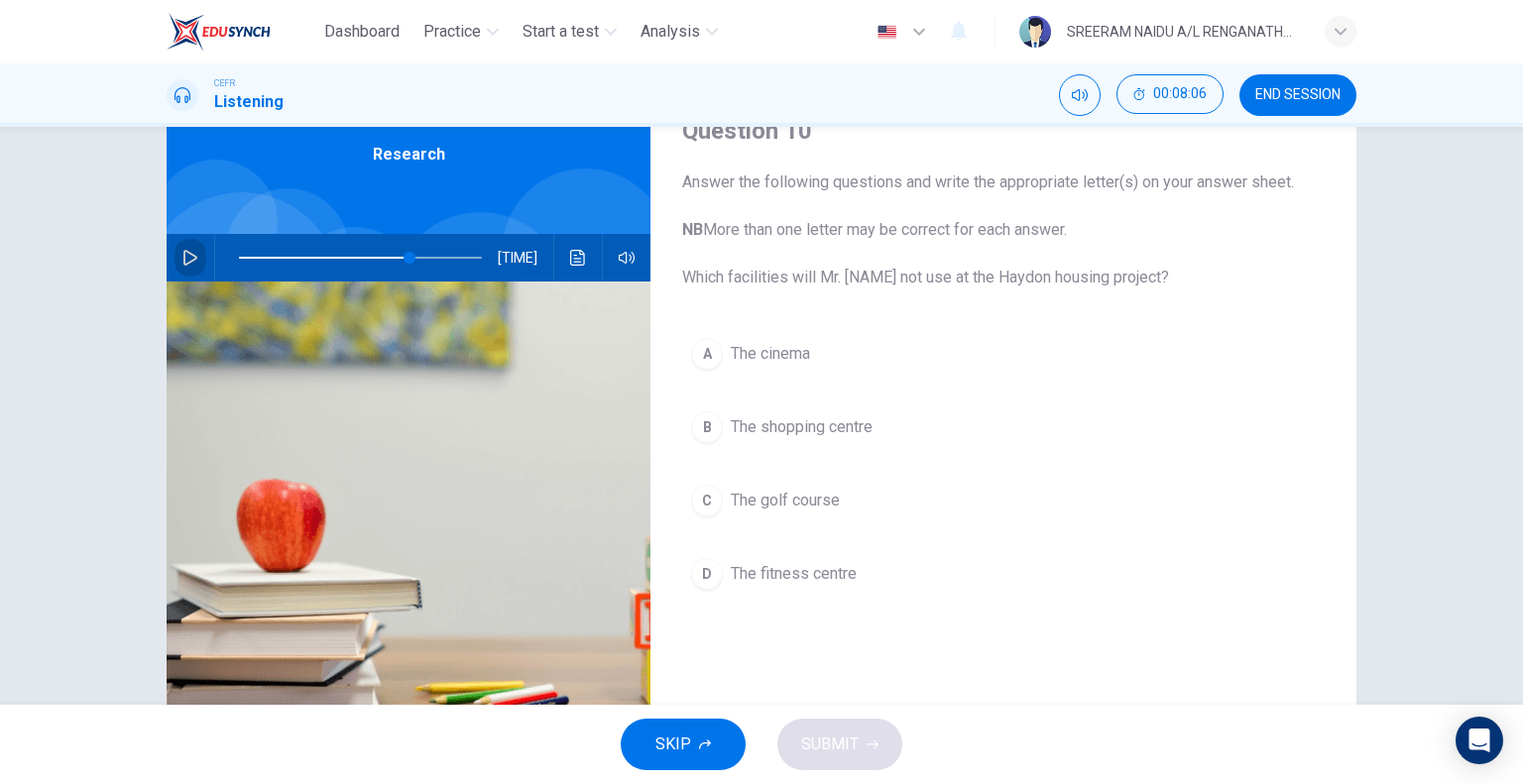 click at bounding box center [190, 258] 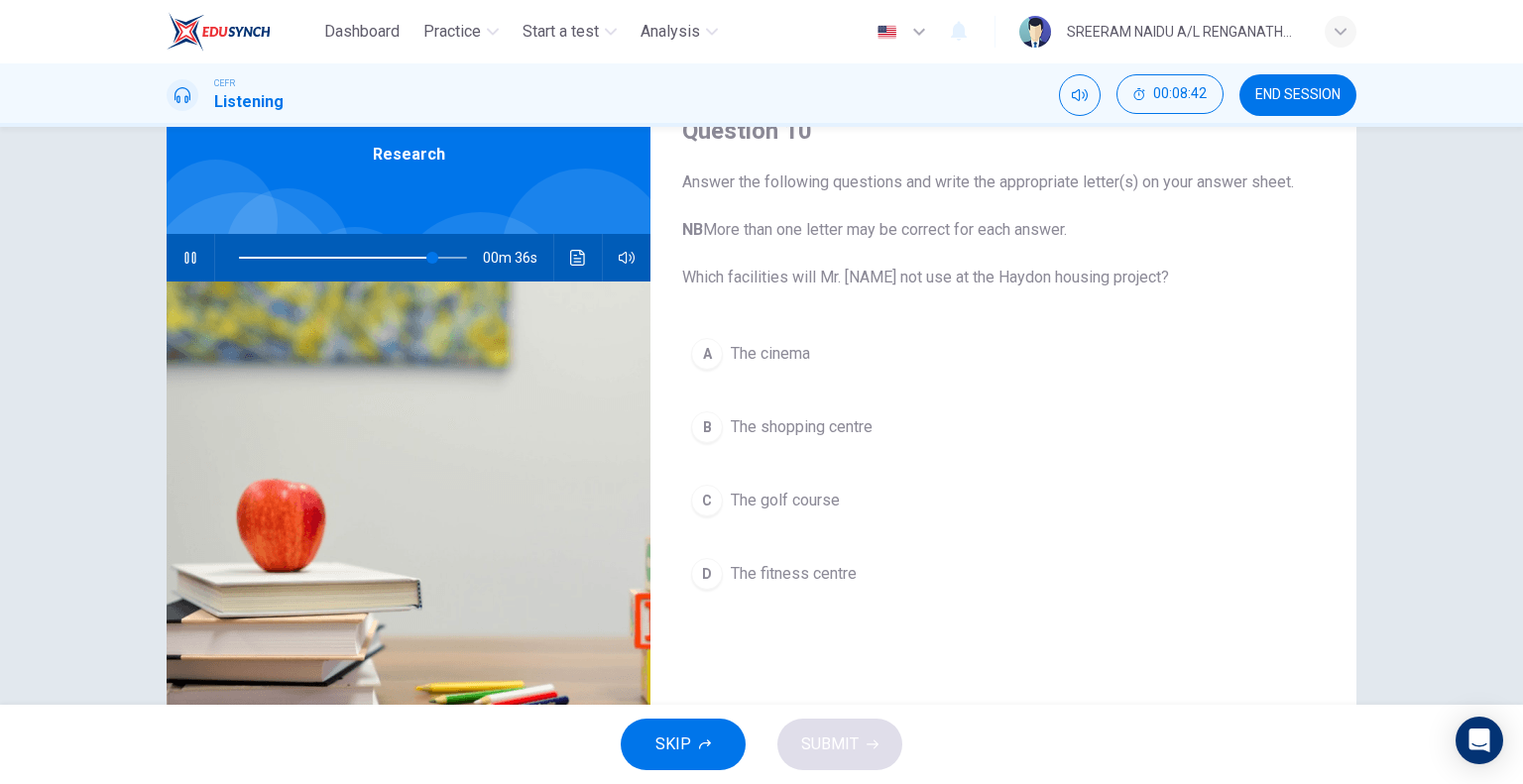 click at bounding box center (190, 258) 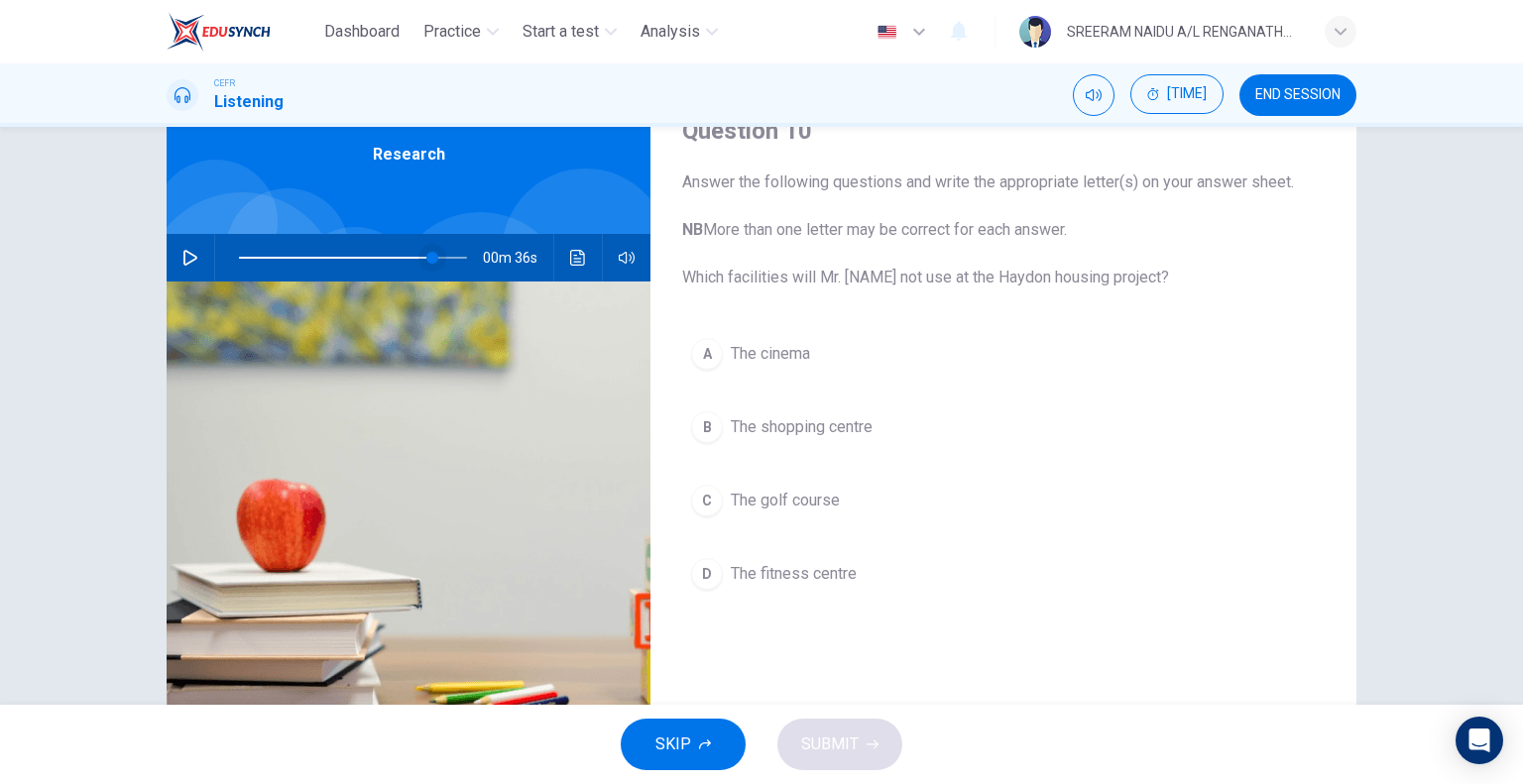 click at bounding box center (432, 258) 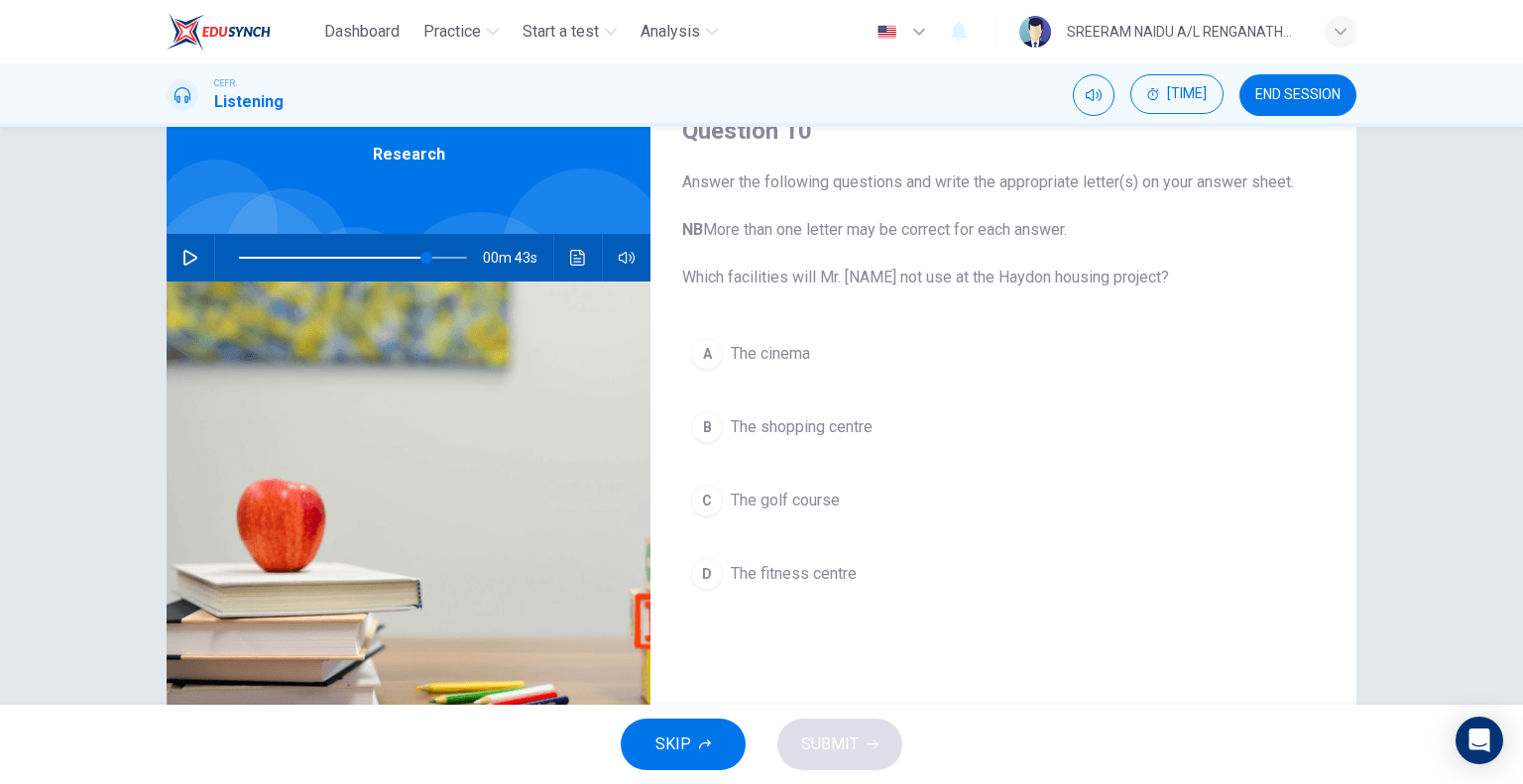 click at bounding box center [190, 258] 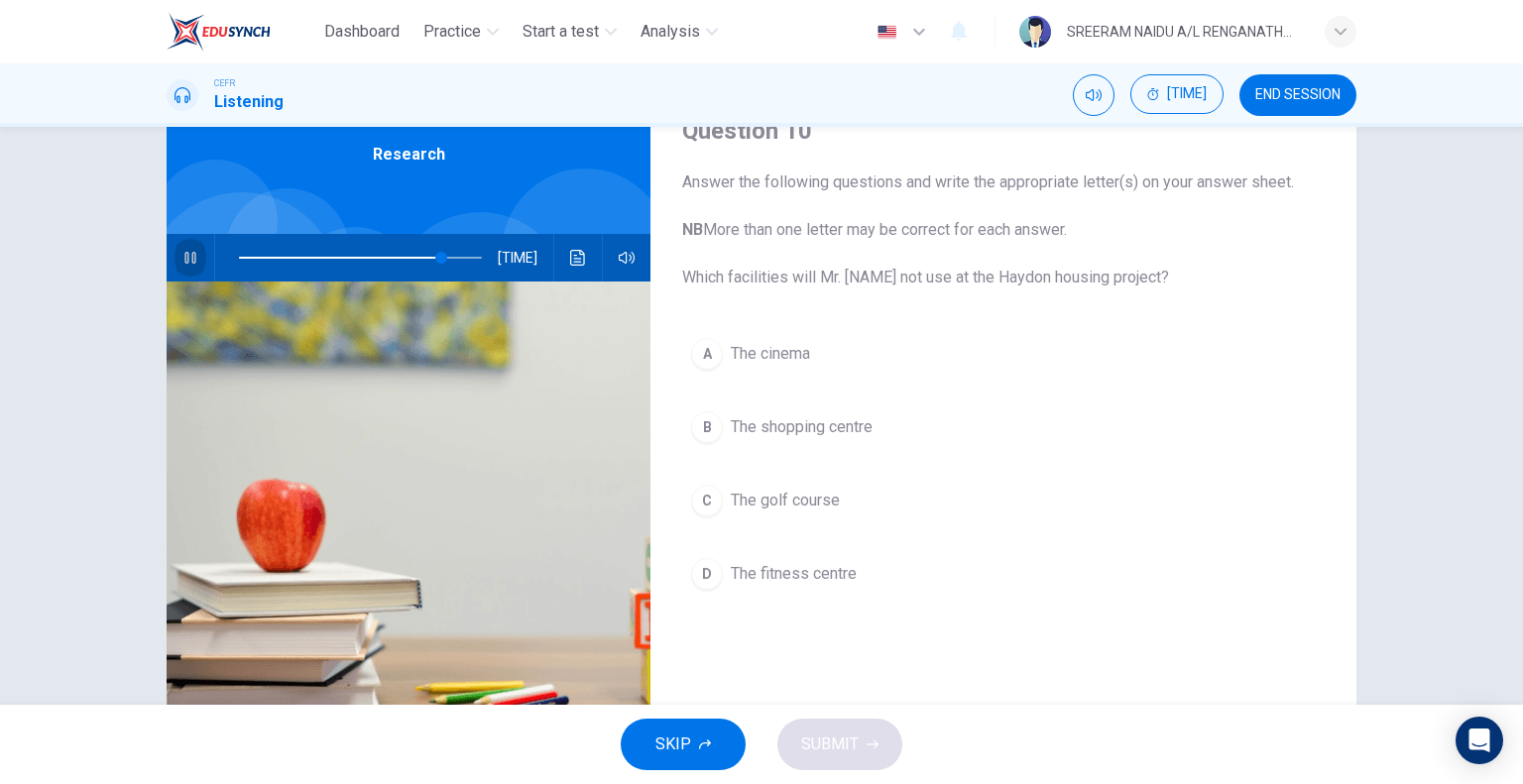 click at bounding box center (190, 258) 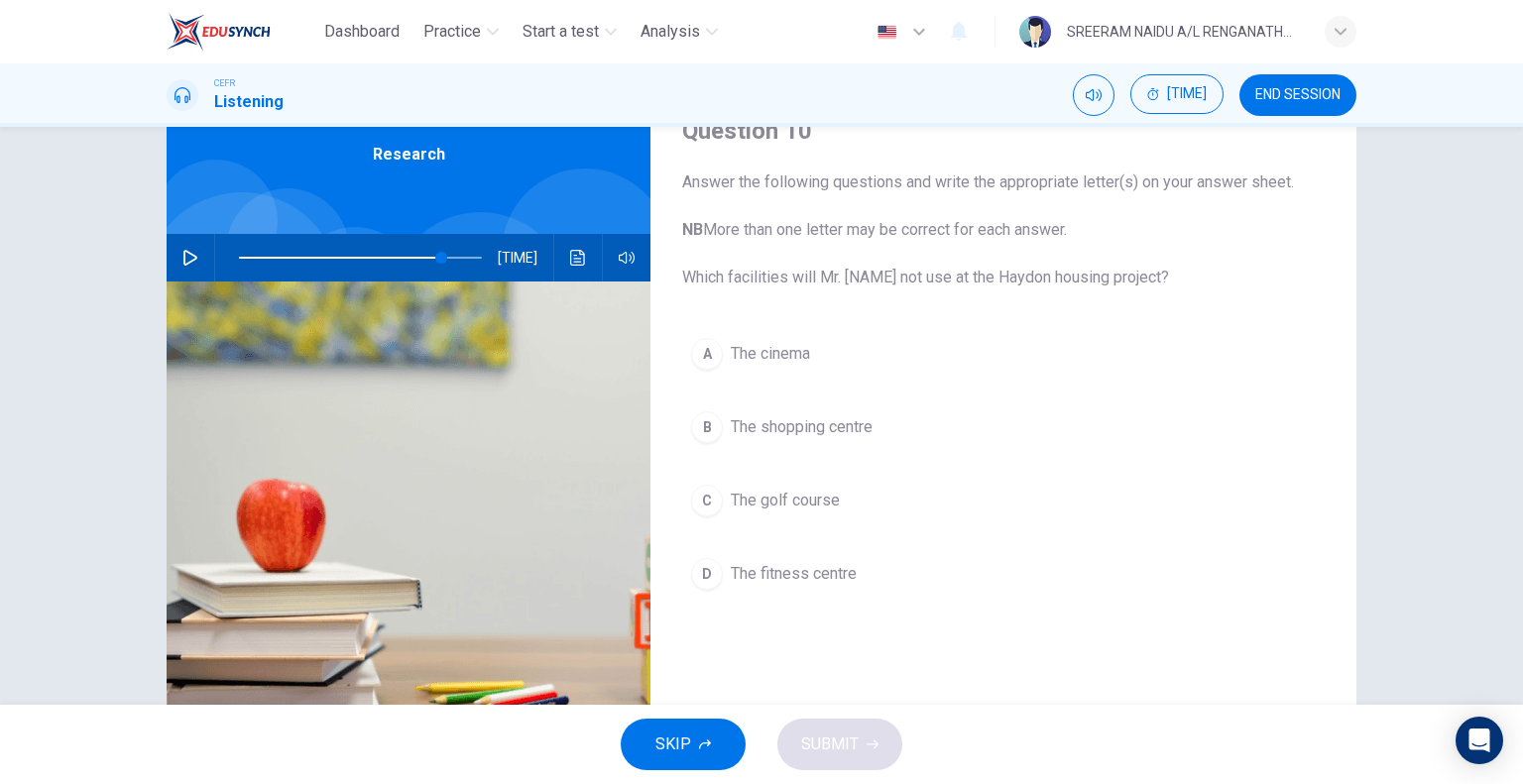 click on "C The golf course" at bounding box center (1003, 501) 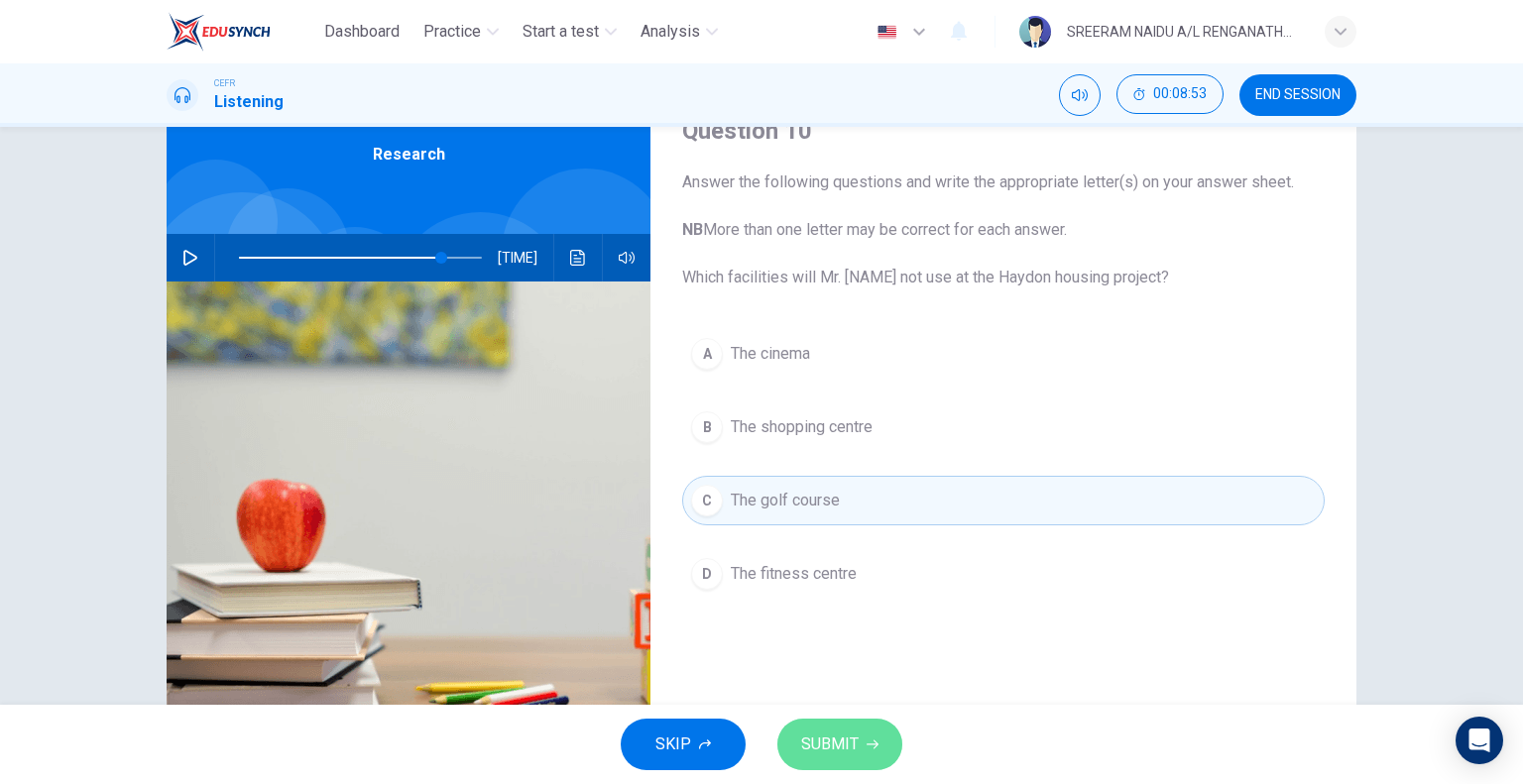click on "SUBMIT" at bounding box center (830, 744) 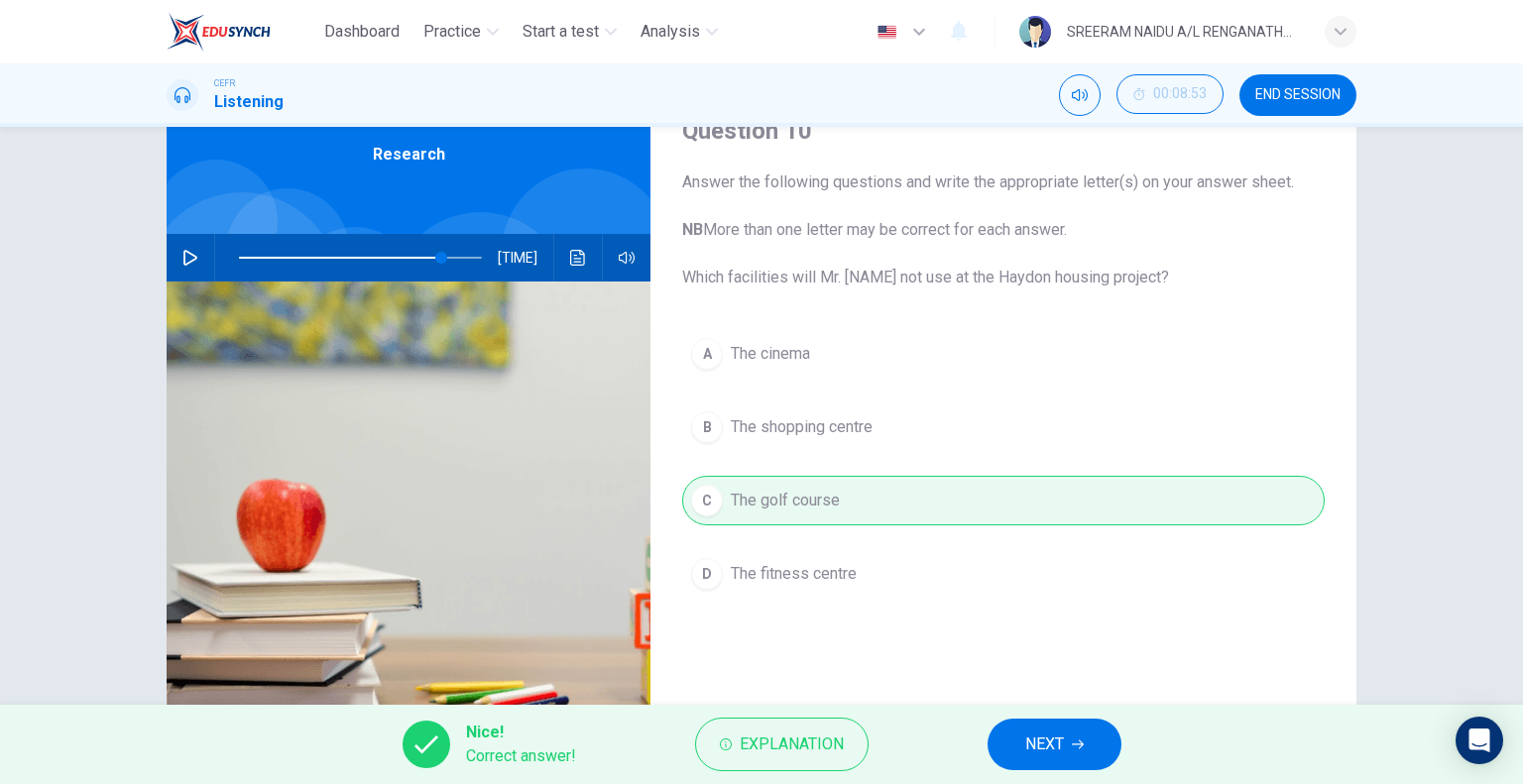 click on "NEXT" at bounding box center (1044, 744) 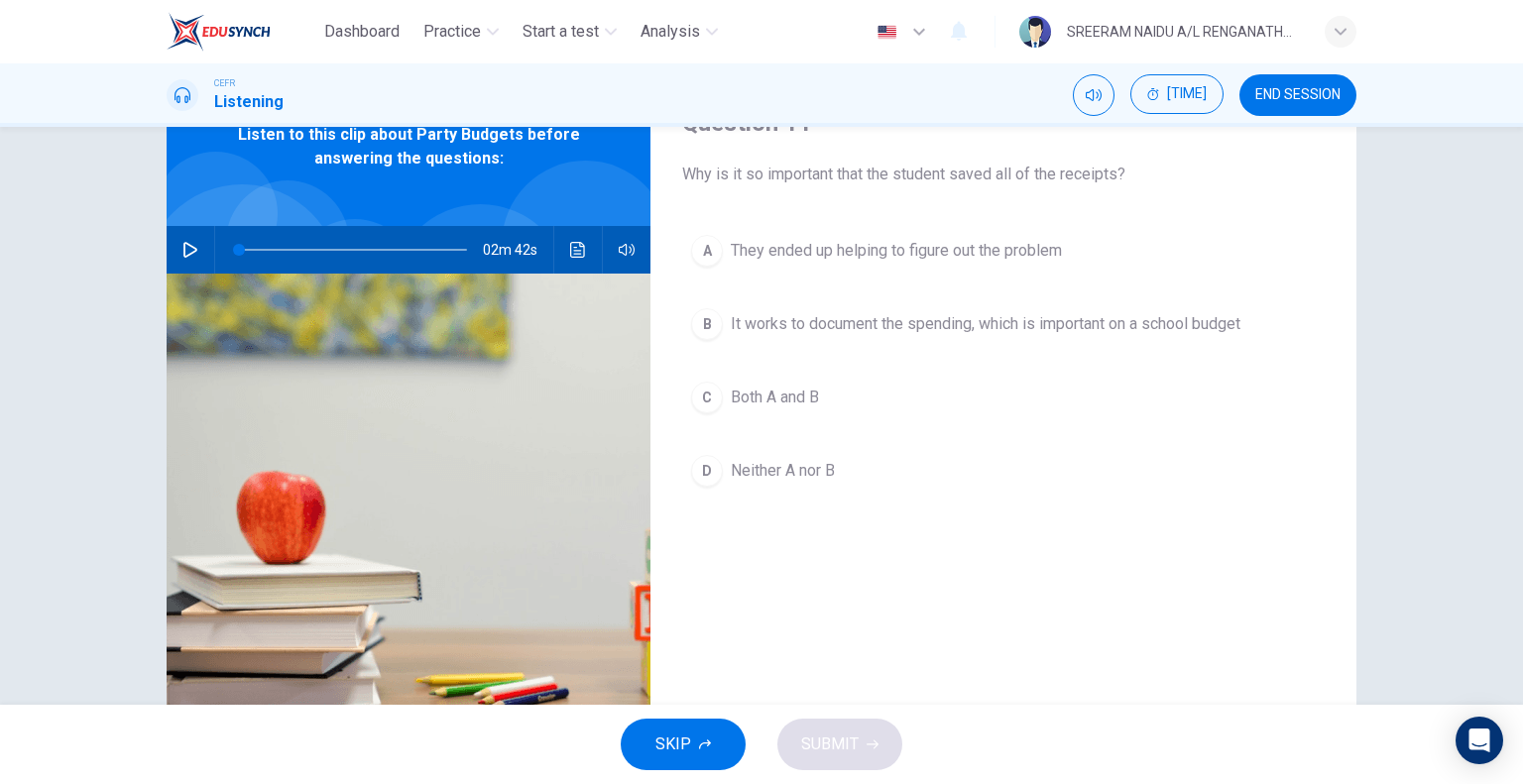 scroll, scrollTop: 0, scrollLeft: 0, axis: both 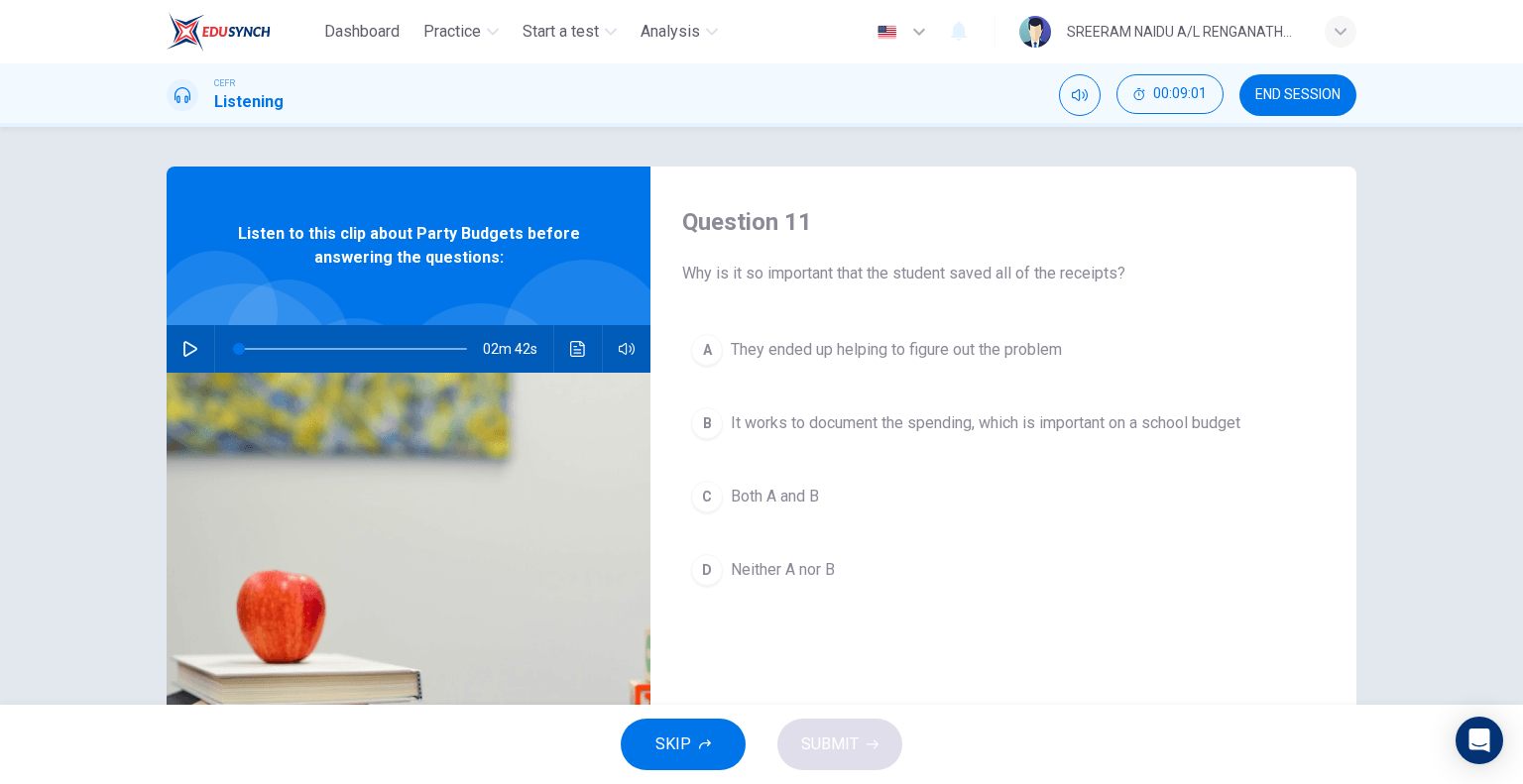 click at bounding box center [190, 349] 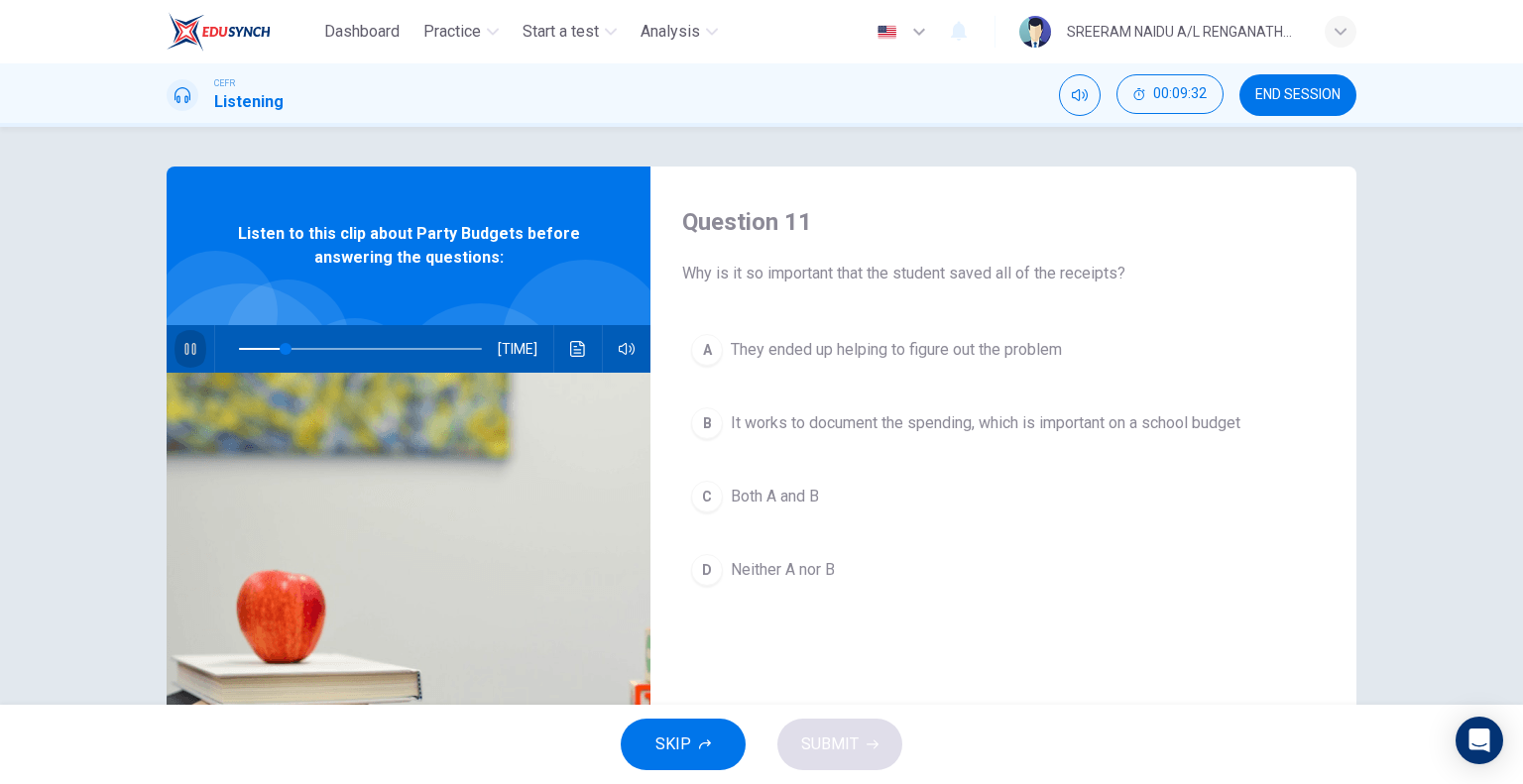 click at bounding box center (189, 349) 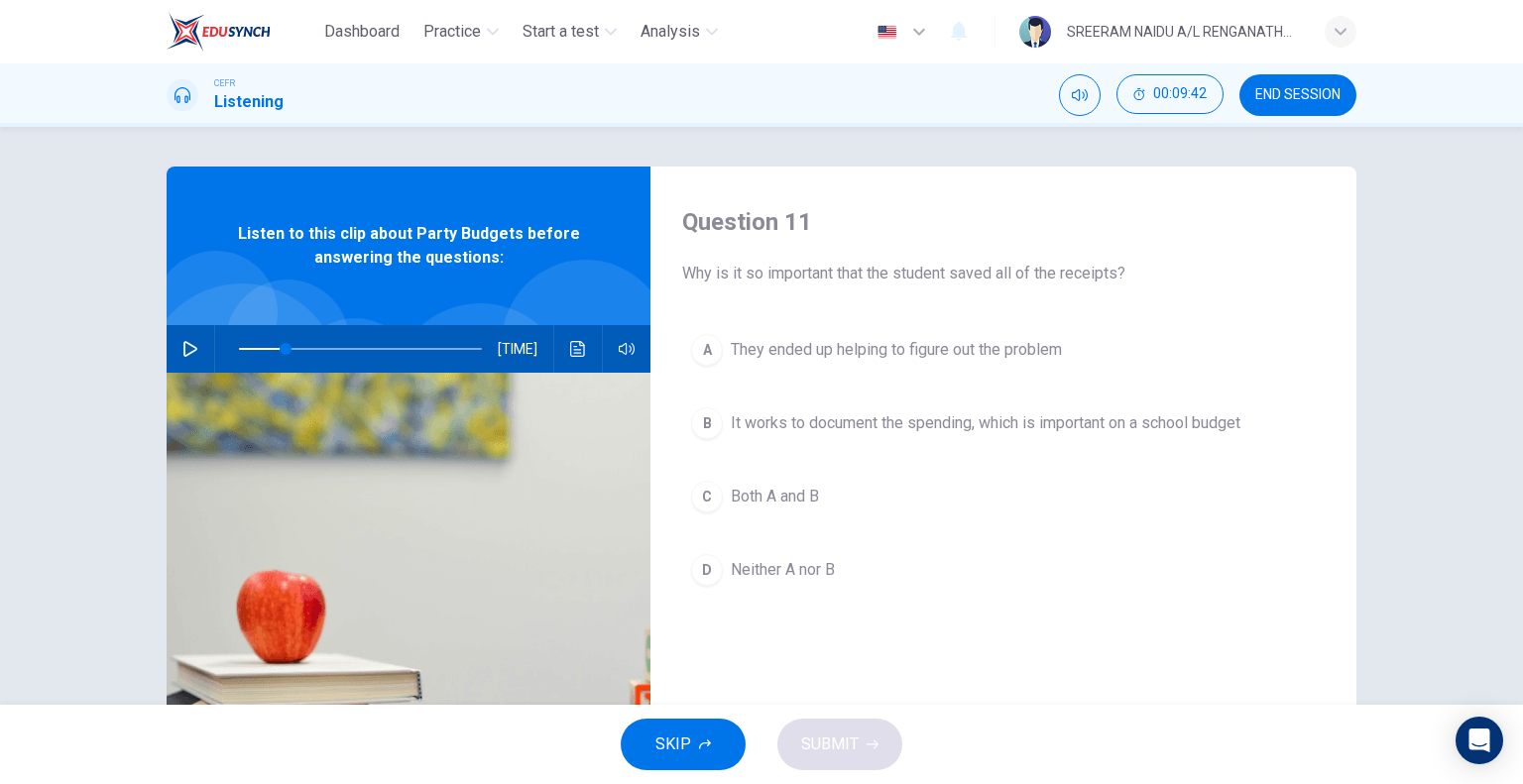 click on "END SESSION" at bounding box center (1298, 95) 